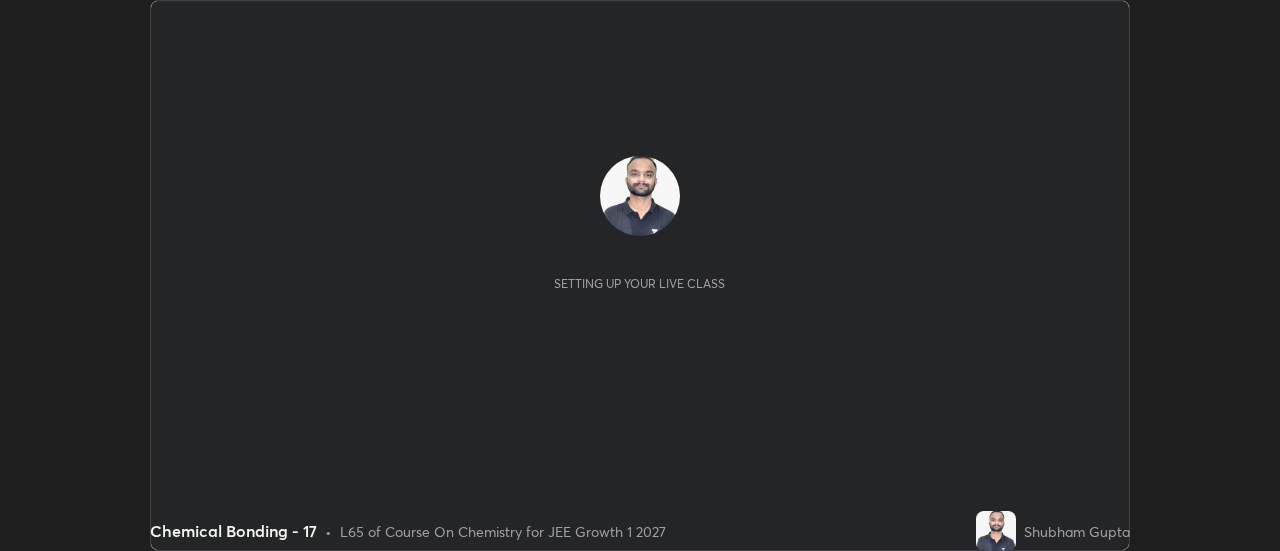 scroll, scrollTop: 0, scrollLeft: 0, axis: both 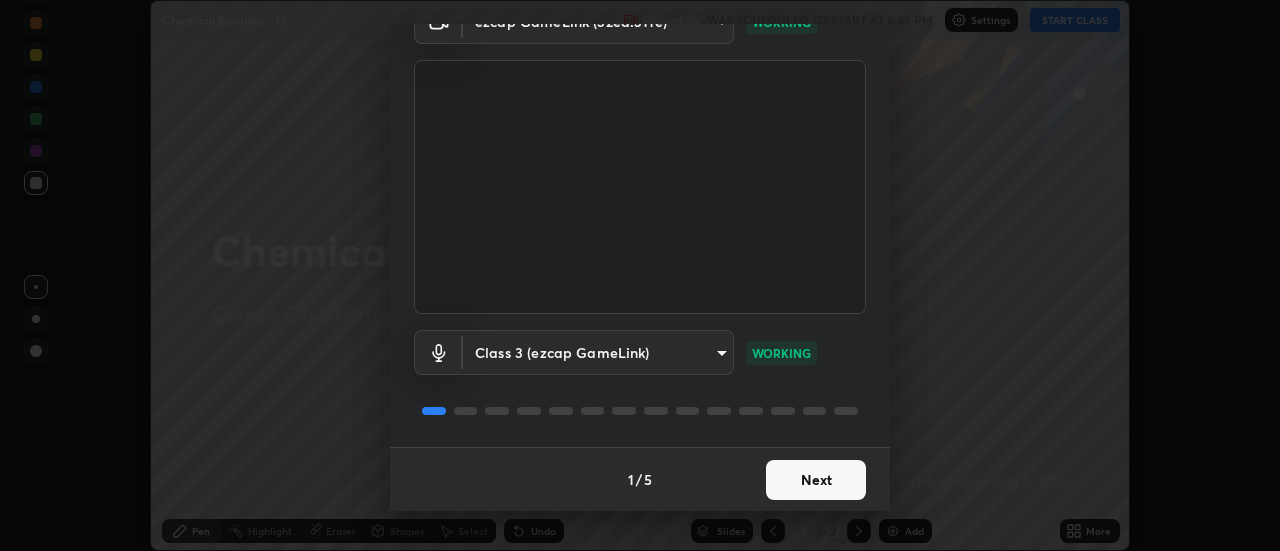 click on "Next" at bounding box center [816, 480] 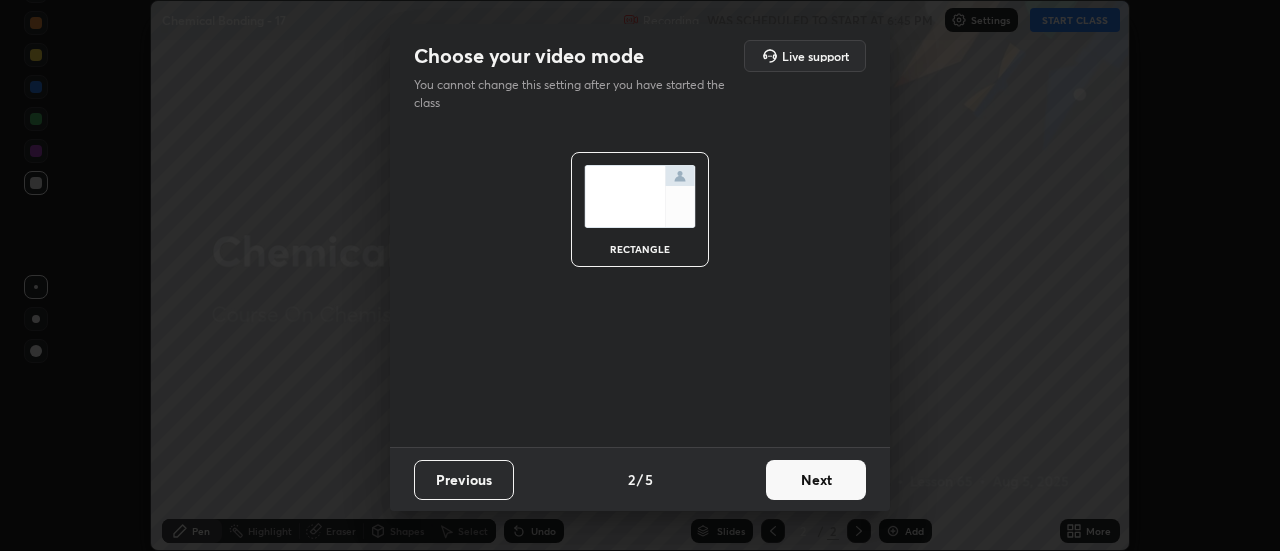 scroll, scrollTop: 0, scrollLeft: 0, axis: both 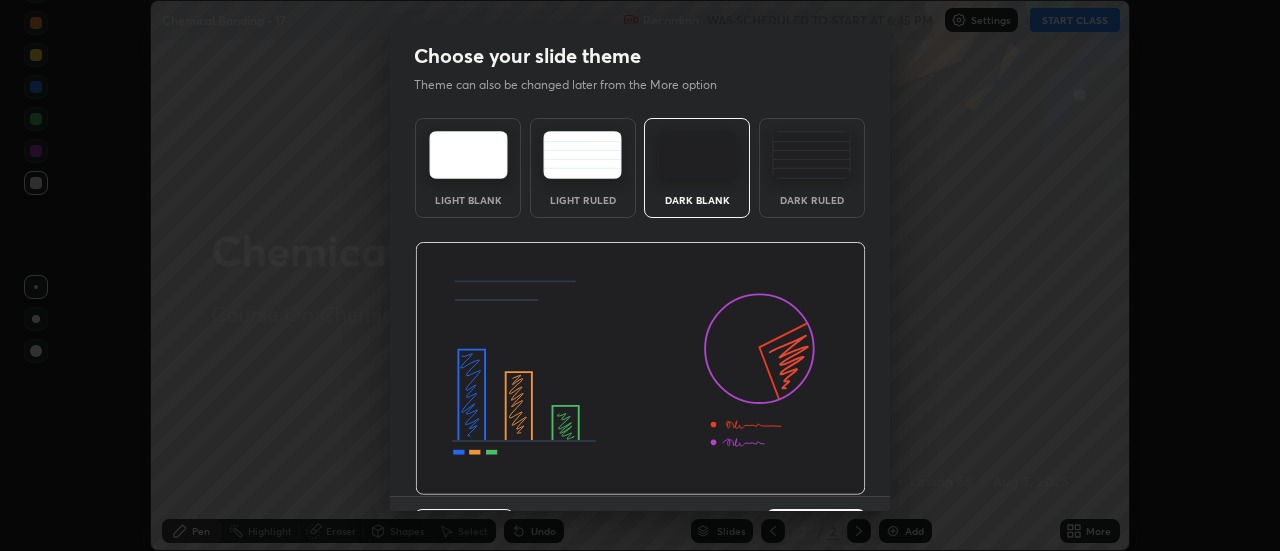 click at bounding box center [640, 369] 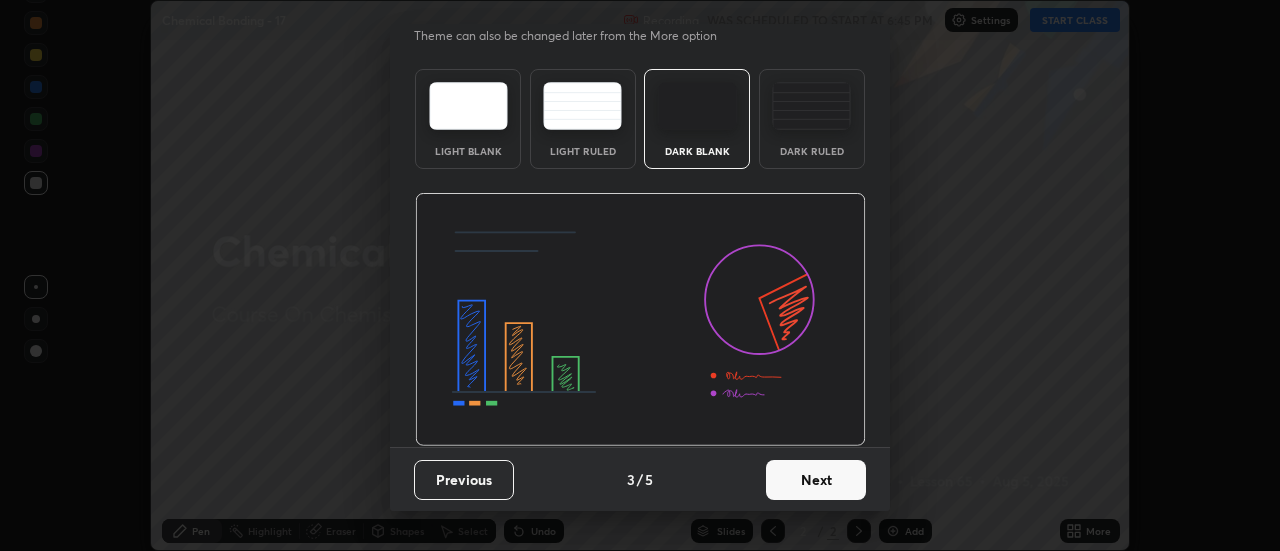 click on "Next" at bounding box center [816, 480] 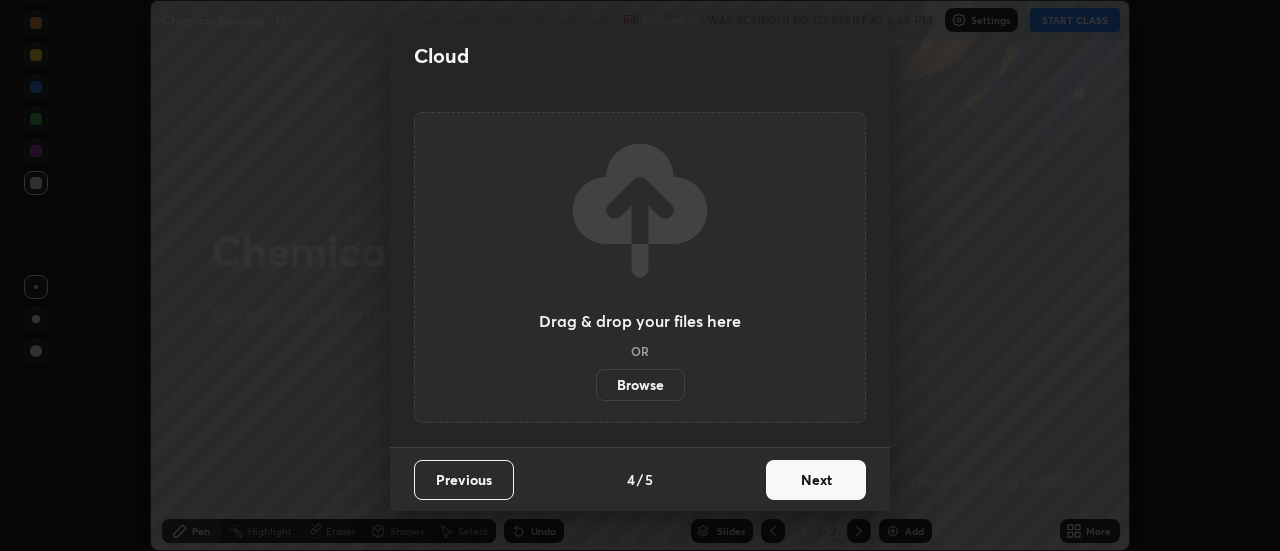 scroll, scrollTop: 0, scrollLeft: 0, axis: both 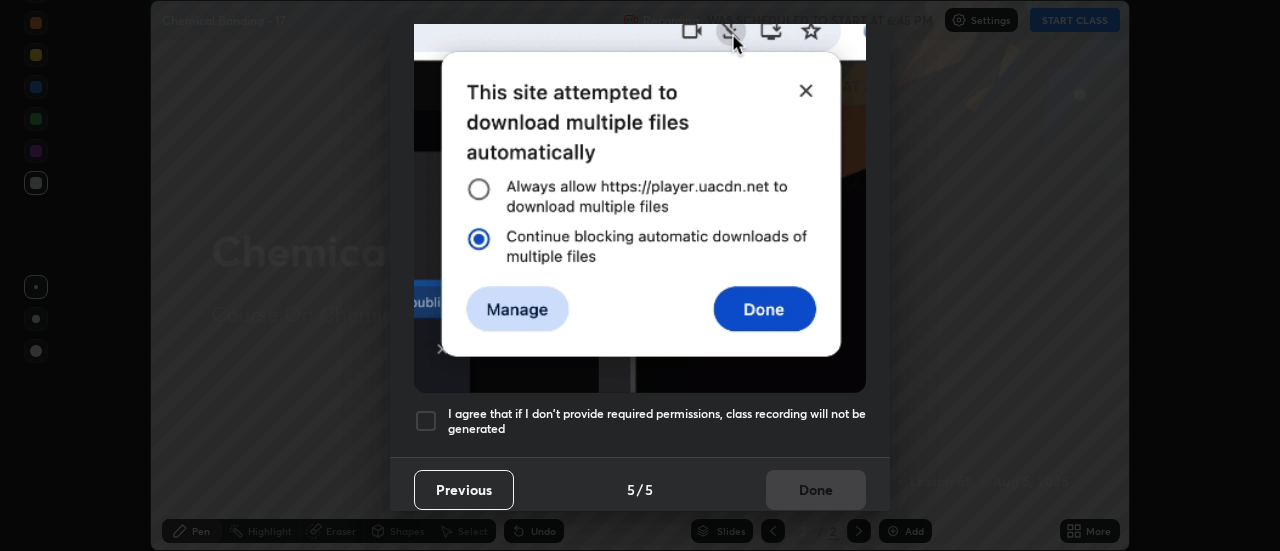 click at bounding box center [426, 421] 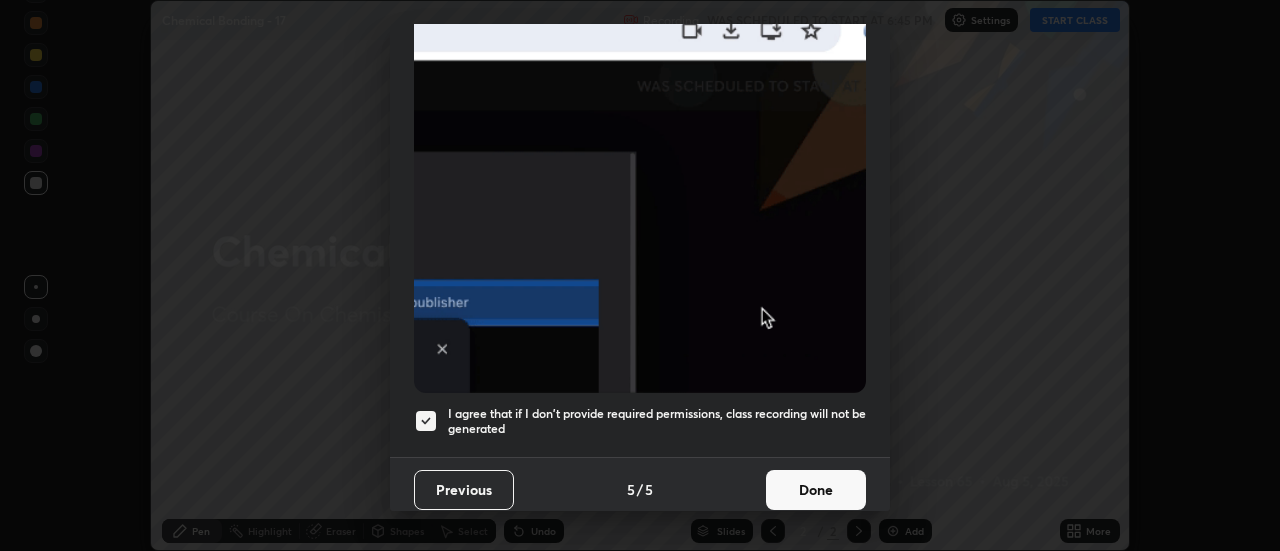 click on "Done" at bounding box center (816, 490) 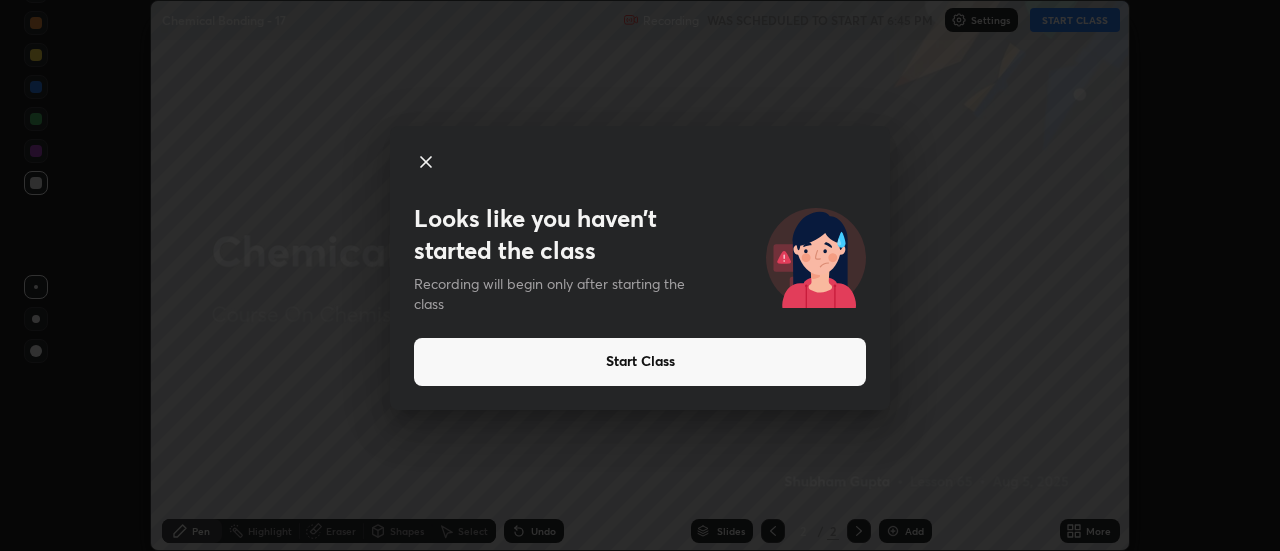 click on "Start Class" at bounding box center [640, 362] 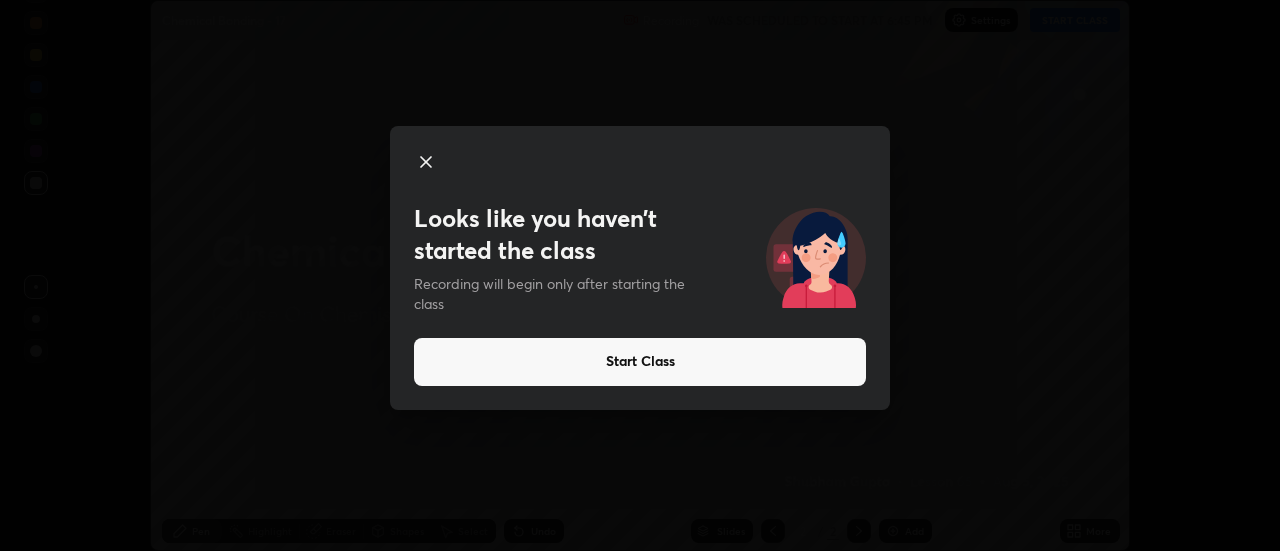 click on "Start Class" at bounding box center (640, 362) 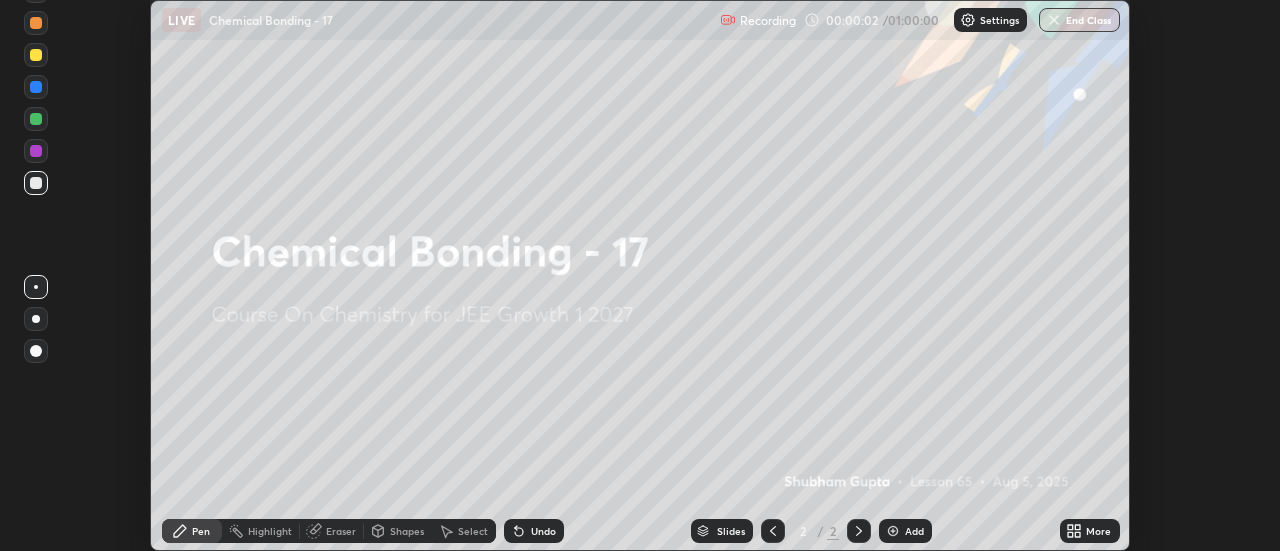 click on "More" at bounding box center (1098, 531) 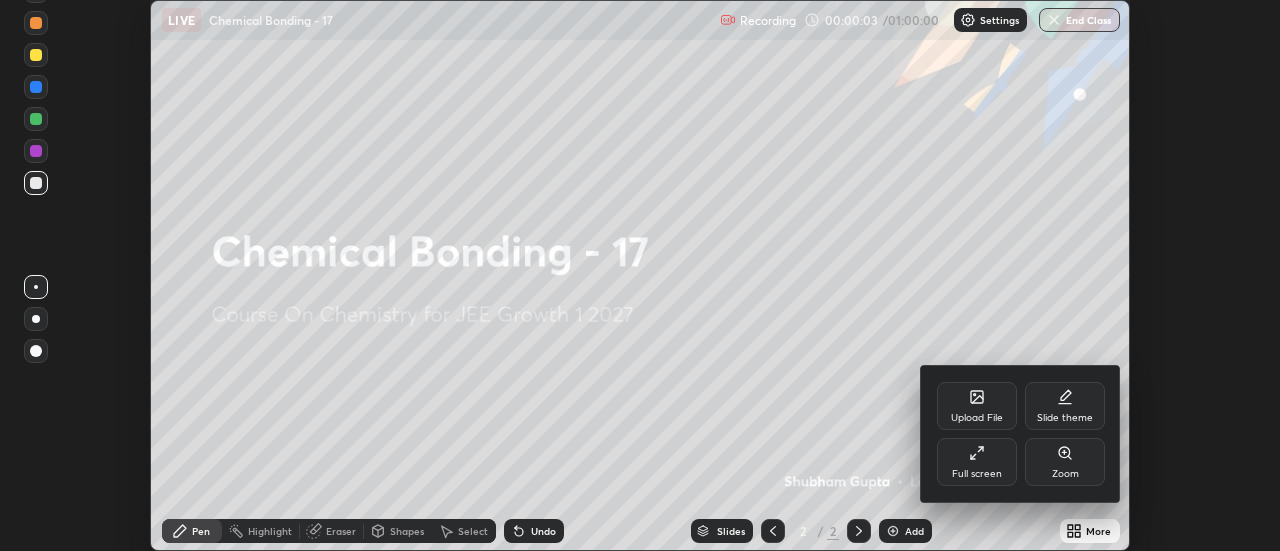 click on "Full screen" at bounding box center [977, 474] 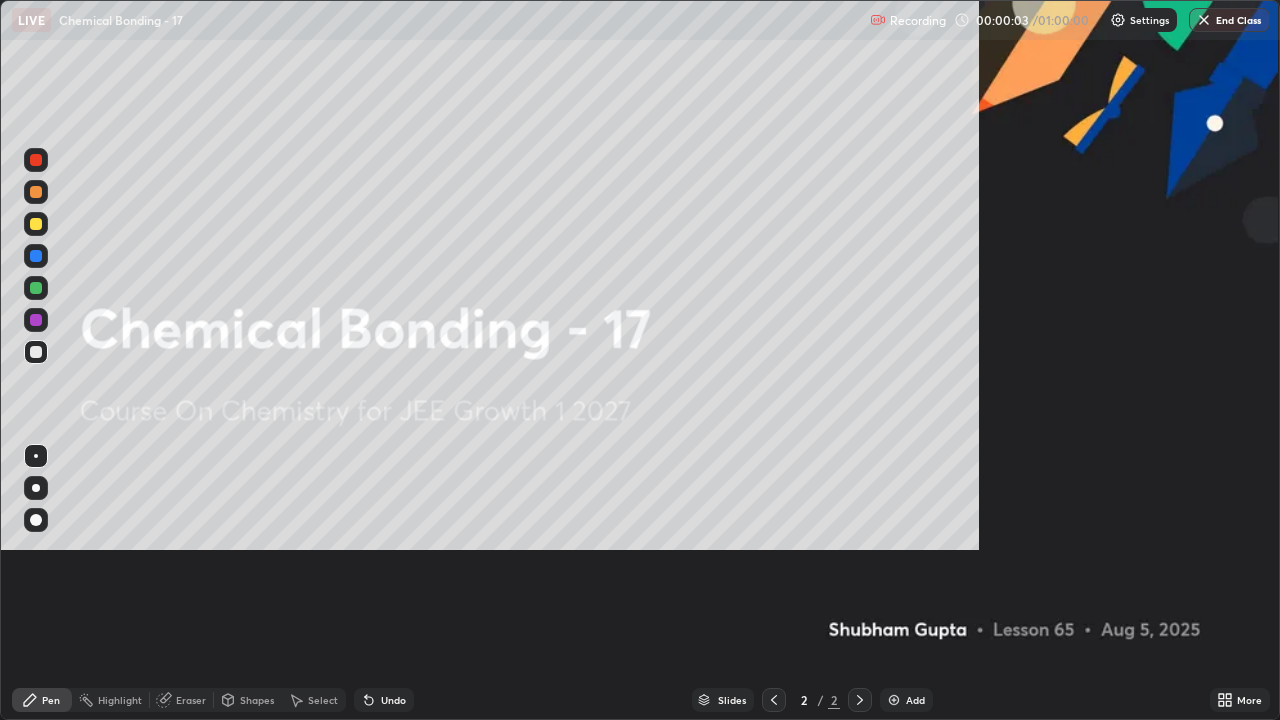 scroll, scrollTop: 99280, scrollLeft: 98720, axis: both 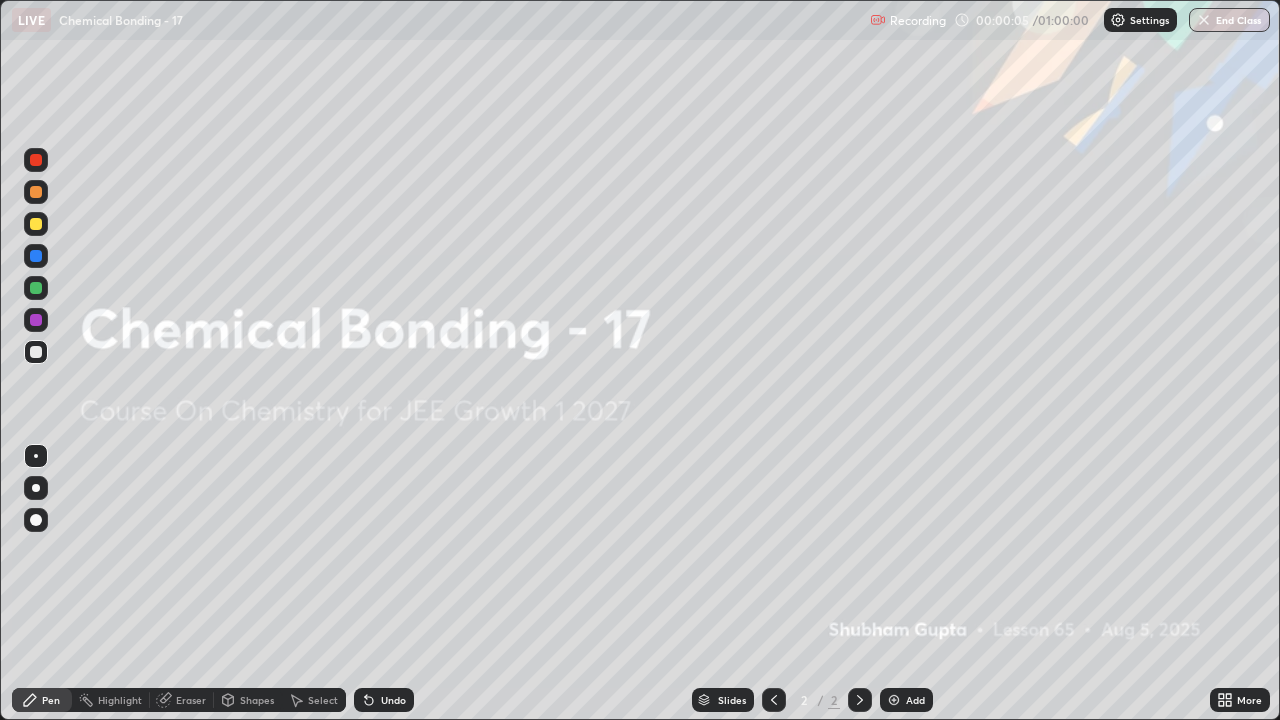 click at bounding box center [894, 700] 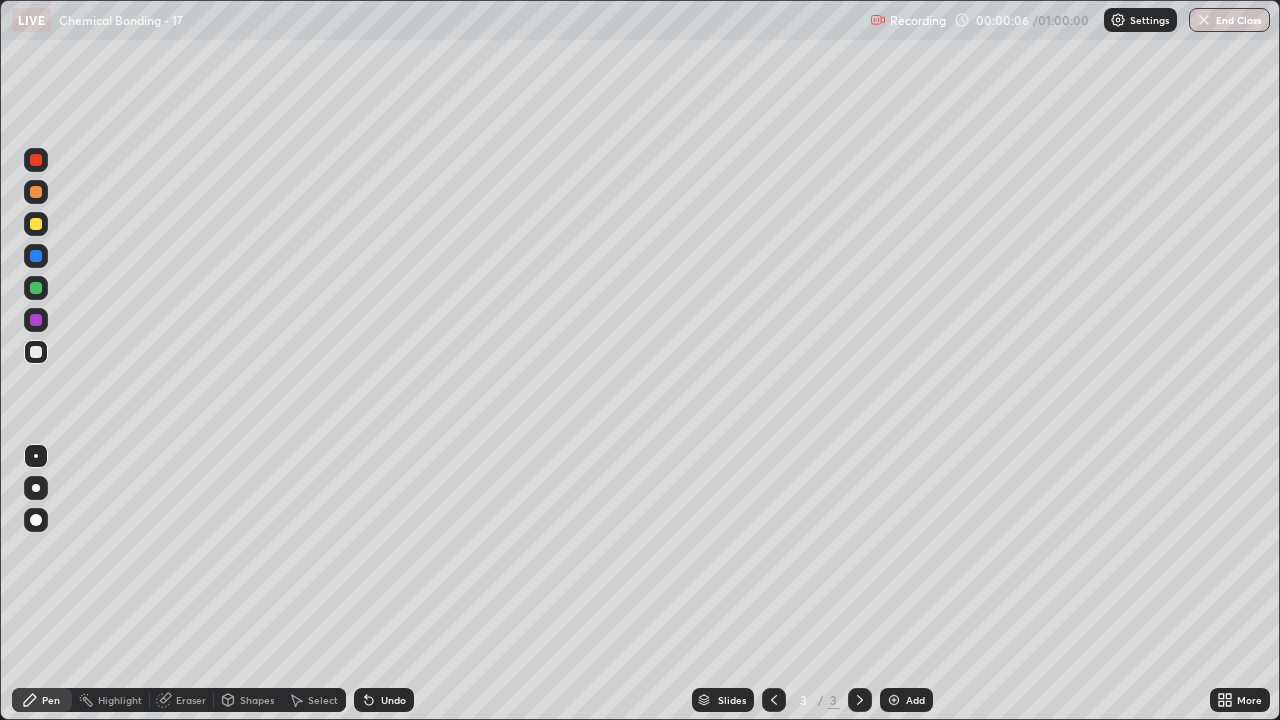 click at bounding box center (36, 488) 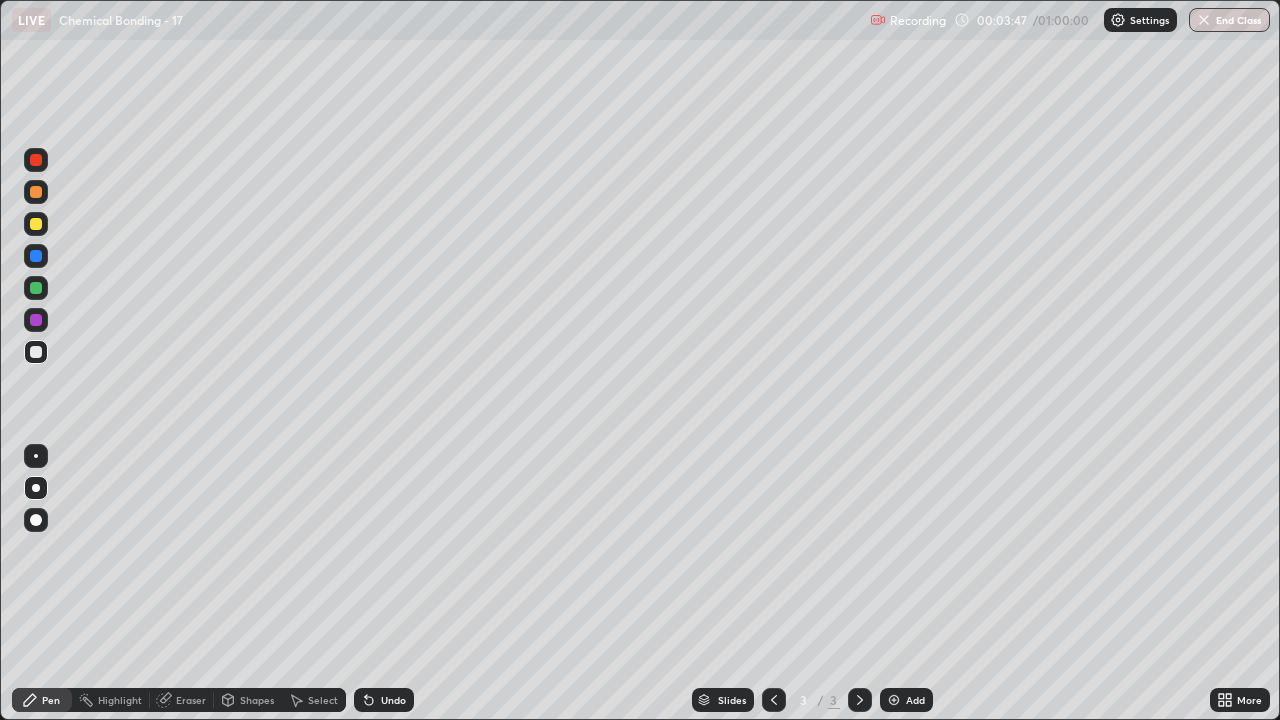 click on "Undo" at bounding box center [393, 700] 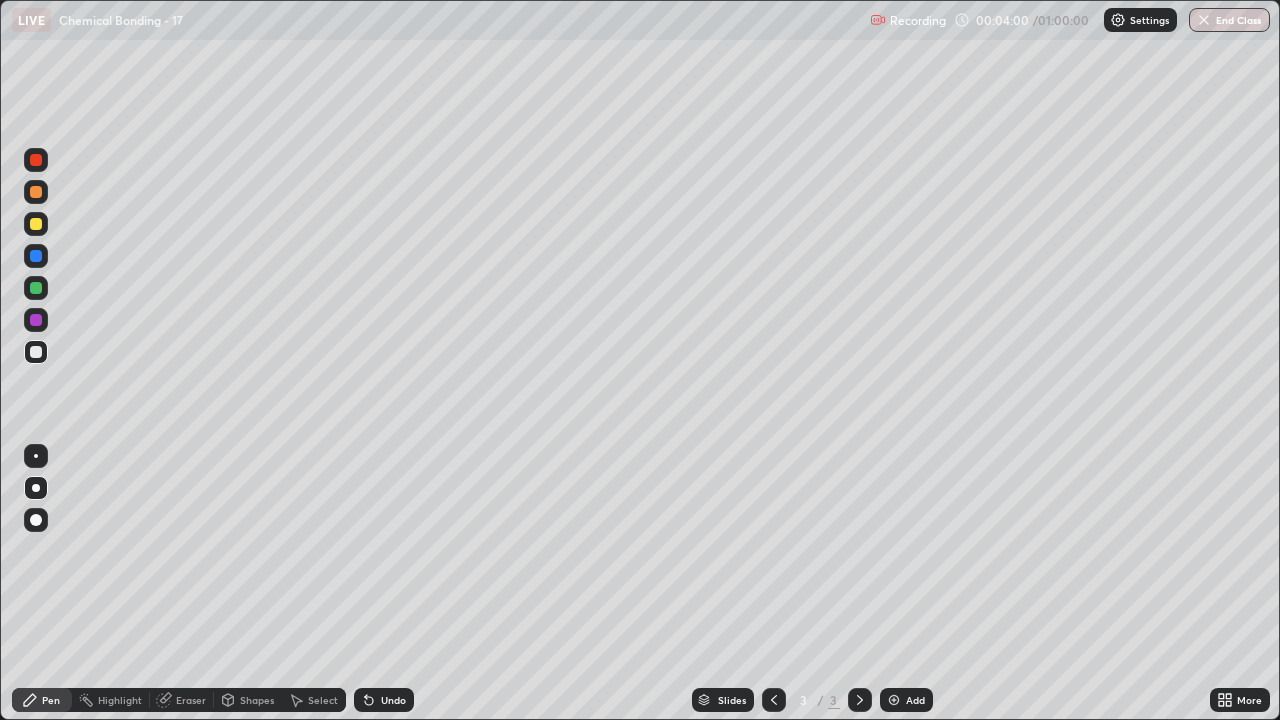 click at bounding box center [36, 224] 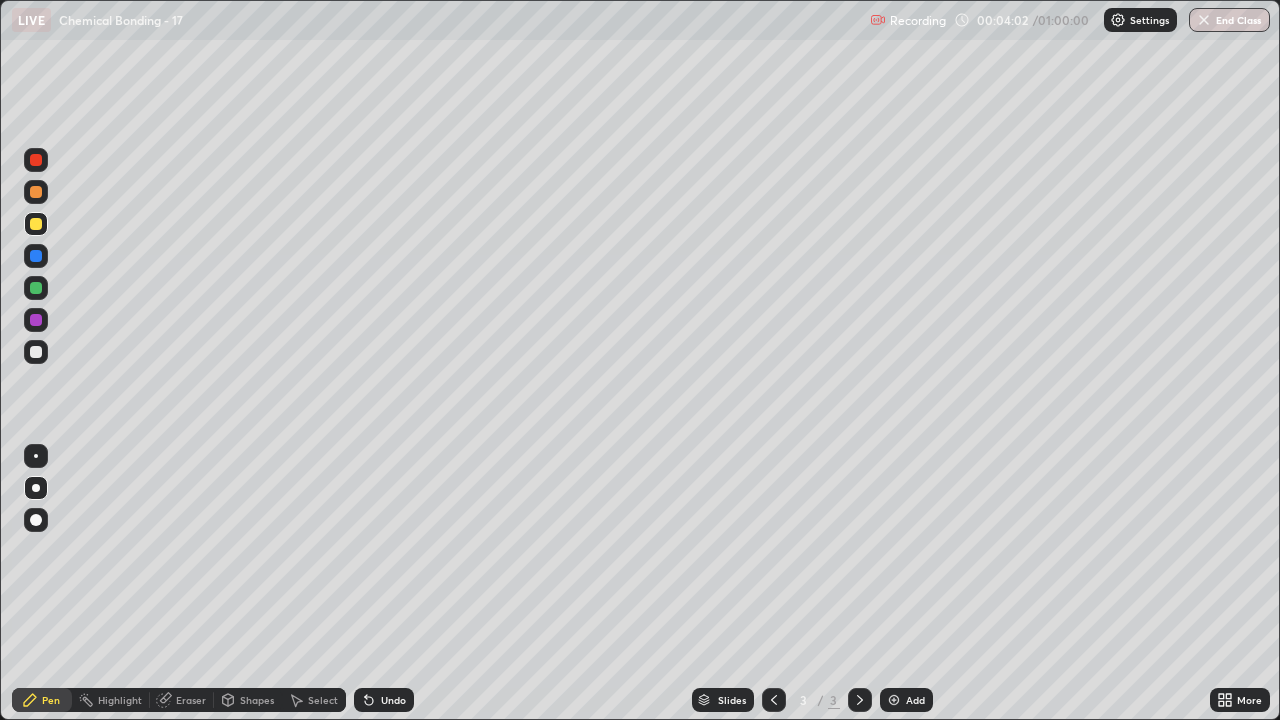 click at bounding box center (36, 352) 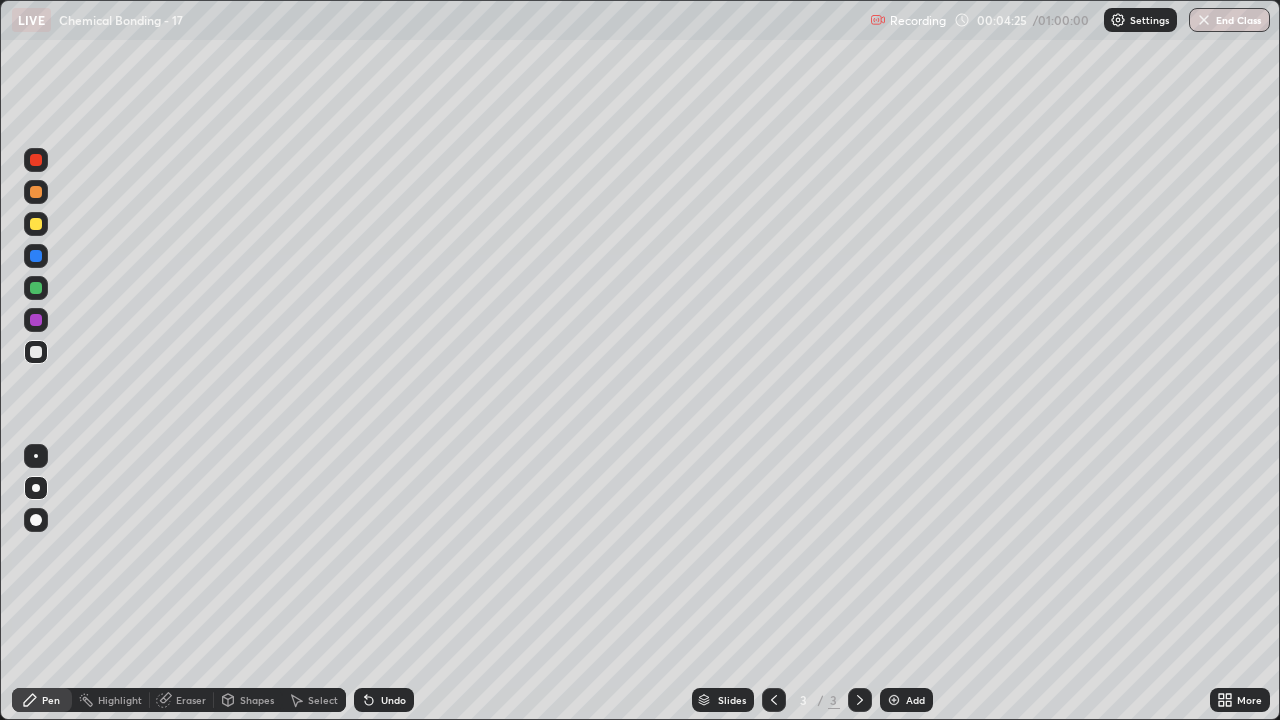 click at bounding box center [36, 224] 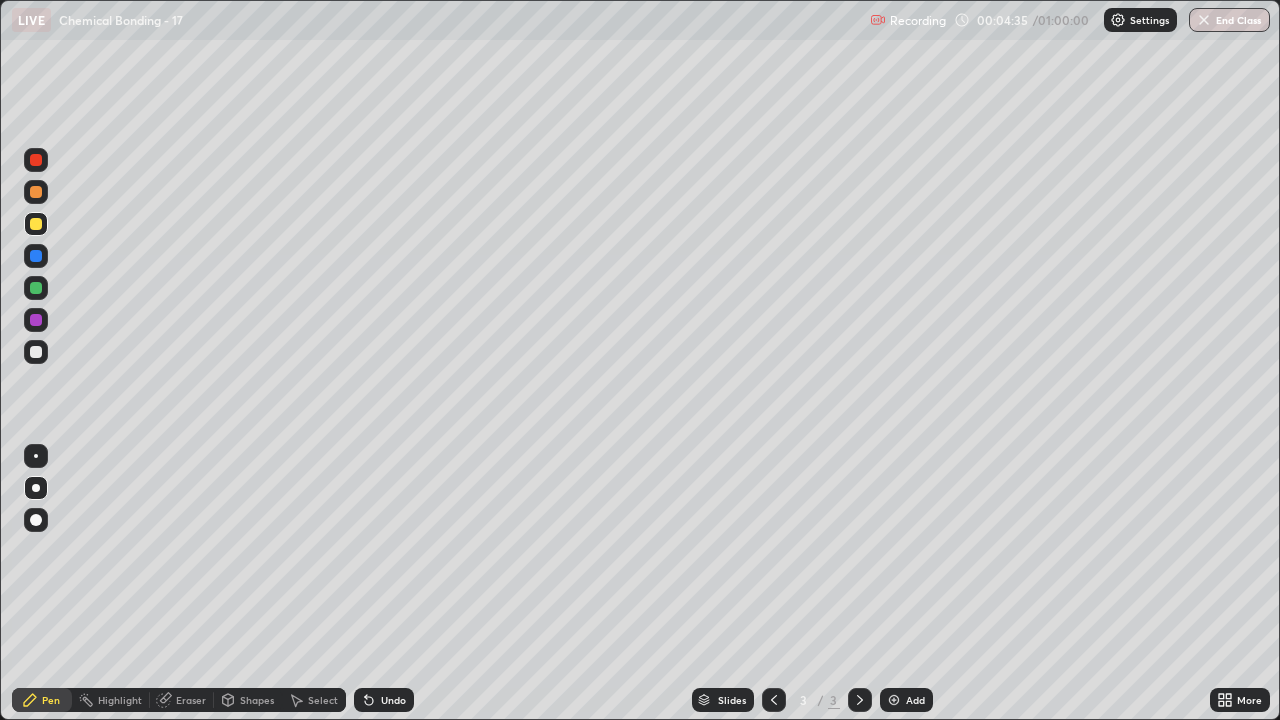 click at bounding box center (36, 288) 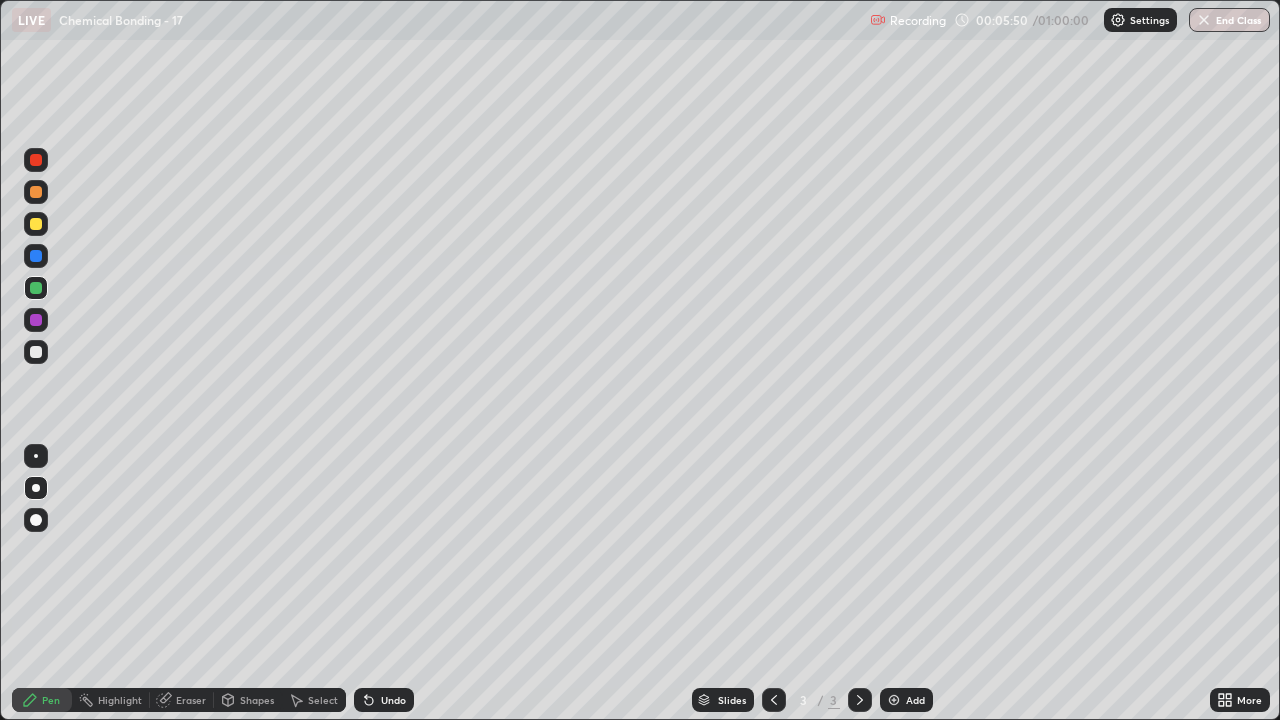 click on "Add" at bounding box center [906, 700] 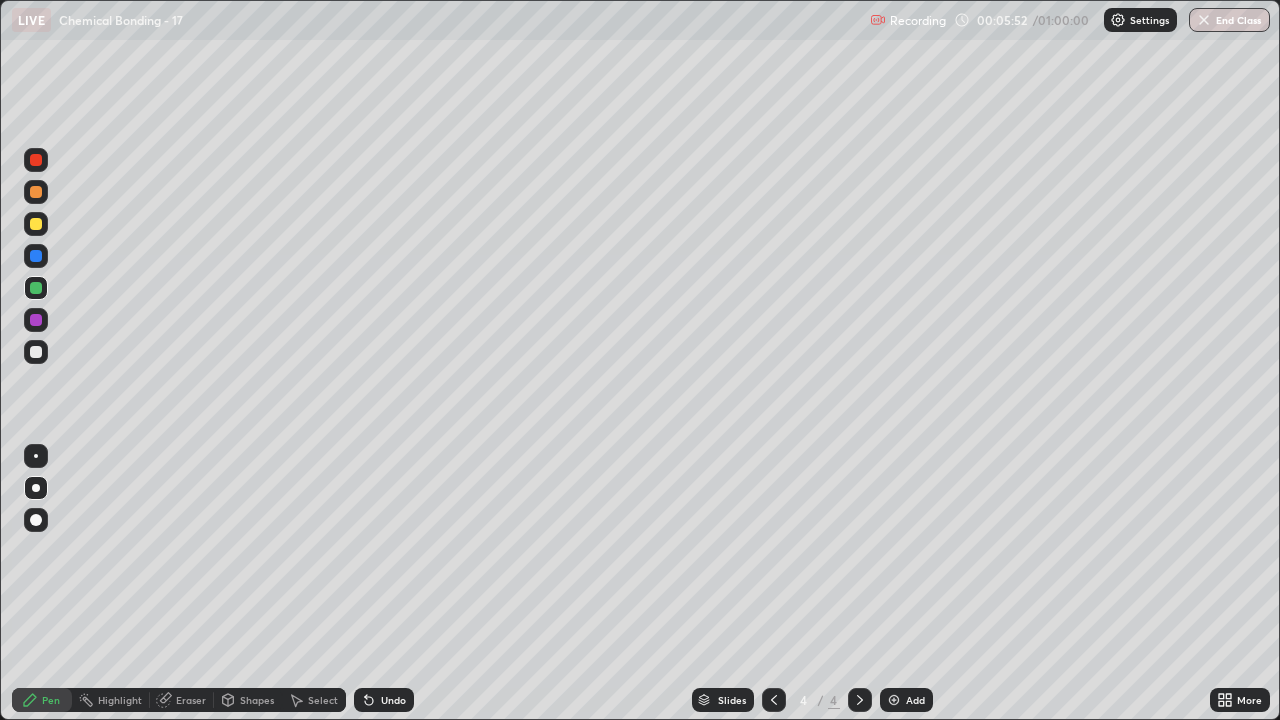 click at bounding box center [36, 352] 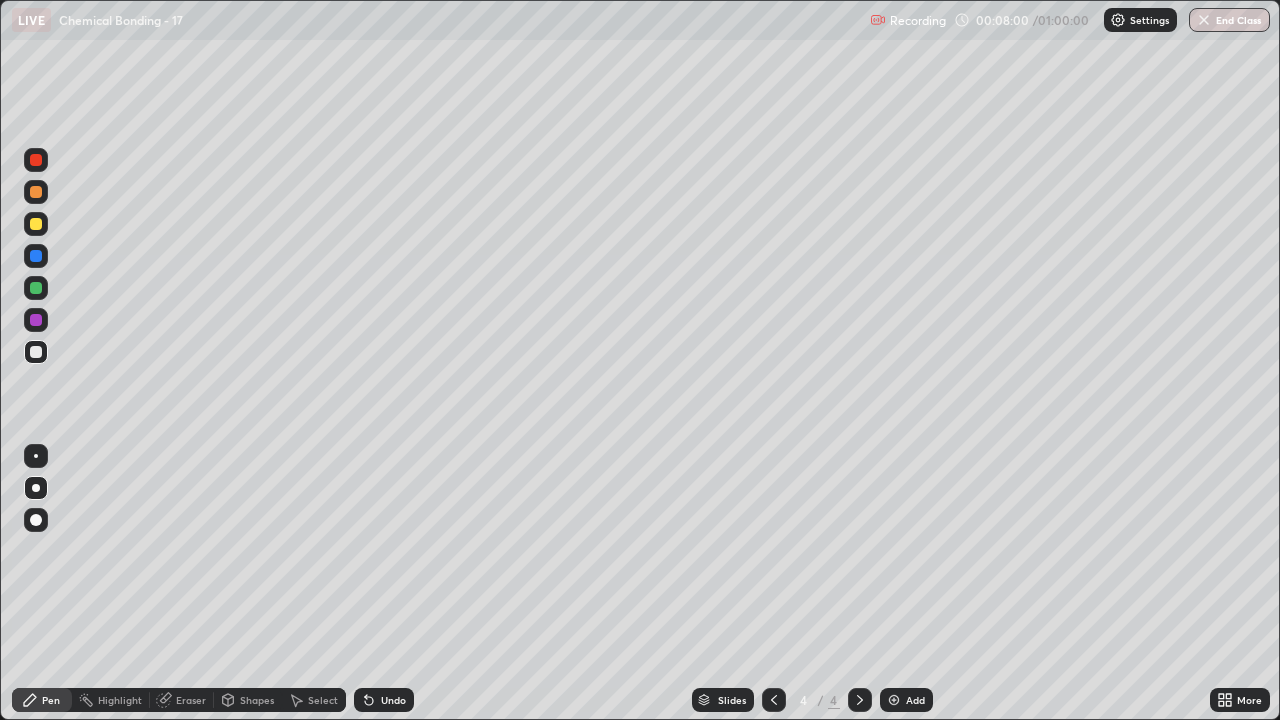 click on "Undo" at bounding box center [384, 700] 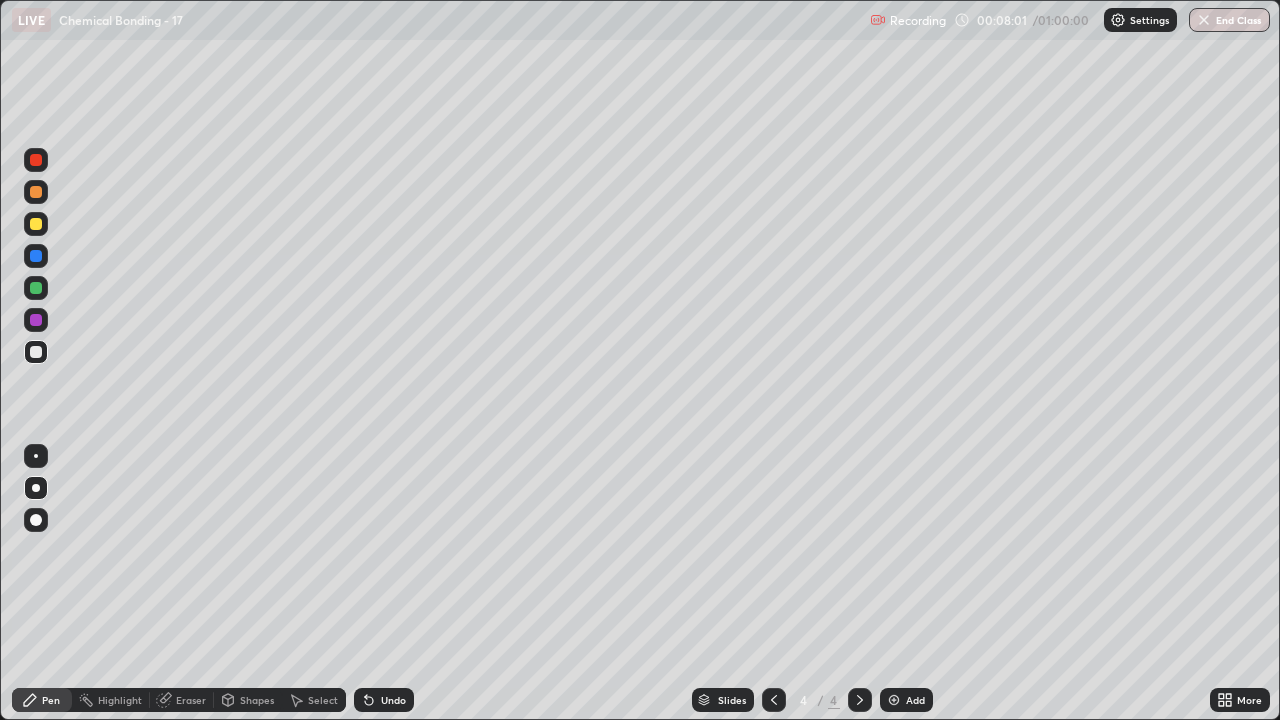 click on "Undo" at bounding box center [384, 700] 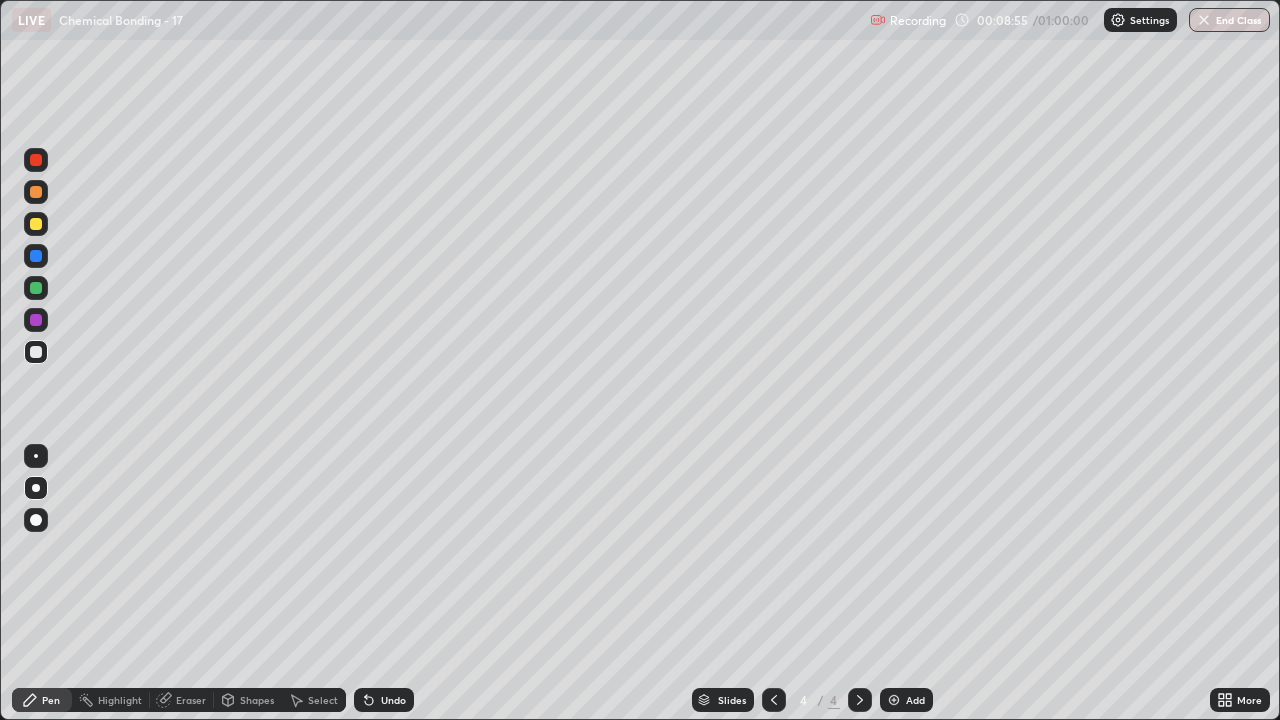 click at bounding box center [36, 224] 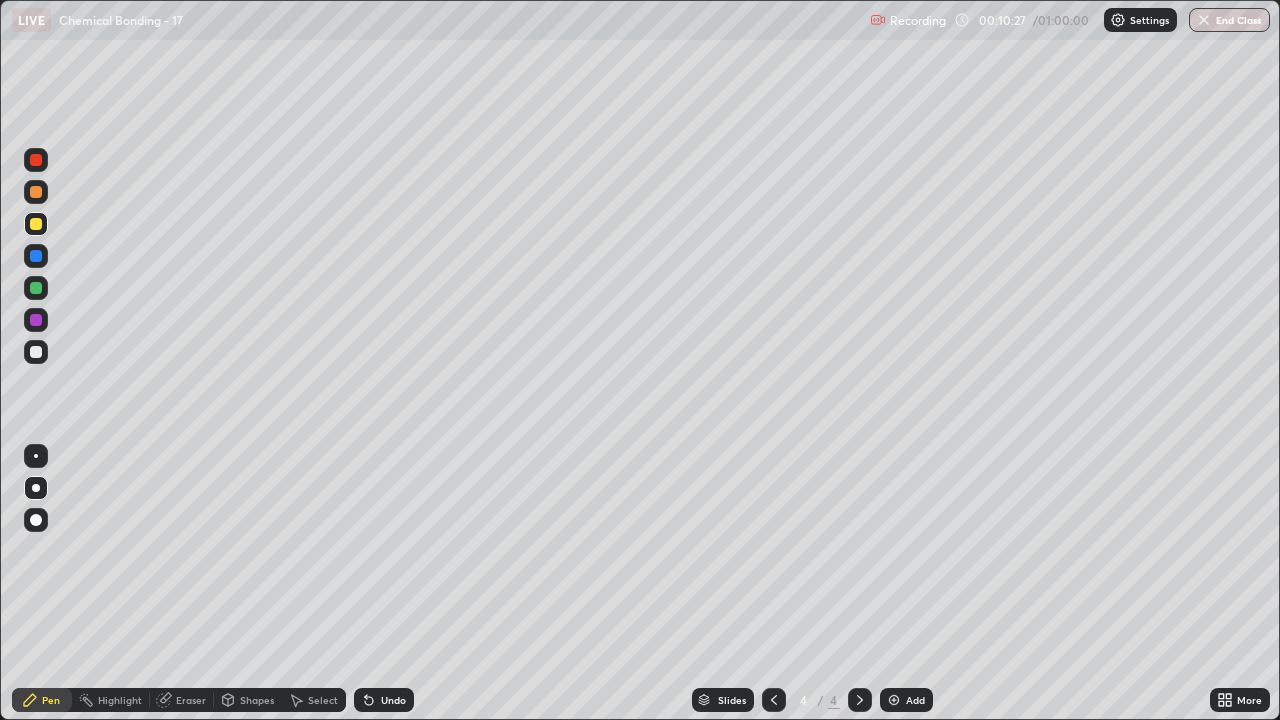 click at bounding box center (36, 288) 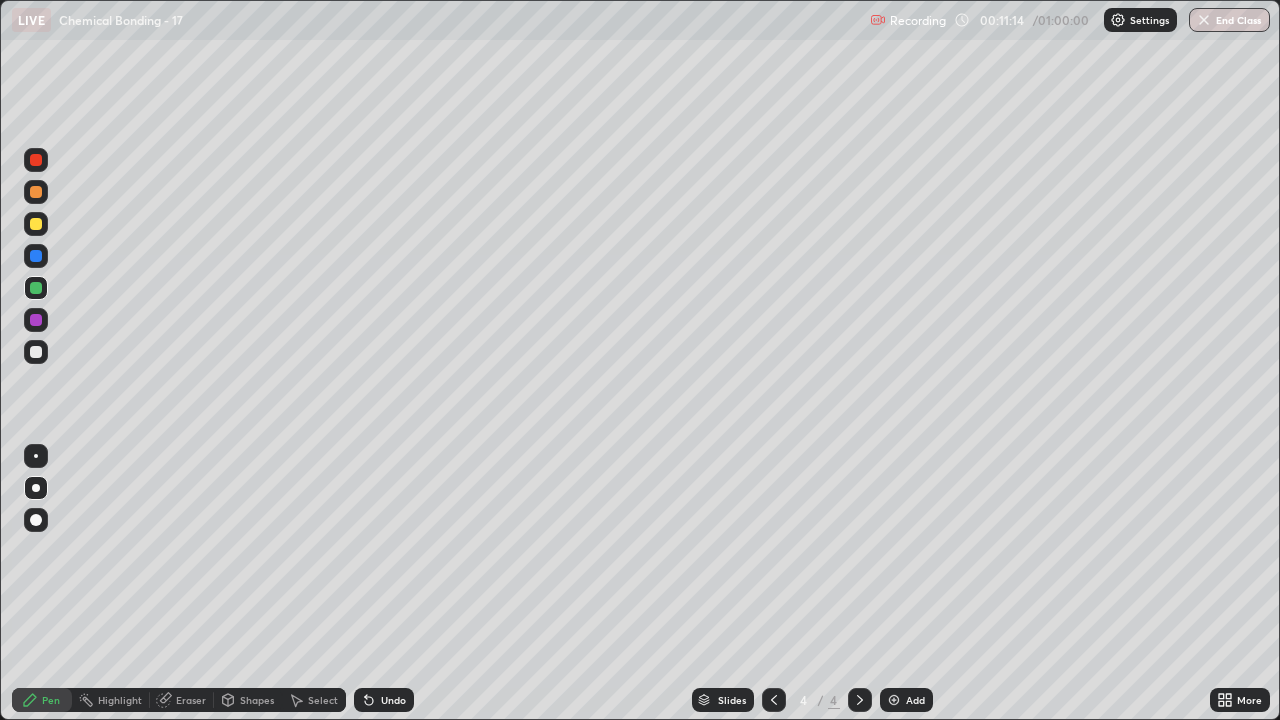 click at bounding box center [36, 160] 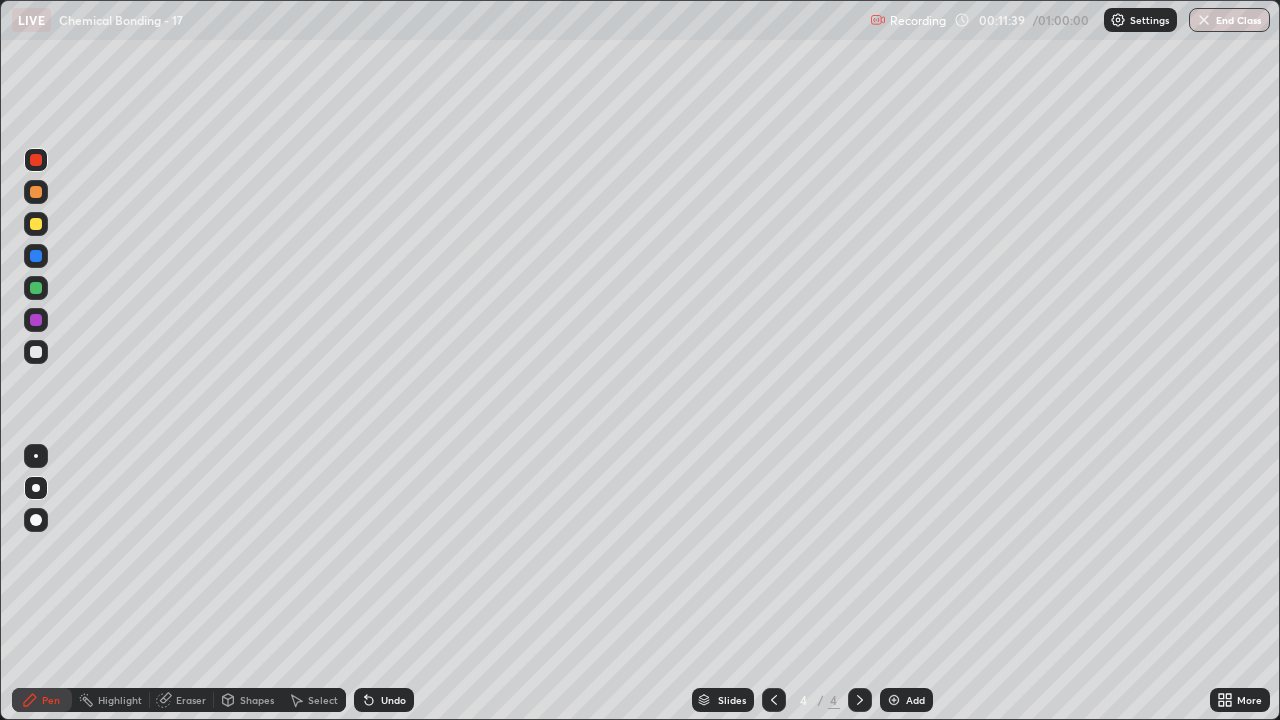 click at bounding box center (36, 224) 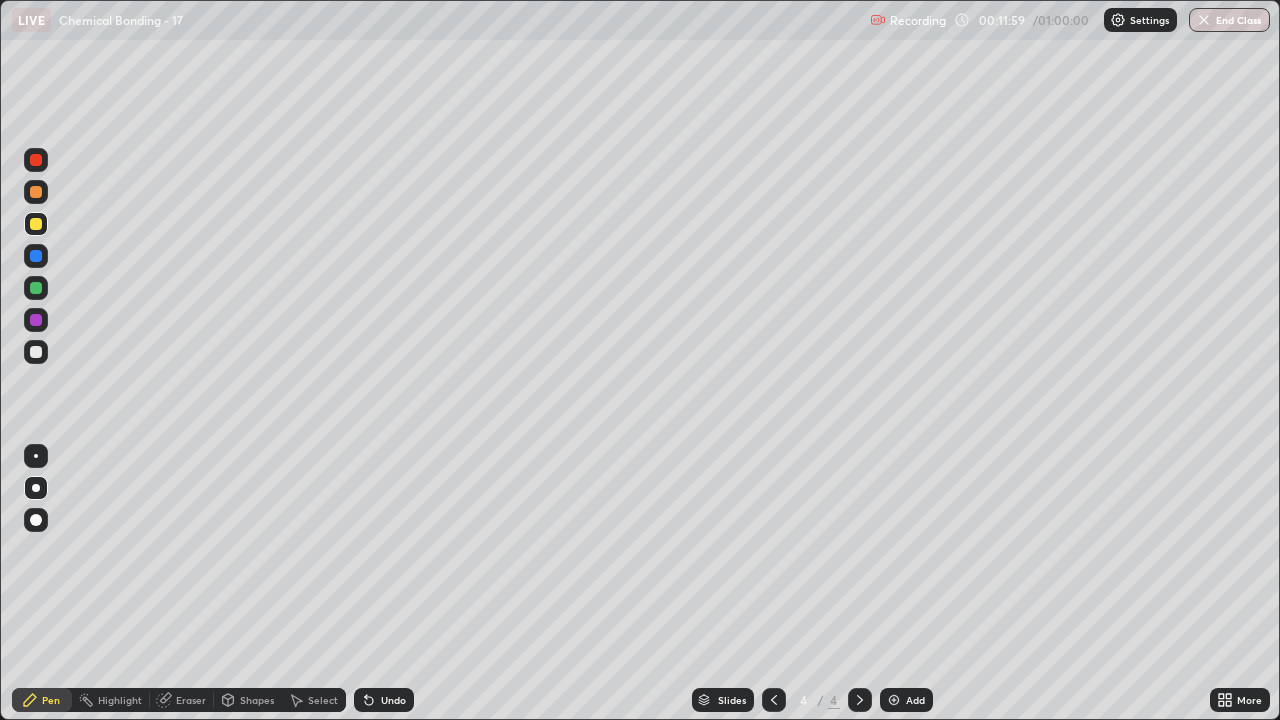 click on "Undo" at bounding box center (384, 700) 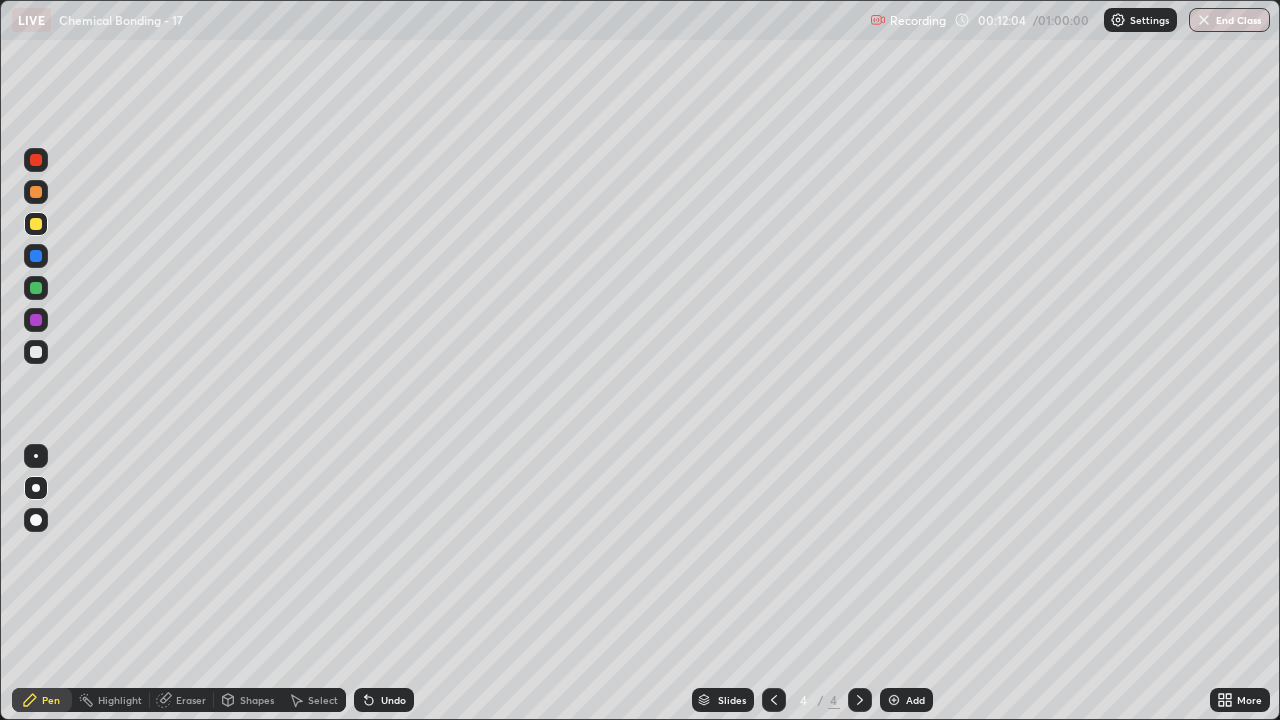 click on "Undo" at bounding box center [393, 700] 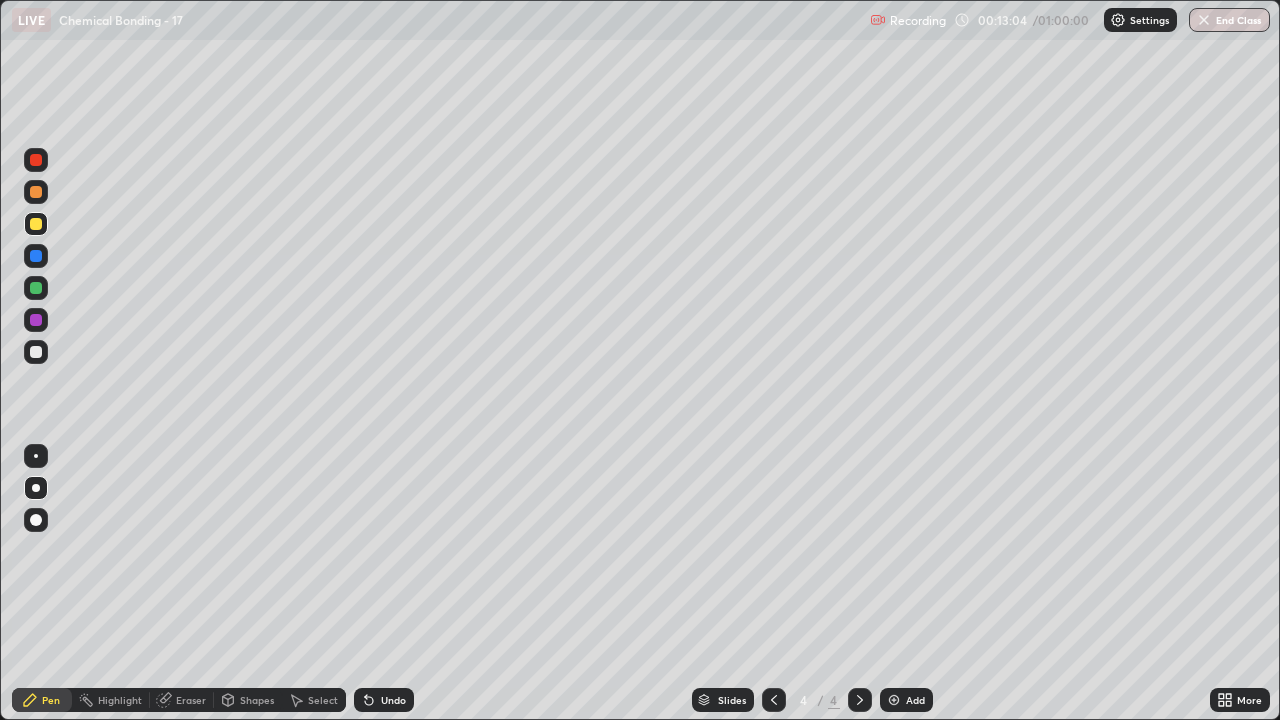 click on "Undo" at bounding box center (384, 700) 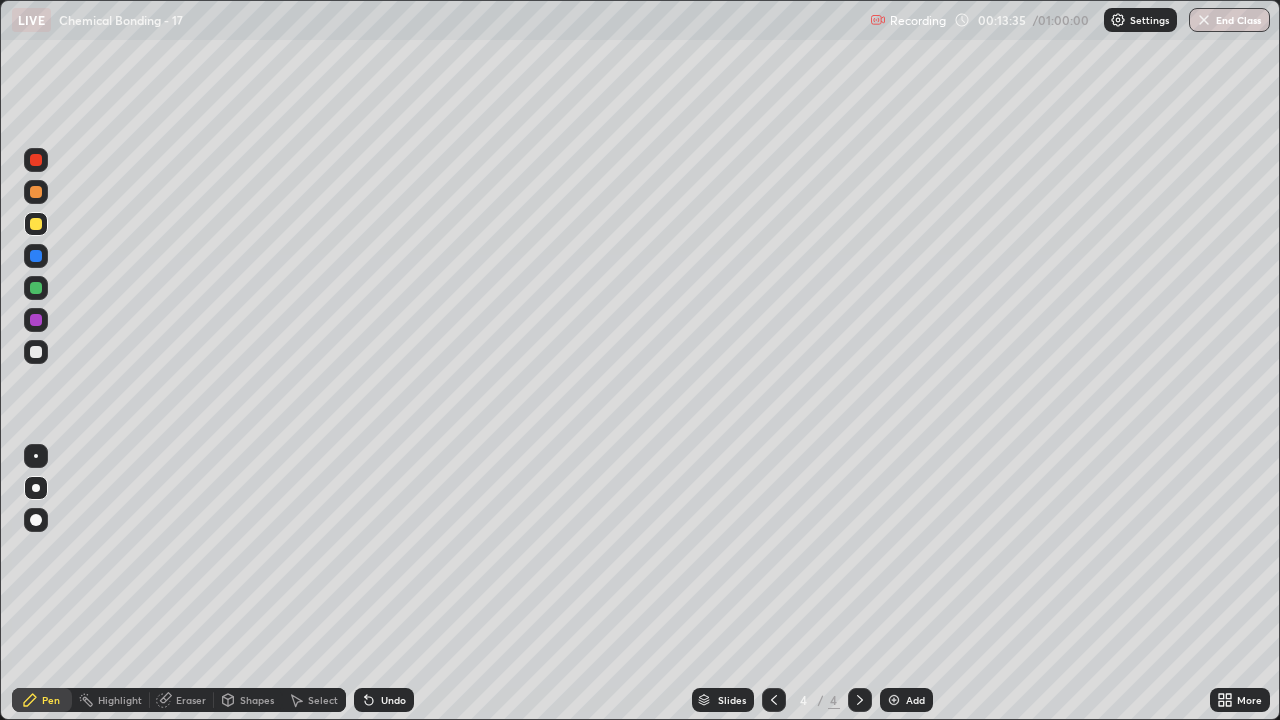 click at bounding box center (36, 352) 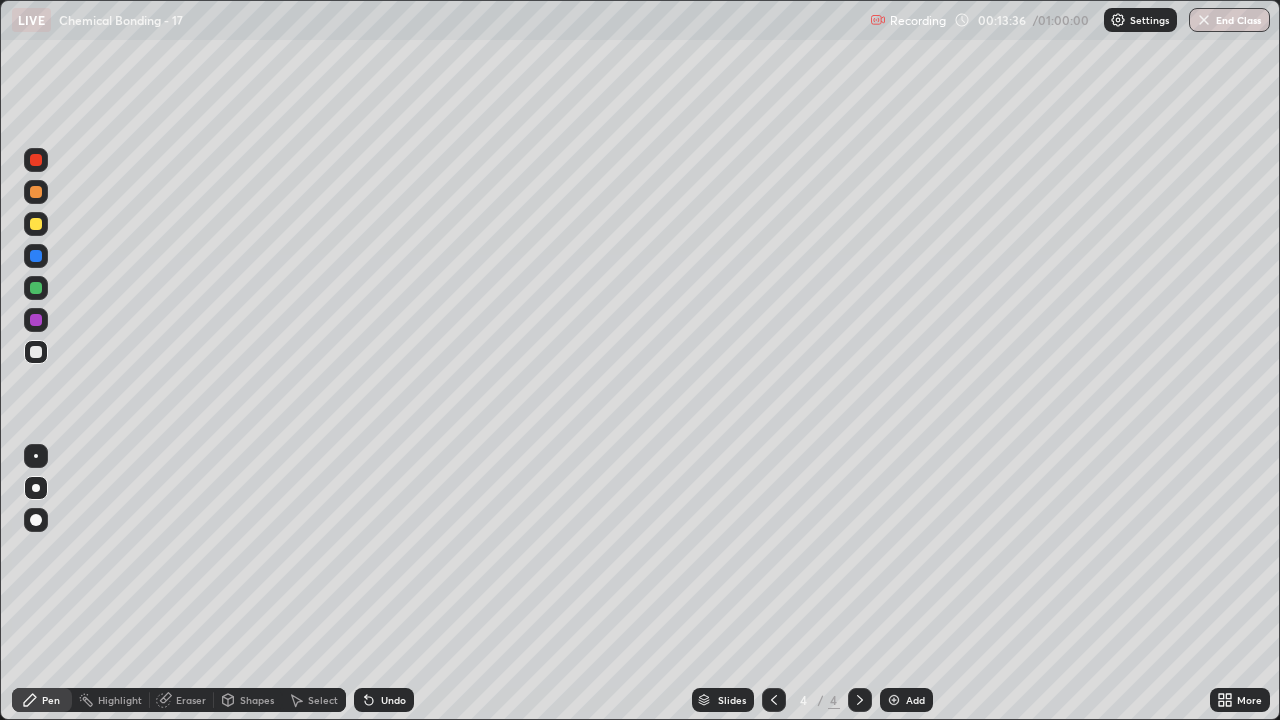 click at bounding box center (36, 352) 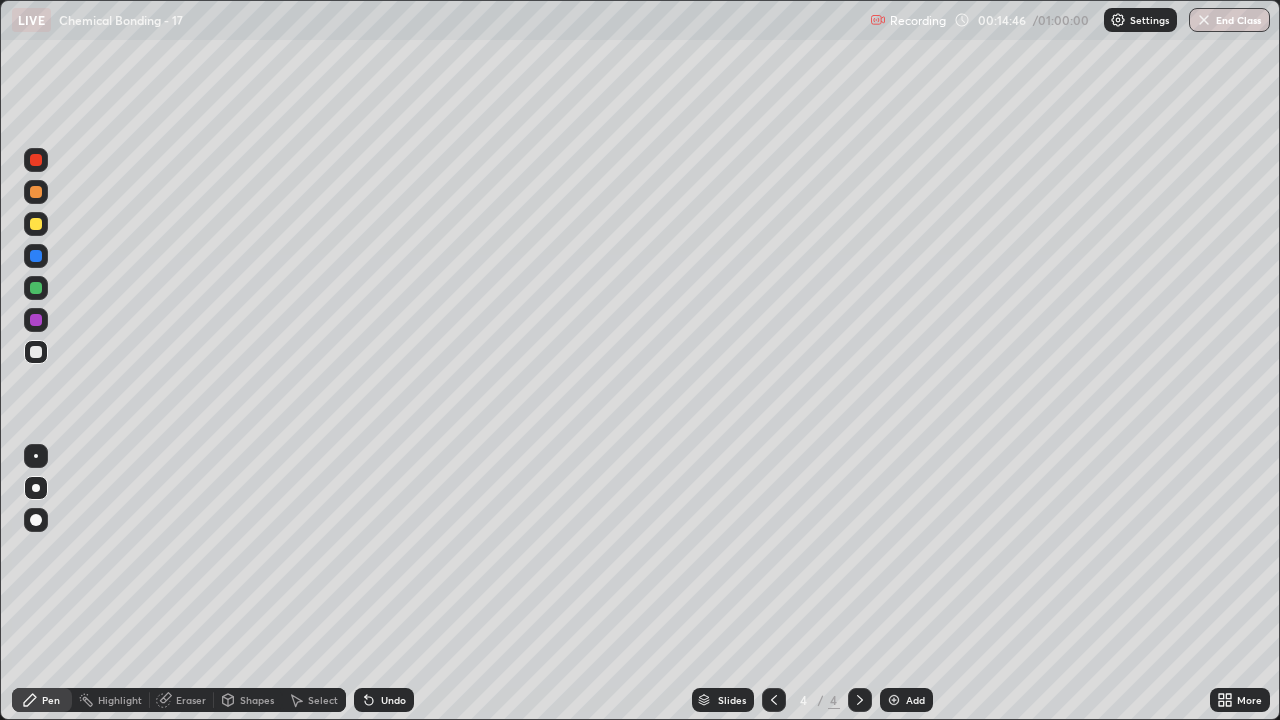 click at bounding box center [36, 288] 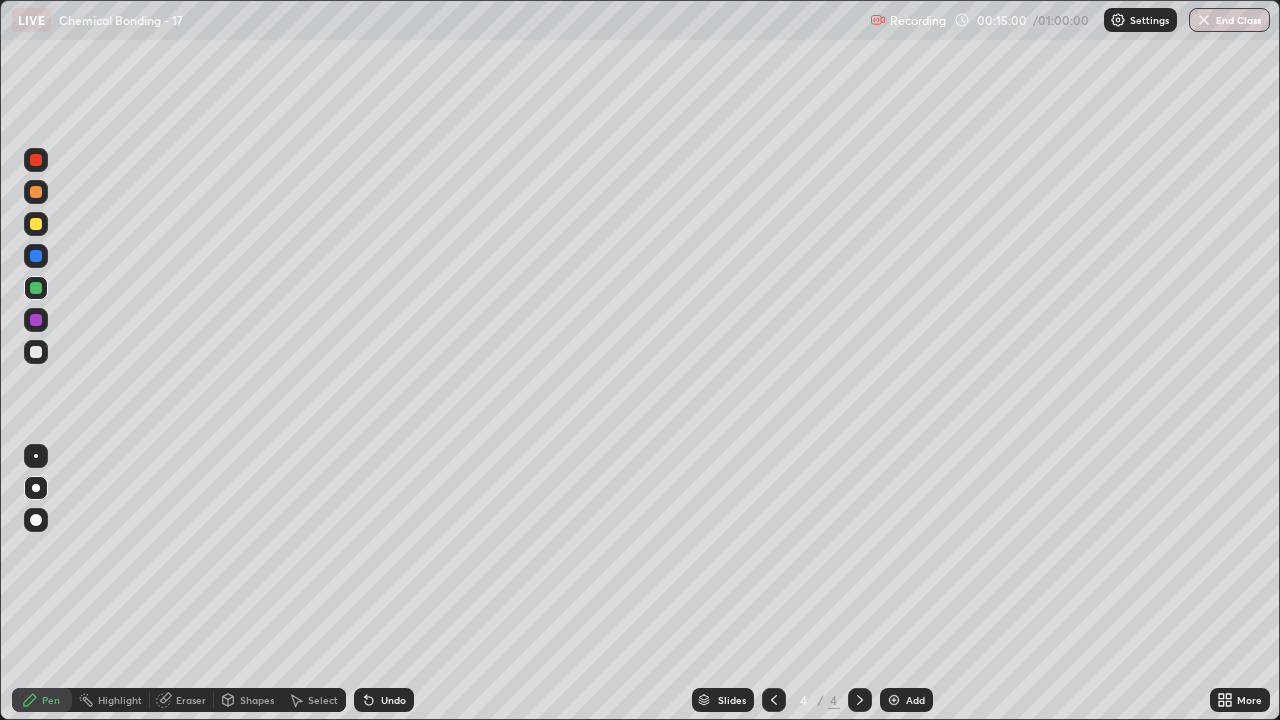 click at bounding box center (894, 700) 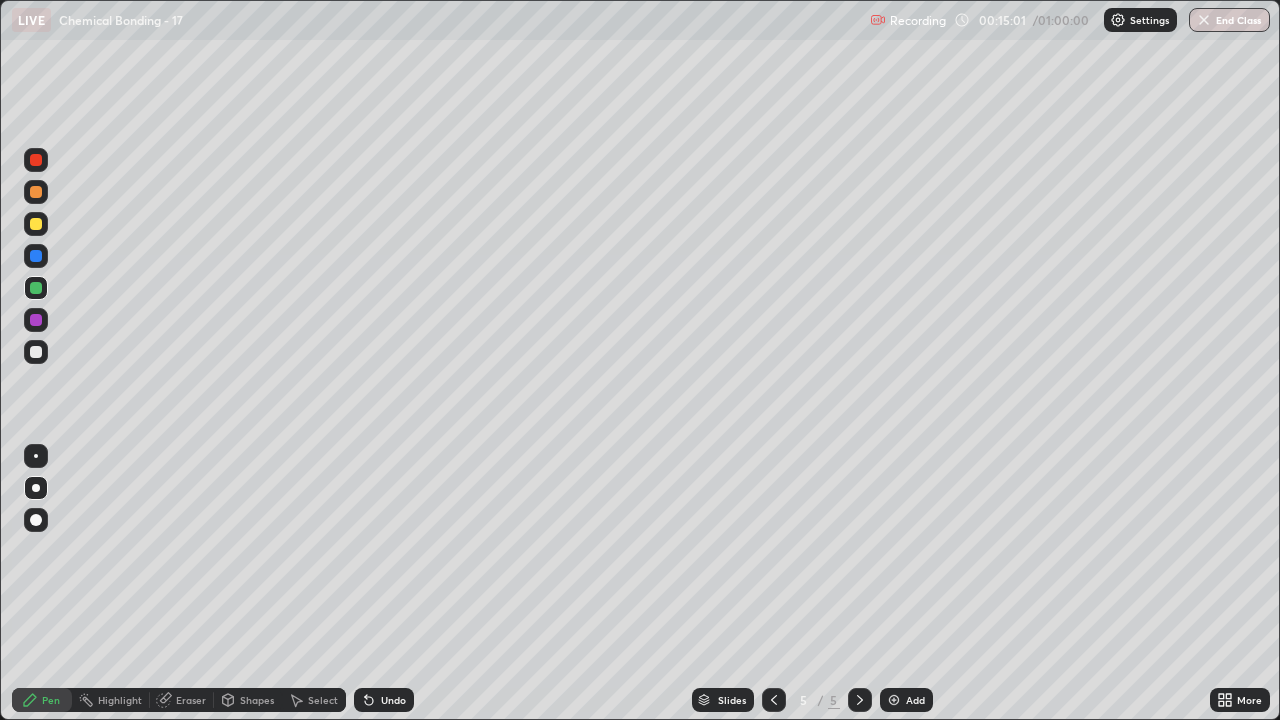 click at bounding box center (36, 352) 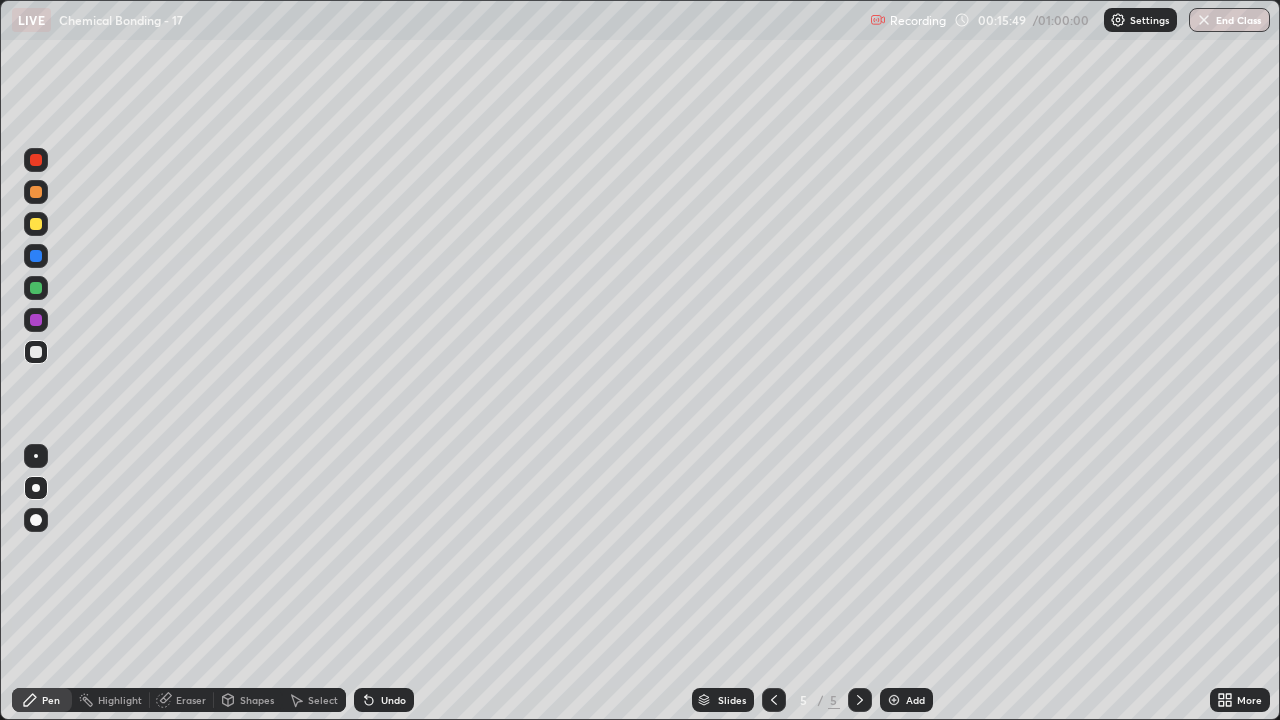 click on "Undo" at bounding box center [393, 700] 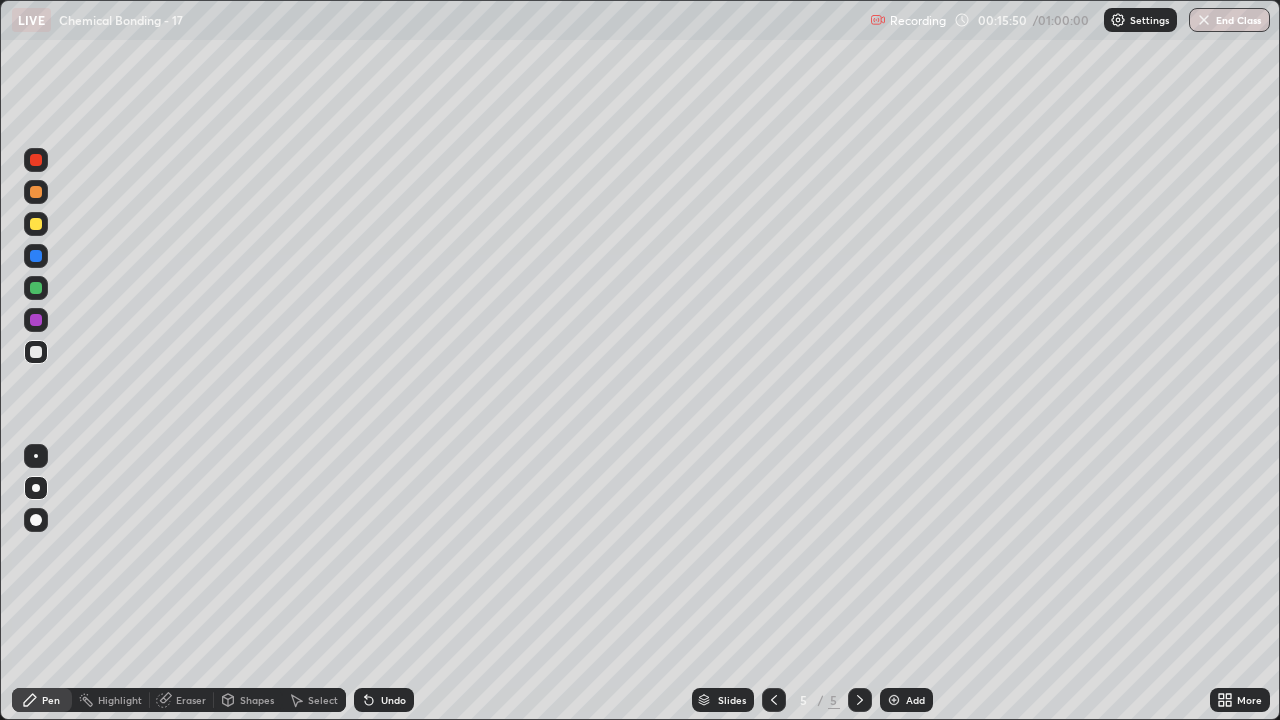 click on "Undo" at bounding box center [384, 700] 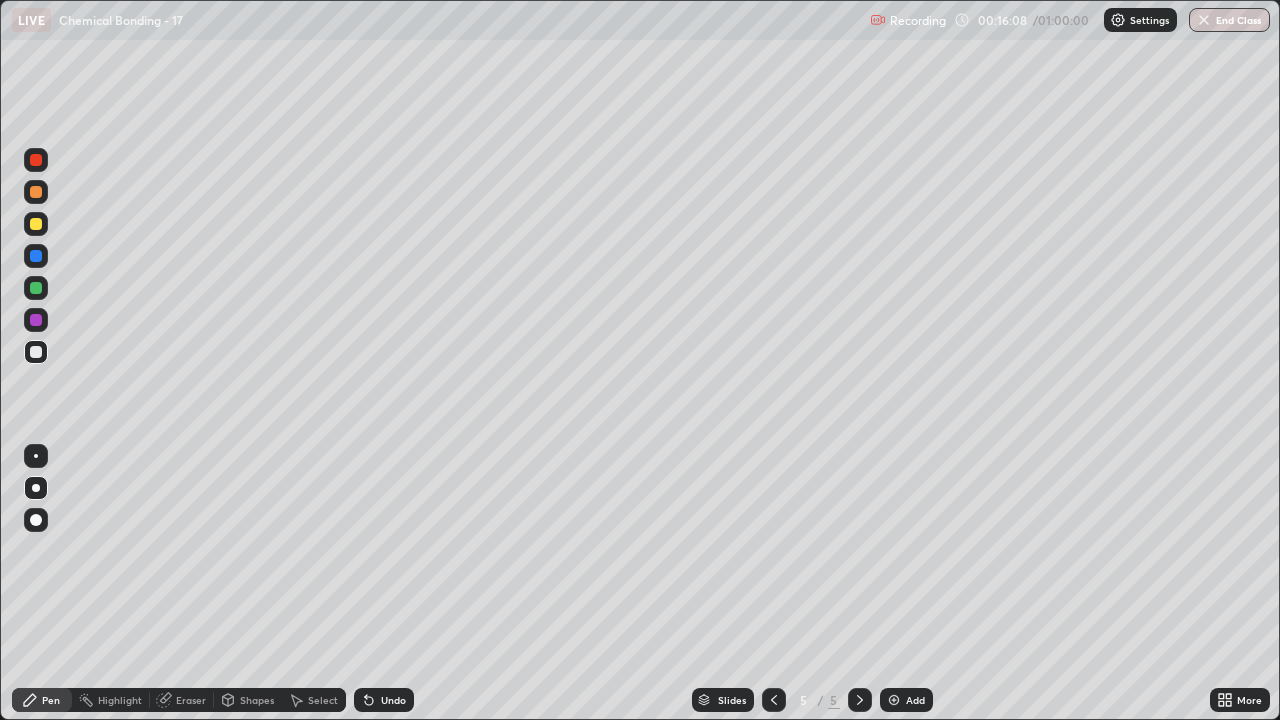 click on "Eraser" at bounding box center [182, 700] 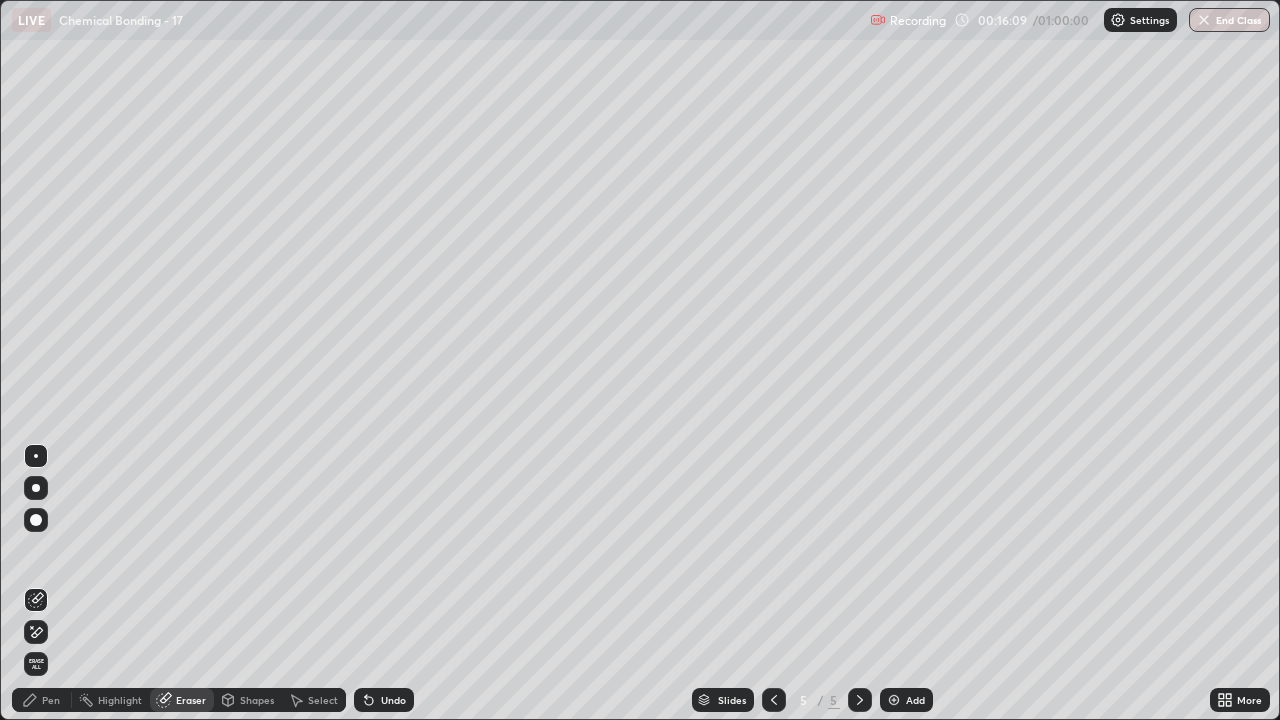 click 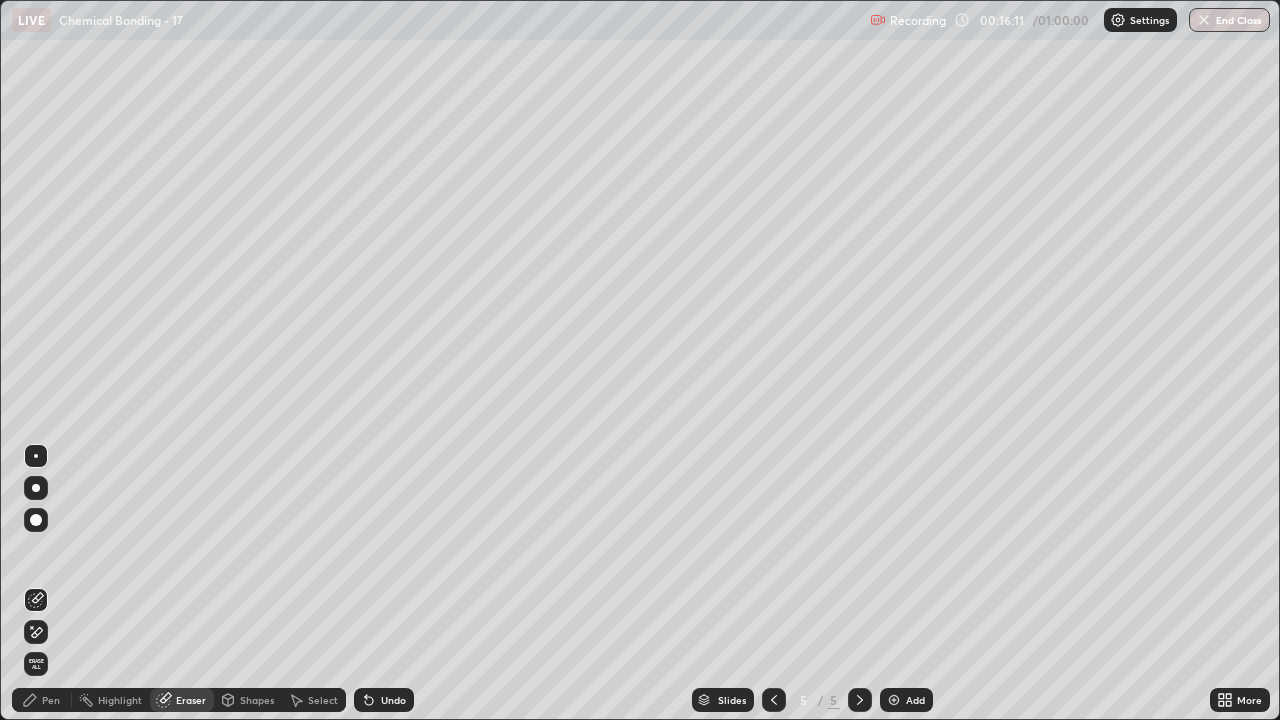 click on "Pen" at bounding box center (42, 700) 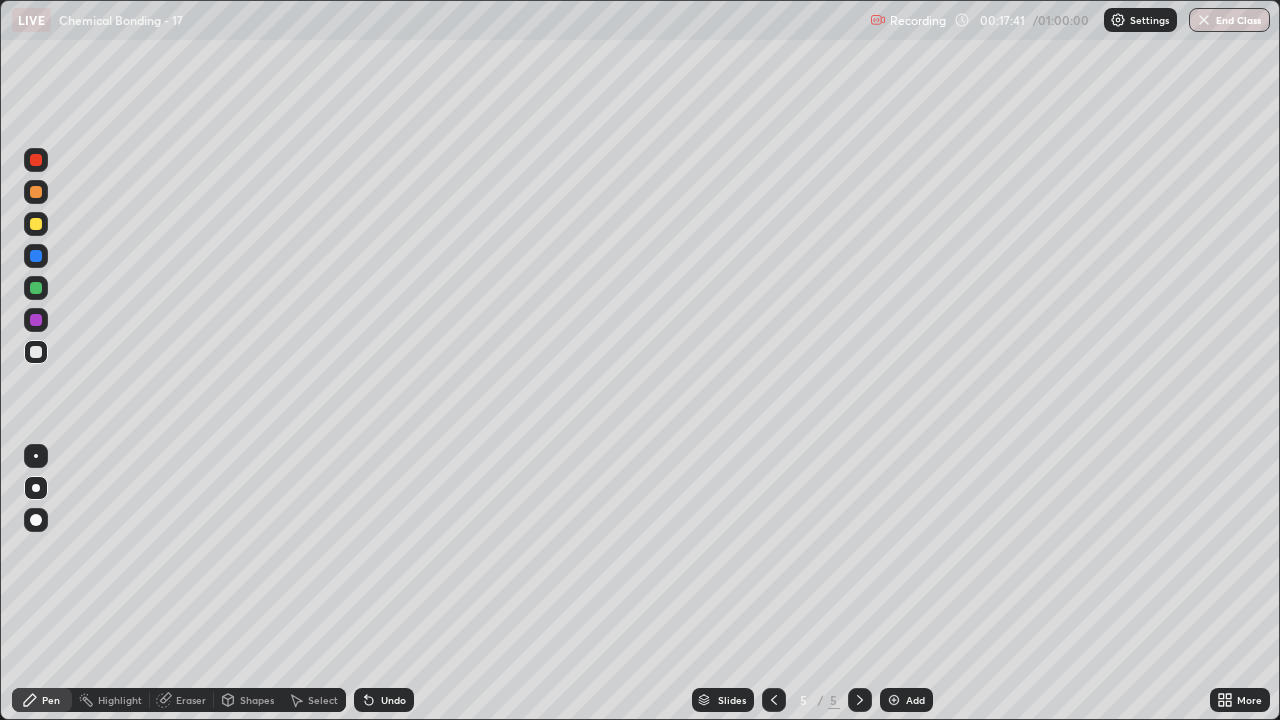 click on "Undo" at bounding box center [393, 700] 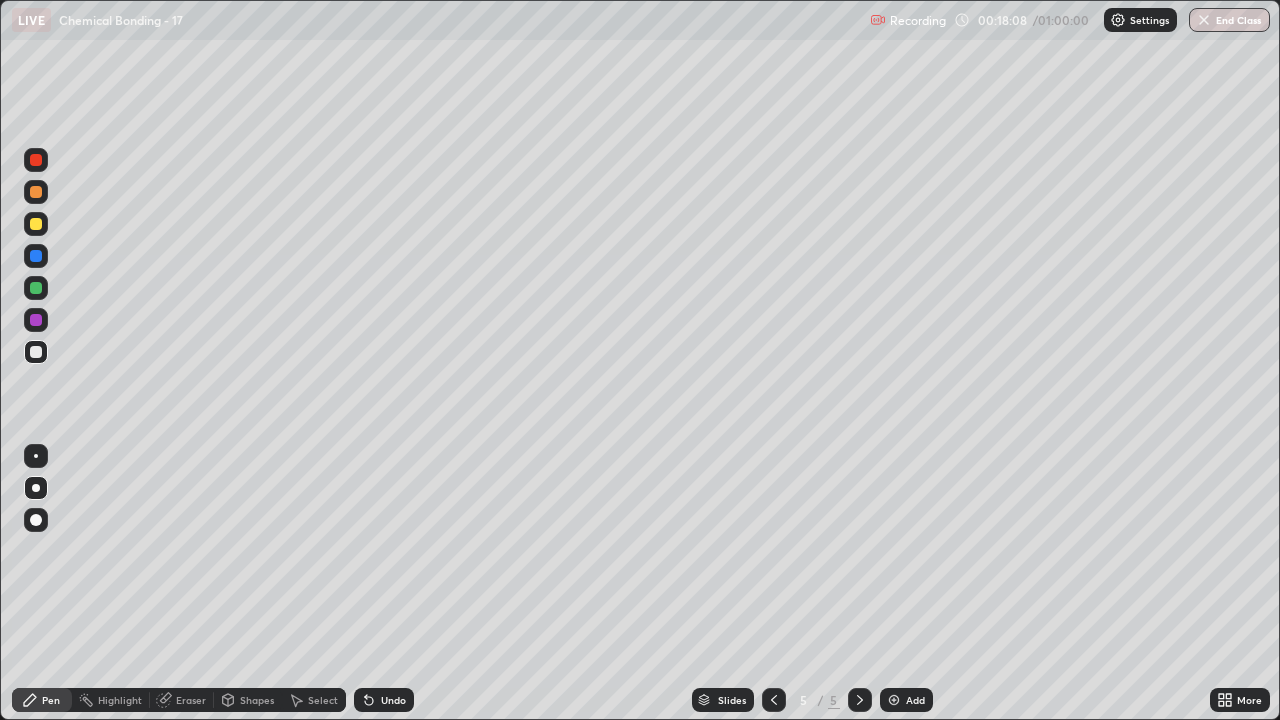 click at bounding box center [36, 224] 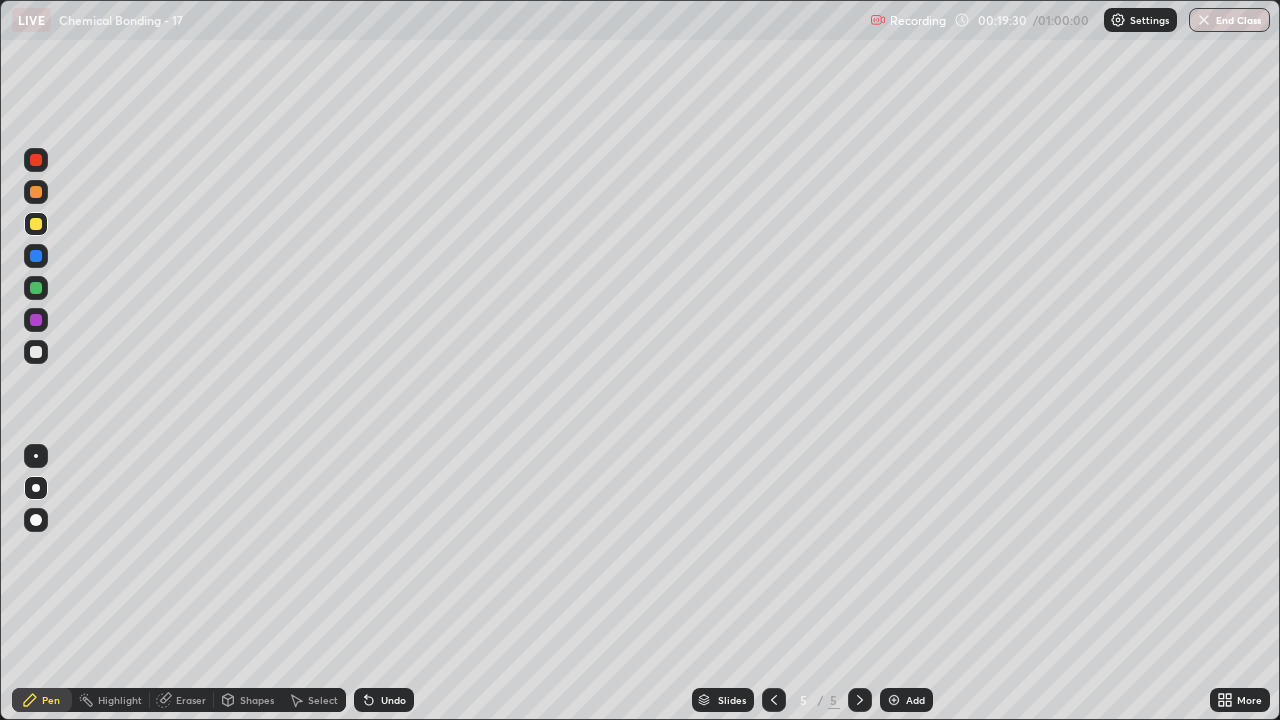 click on "Add" at bounding box center (906, 700) 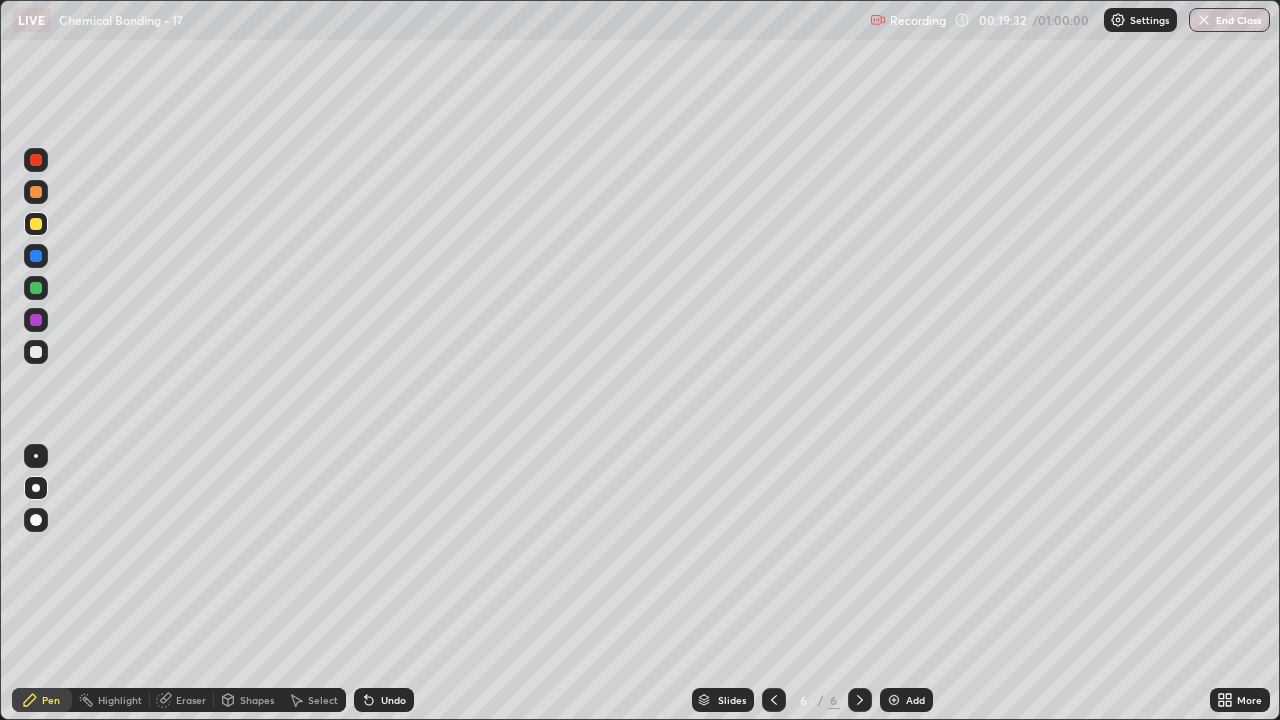 click at bounding box center (36, 352) 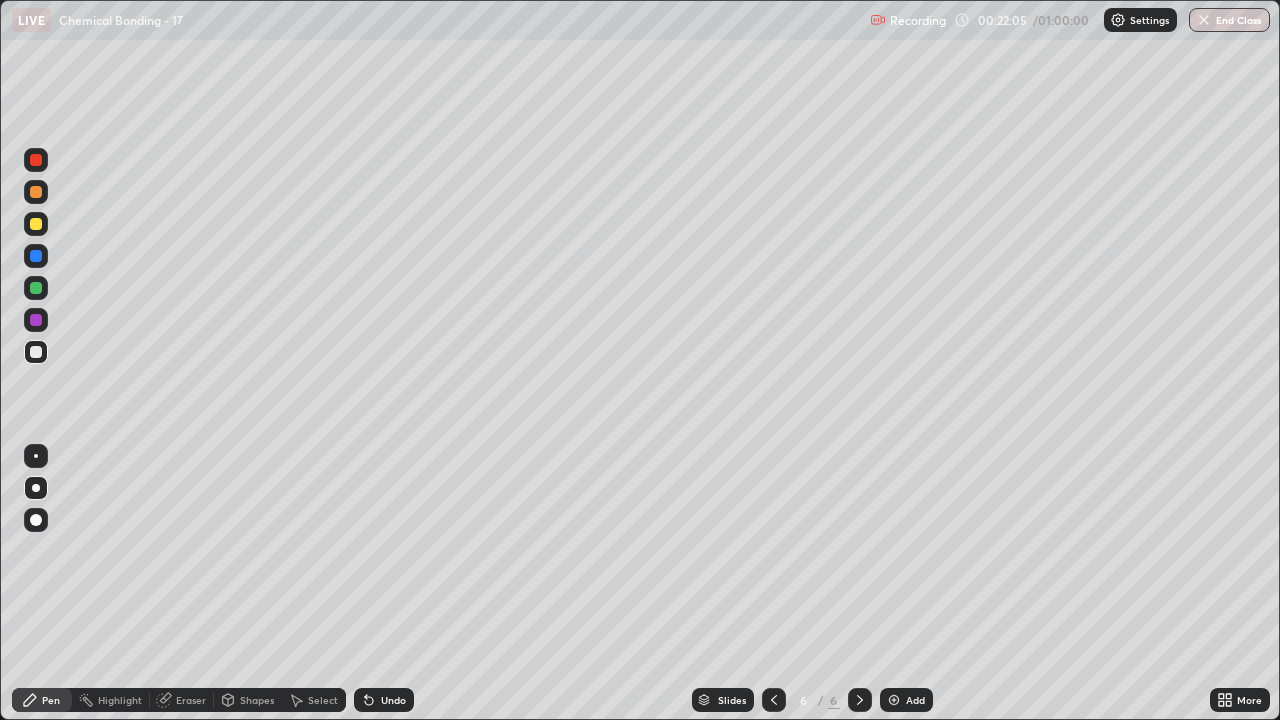 click at bounding box center [36, 288] 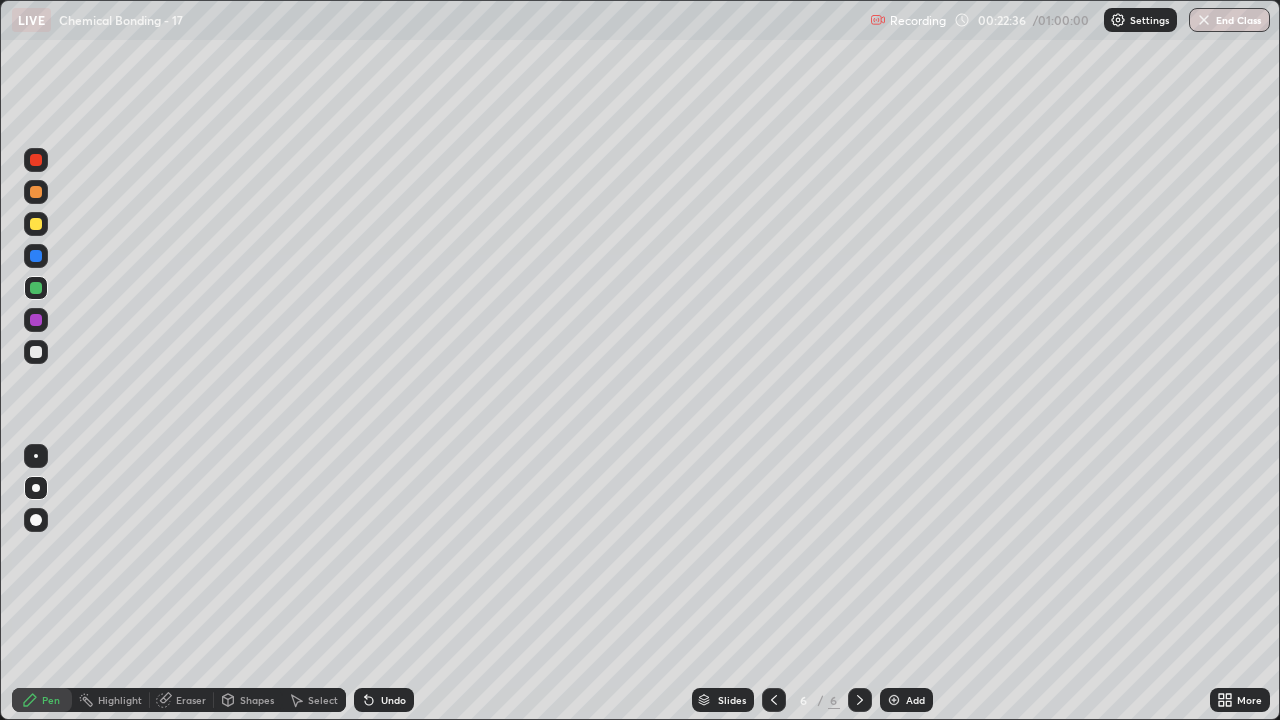 click at bounding box center (36, 224) 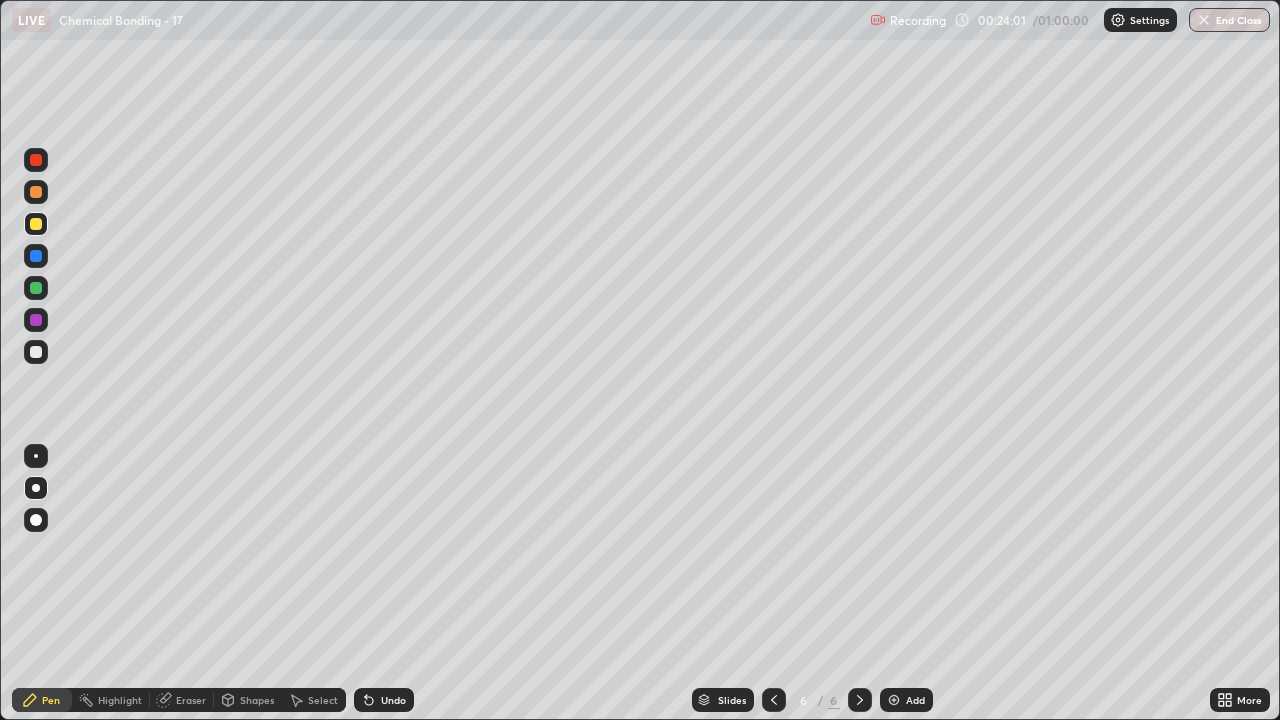 click at bounding box center [36, 352] 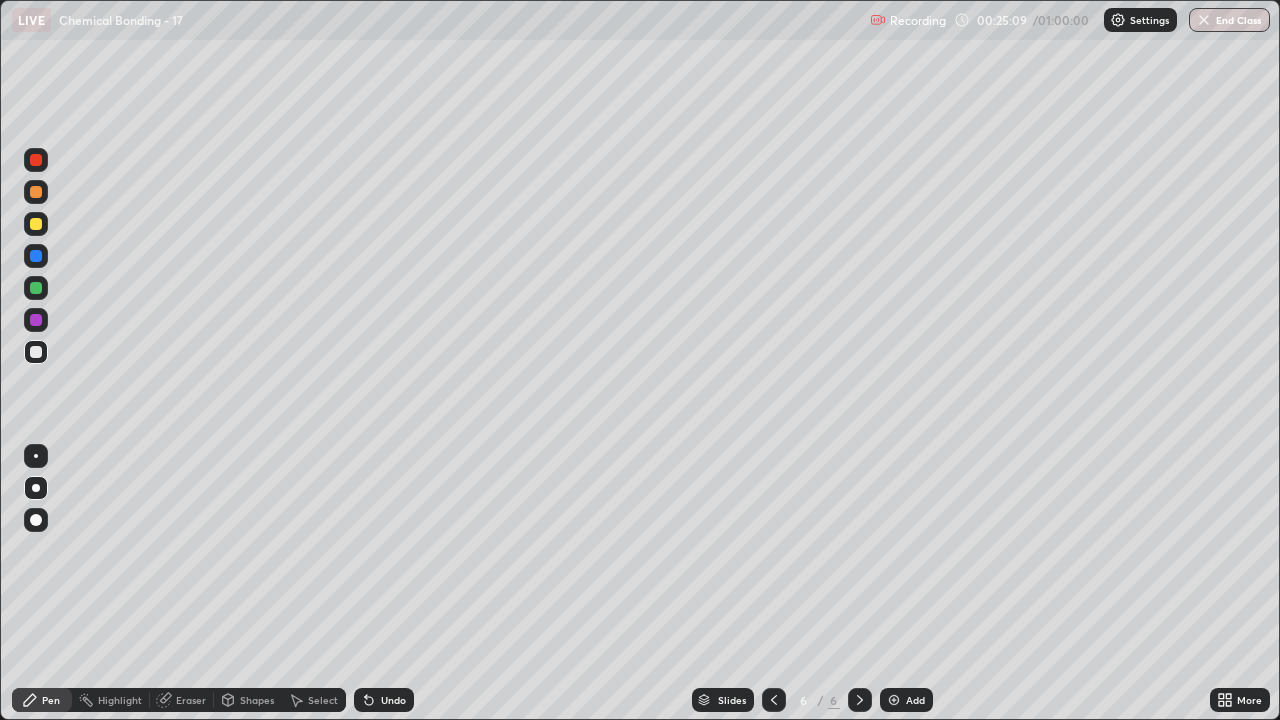 click at bounding box center [36, 320] 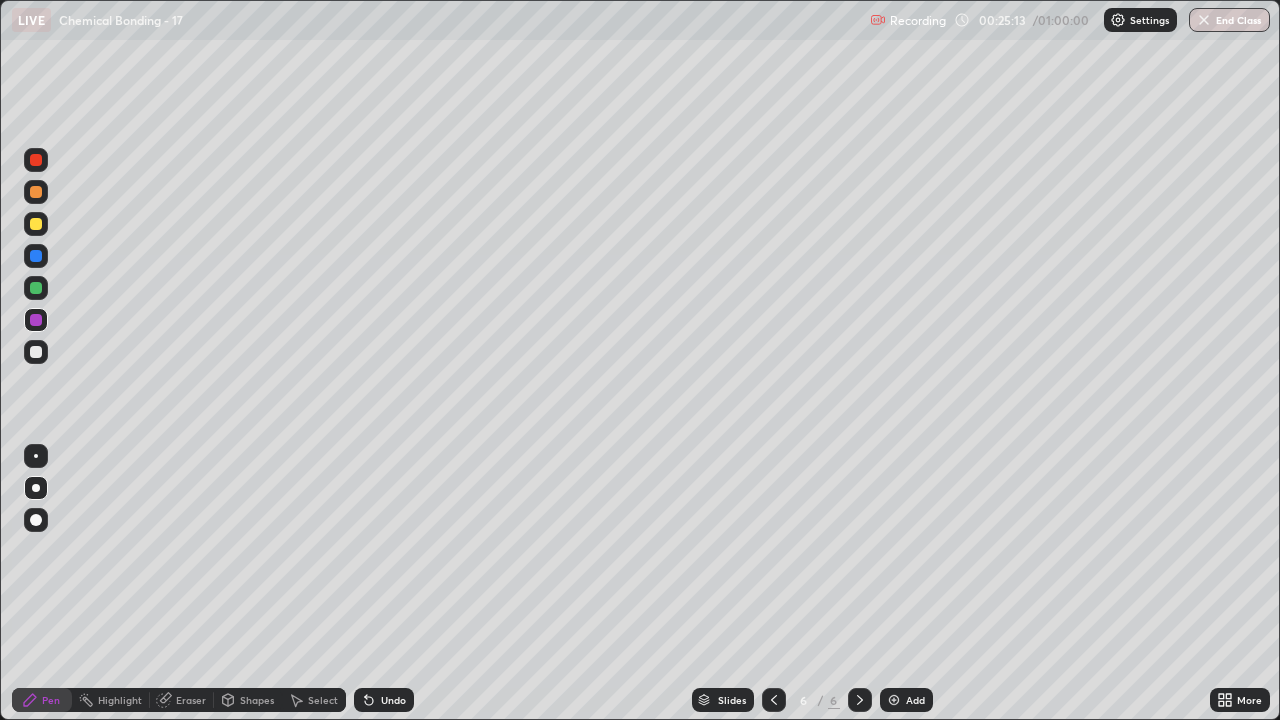 click on "Undo" at bounding box center (393, 700) 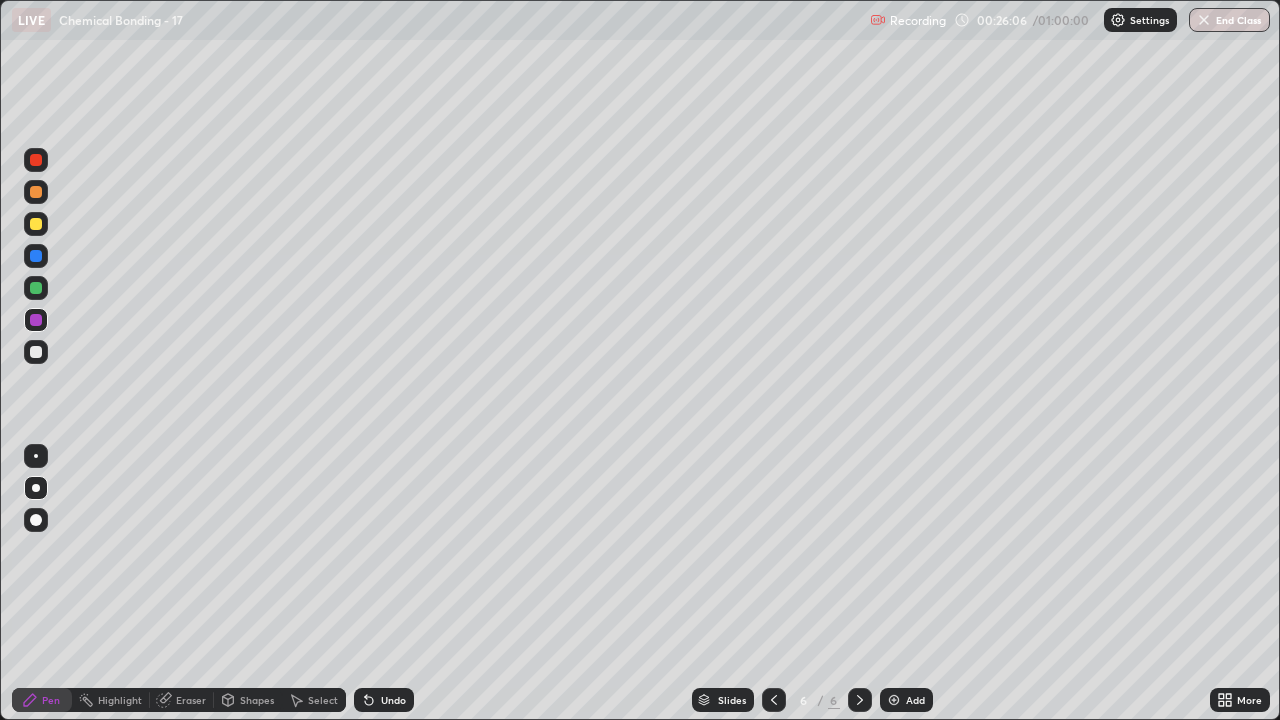 click at bounding box center [36, 352] 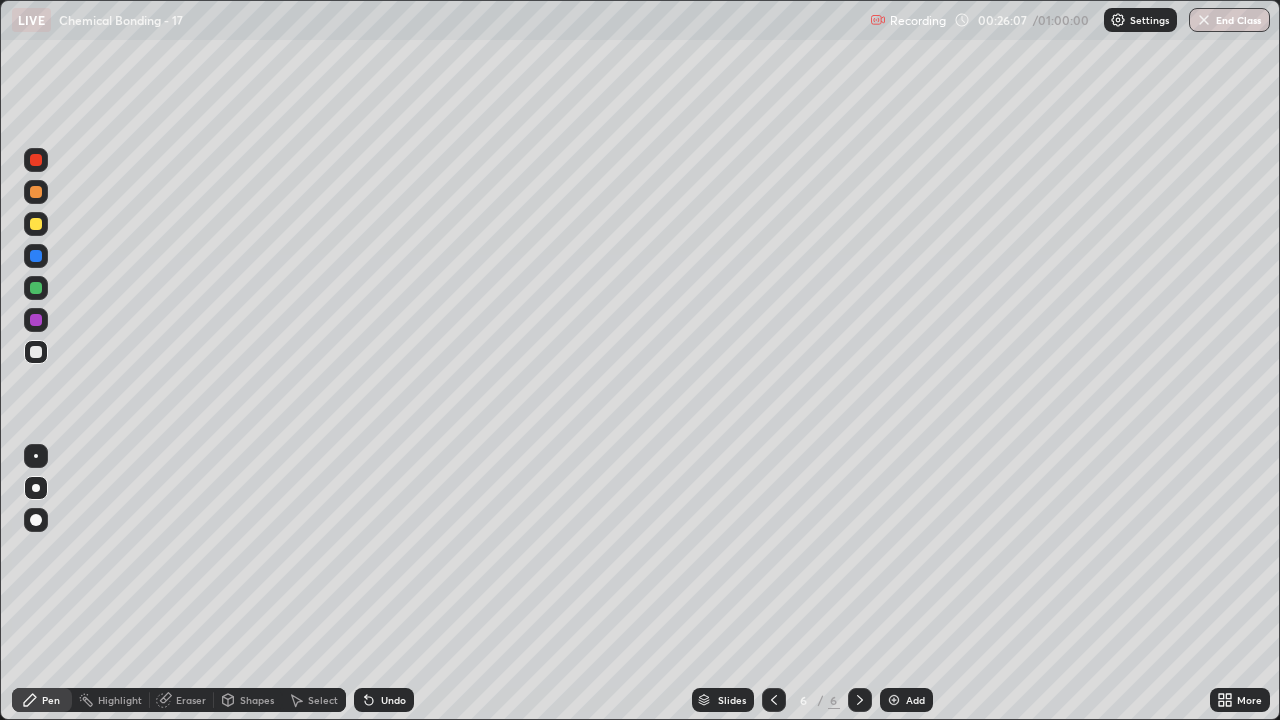 click at bounding box center (36, 320) 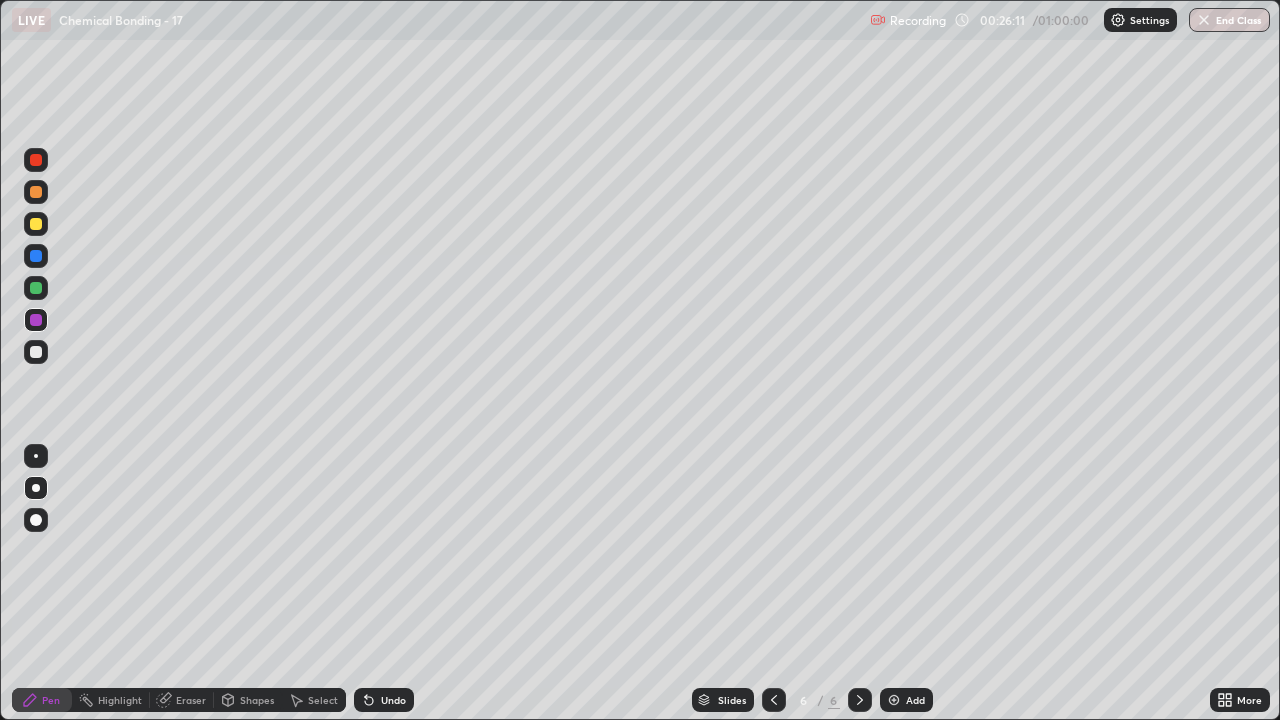 click at bounding box center [36, 352] 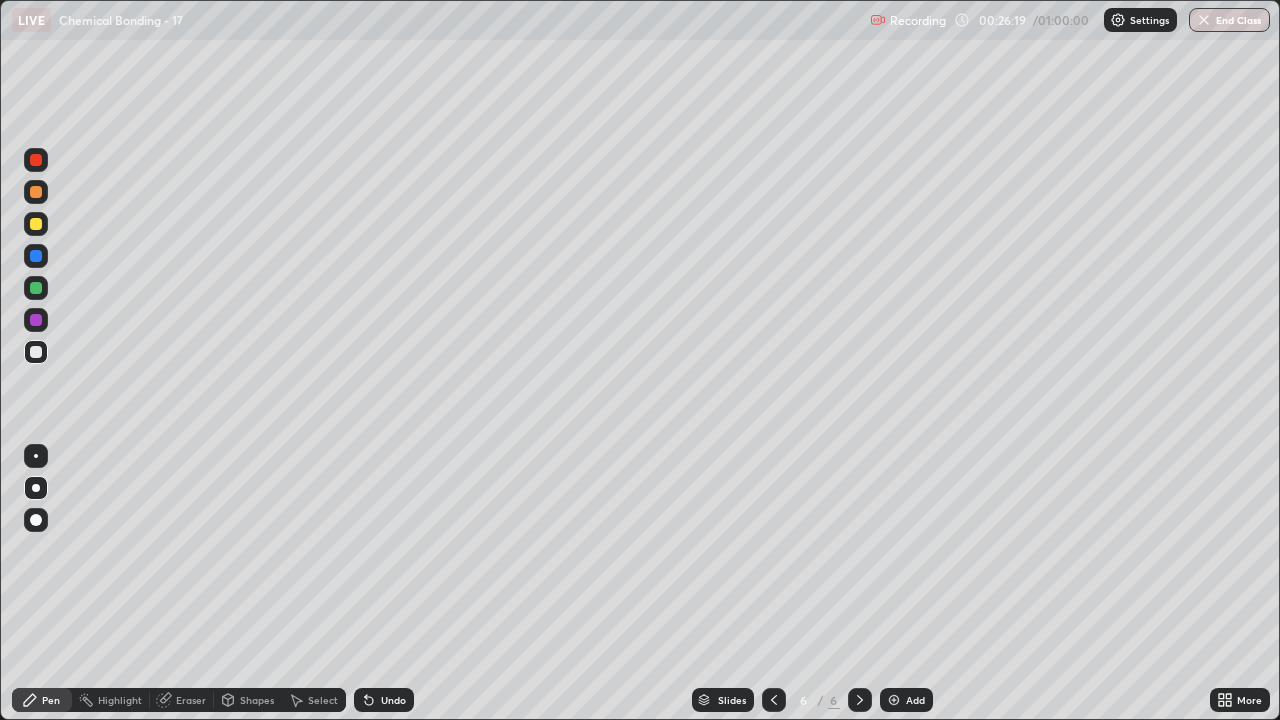 click on "Undo" at bounding box center [393, 700] 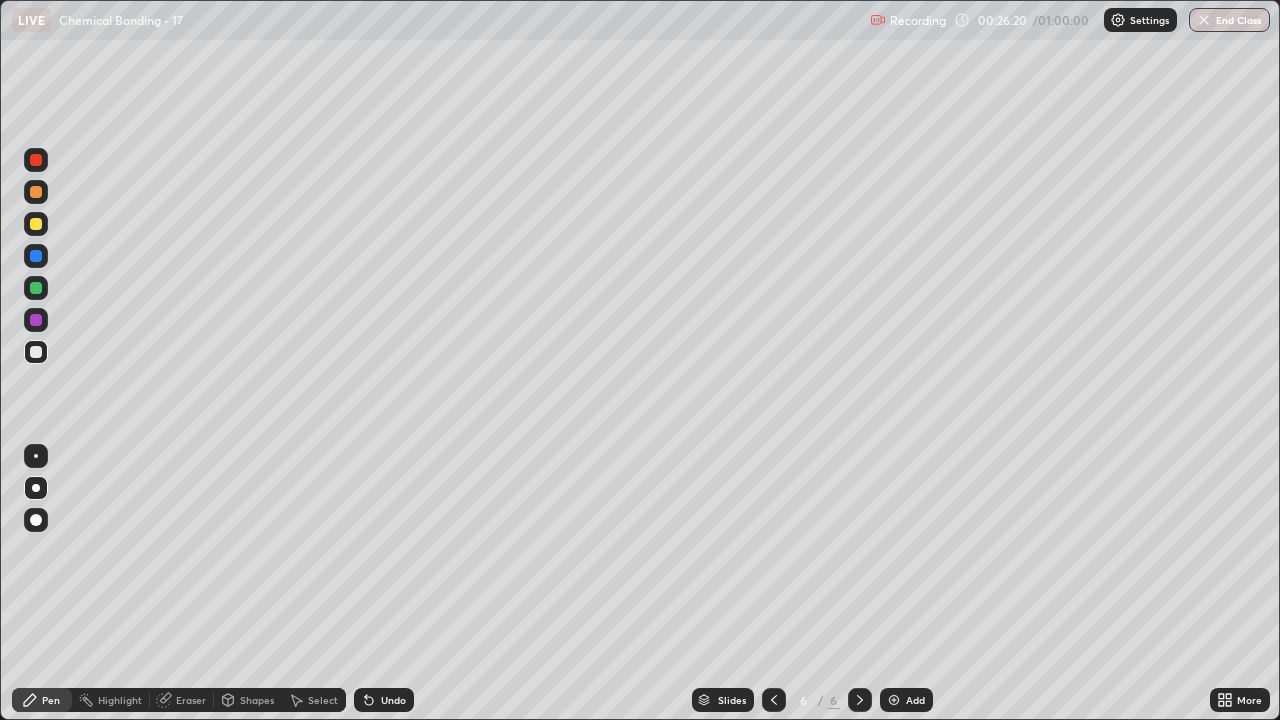 click on "Undo" at bounding box center [393, 700] 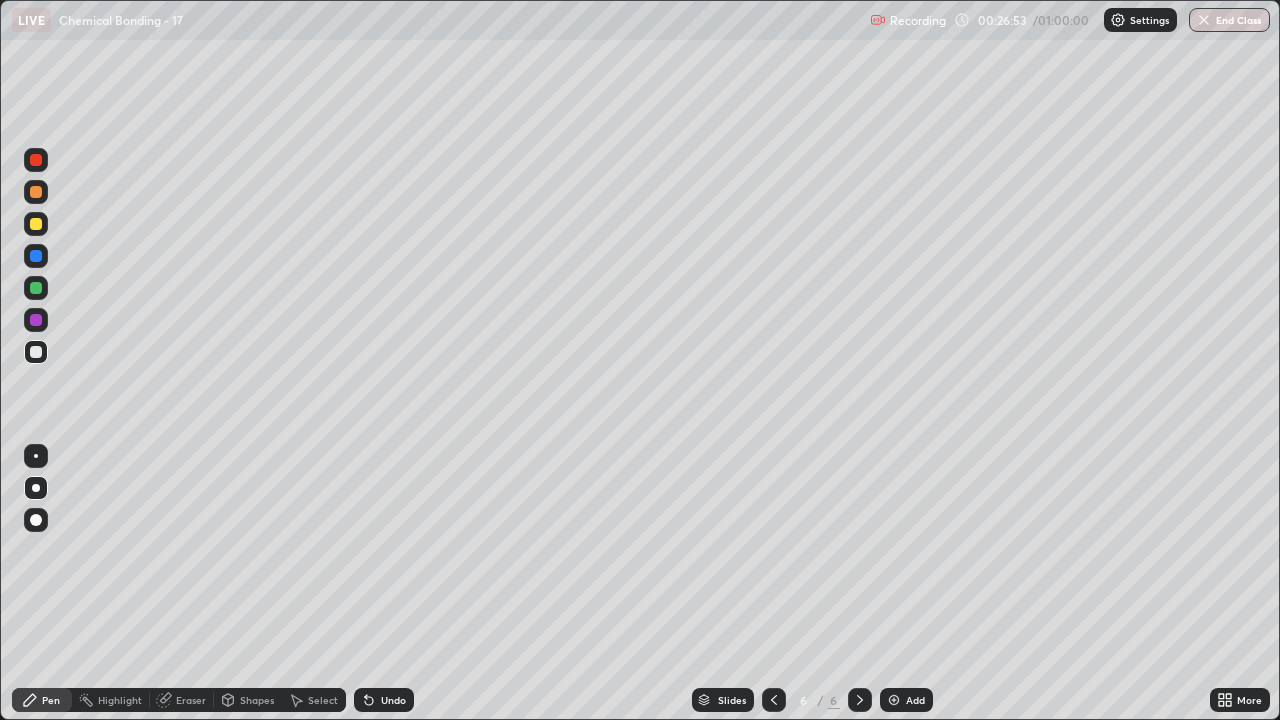 click on "Undo" at bounding box center [393, 700] 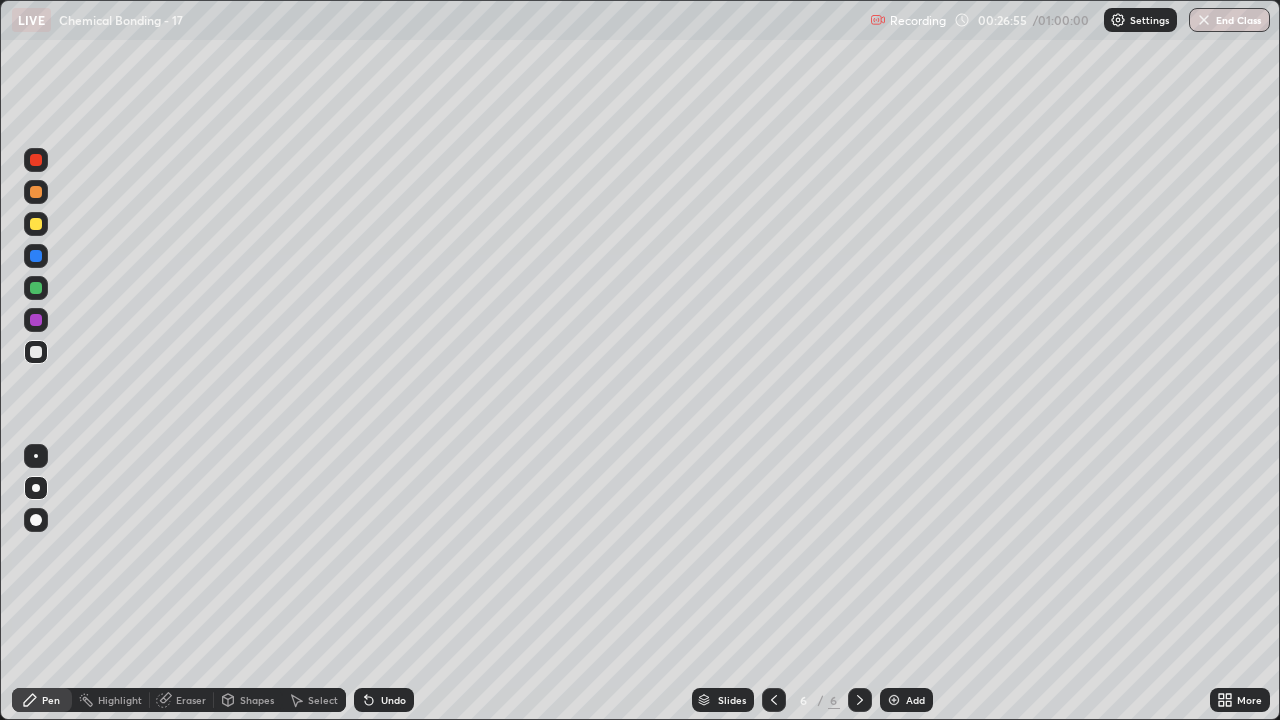 click on "Undo" at bounding box center (393, 700) 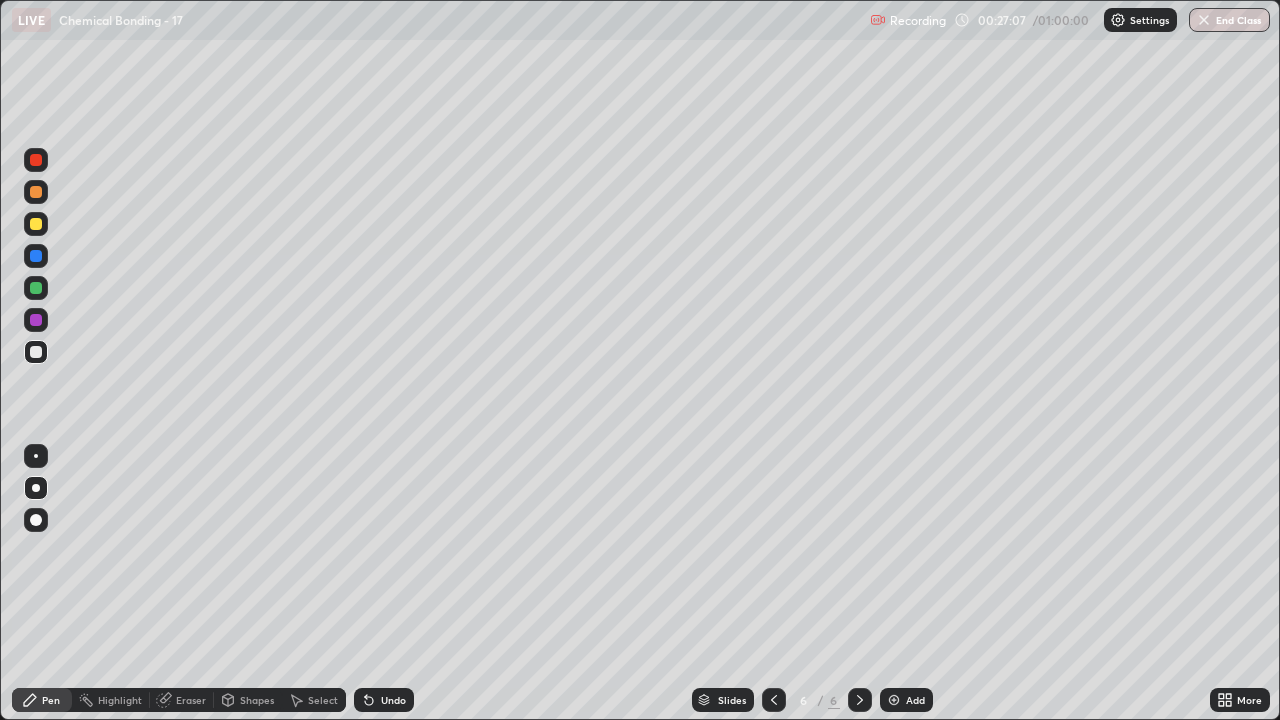 click 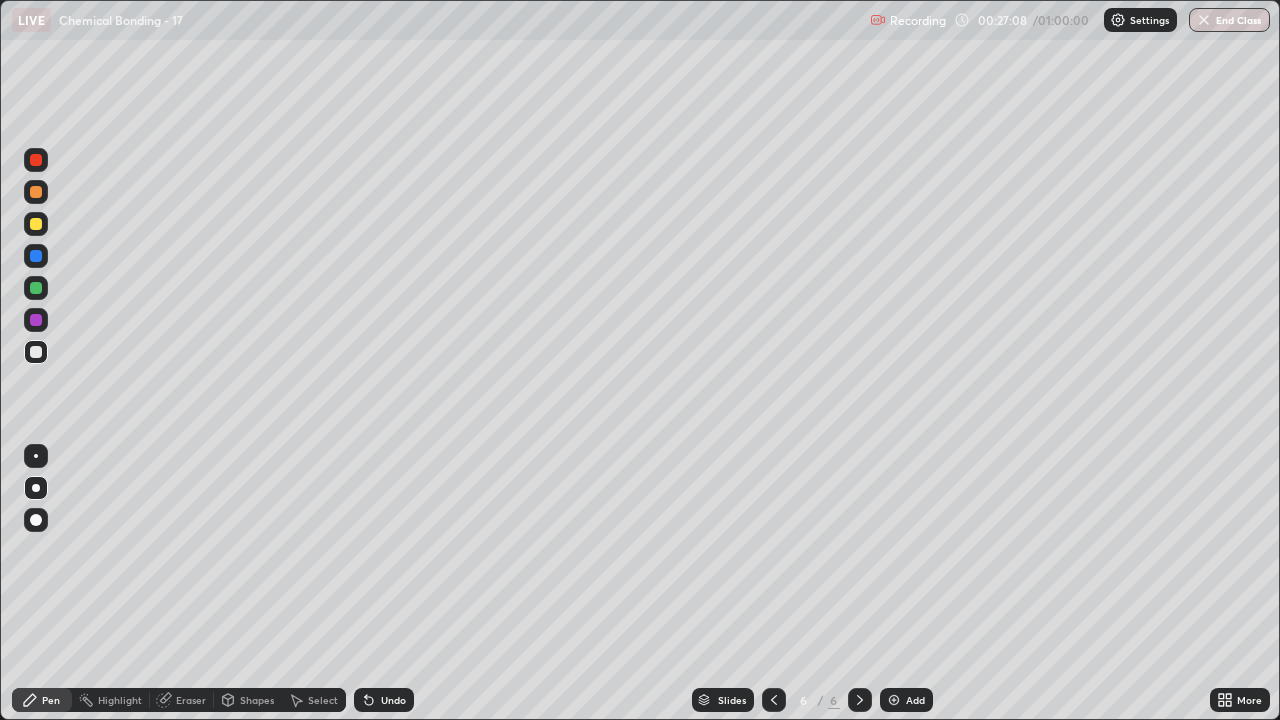 click 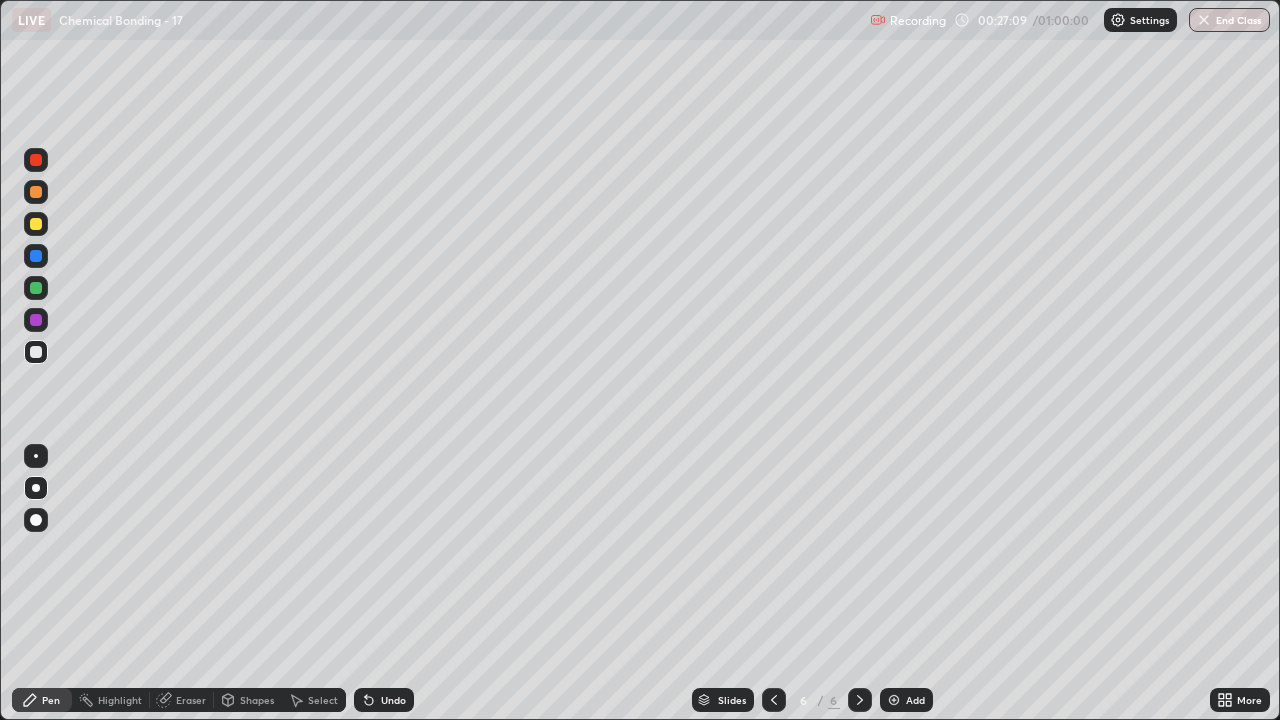 click 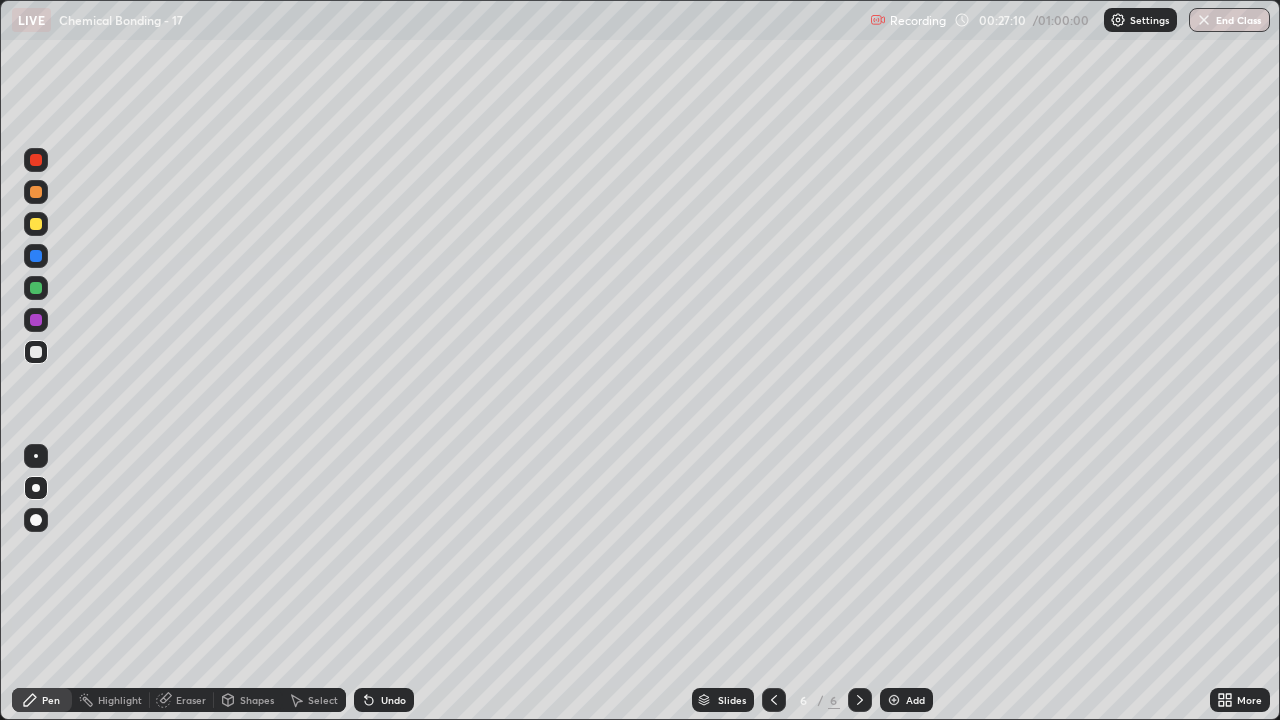 click on "Undo" at bounding box center [384, 700] 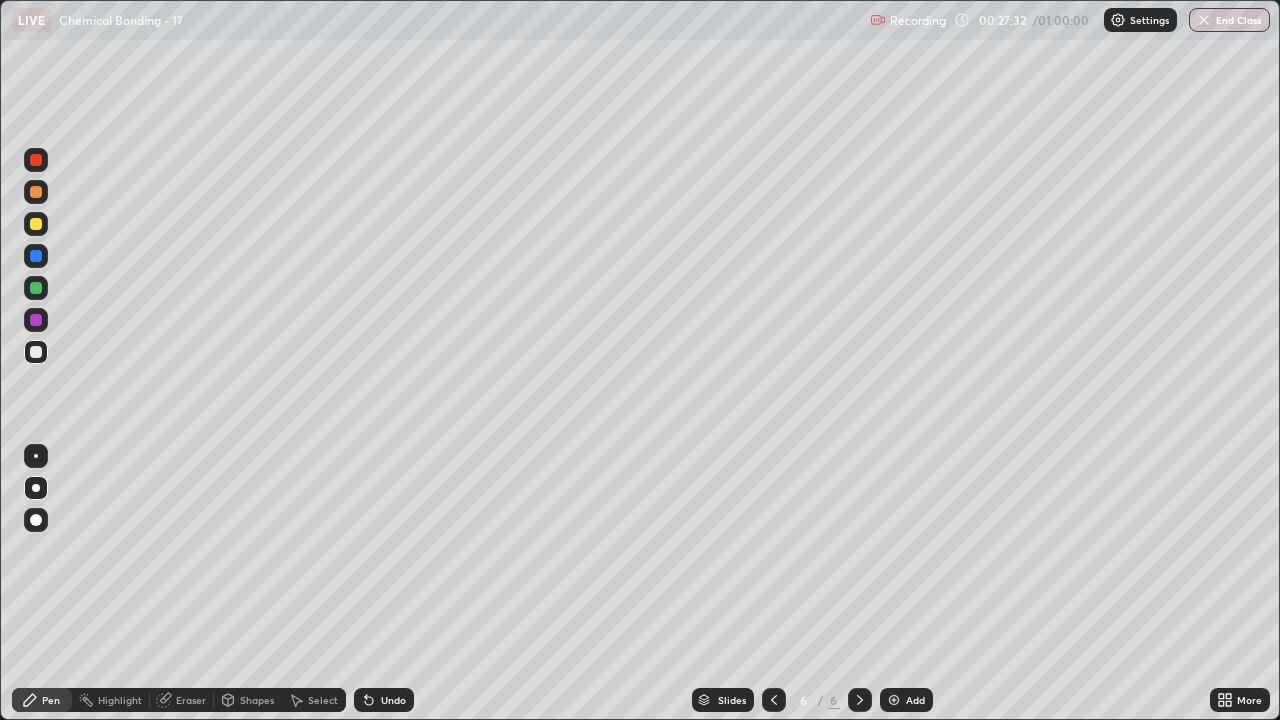 click at bounding box center (36, 288) 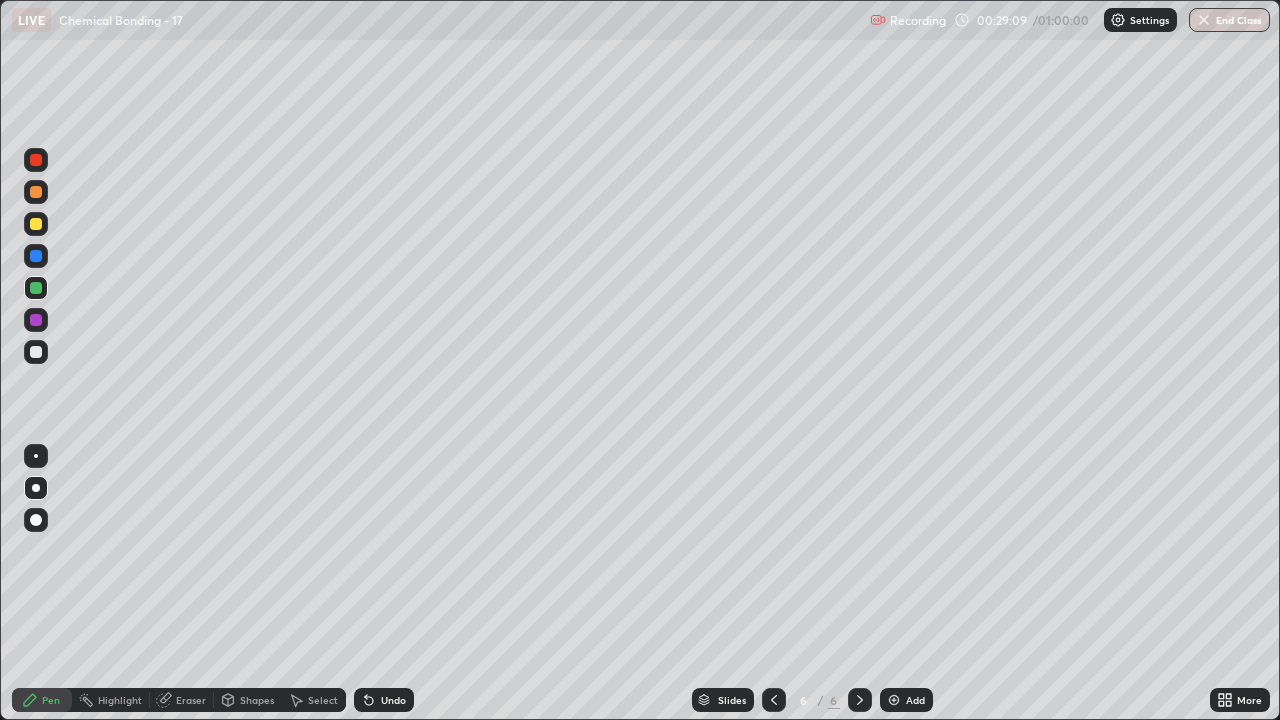 click at bounding box center [894, 700] 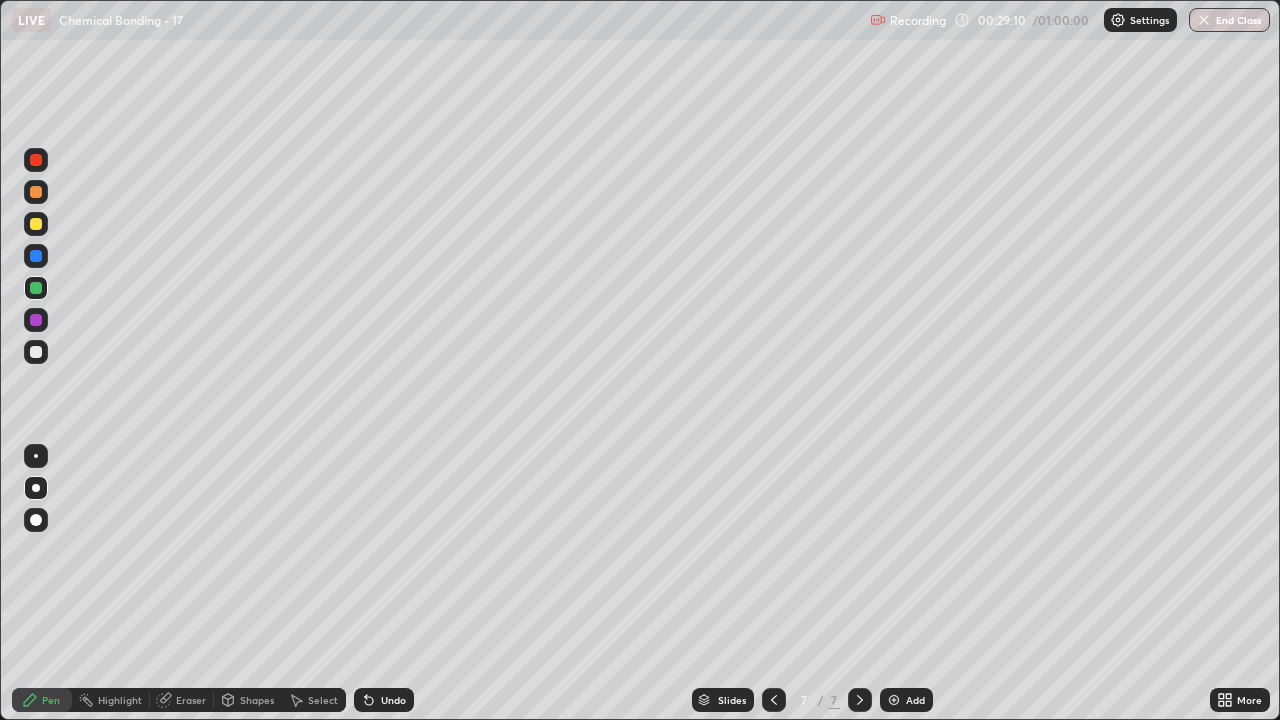 click at bounding box center (36, 352) 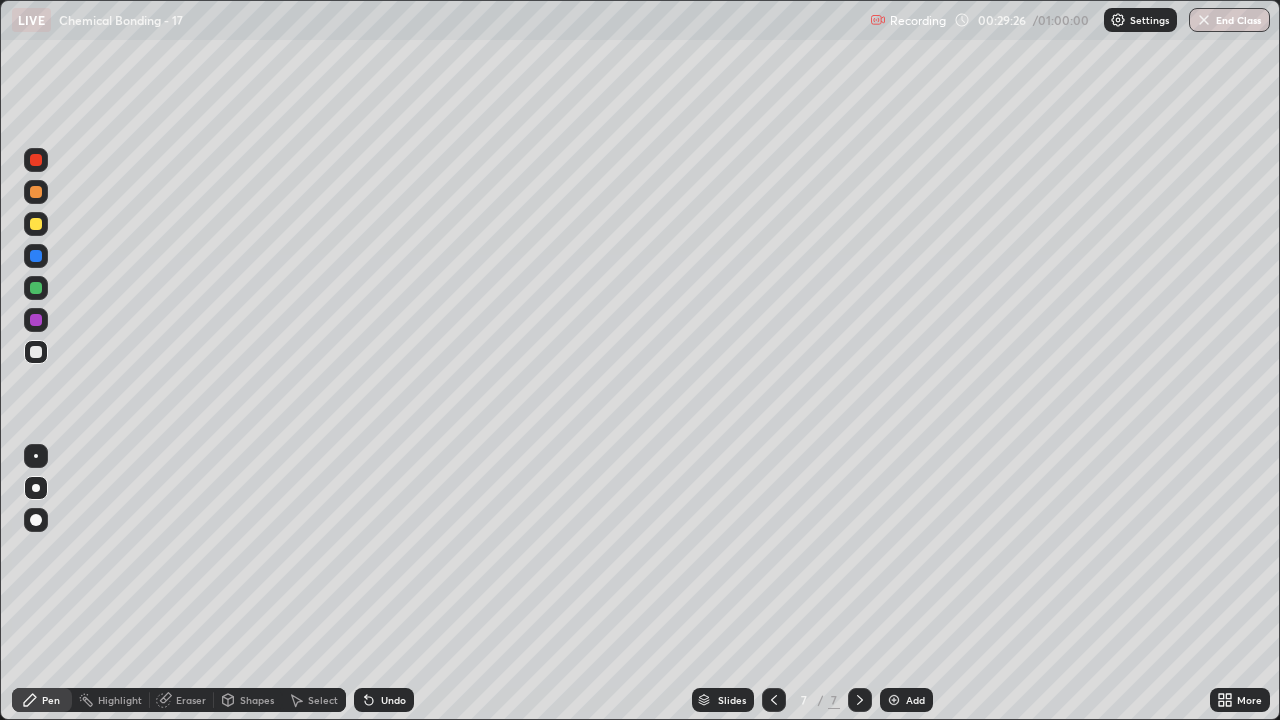 click 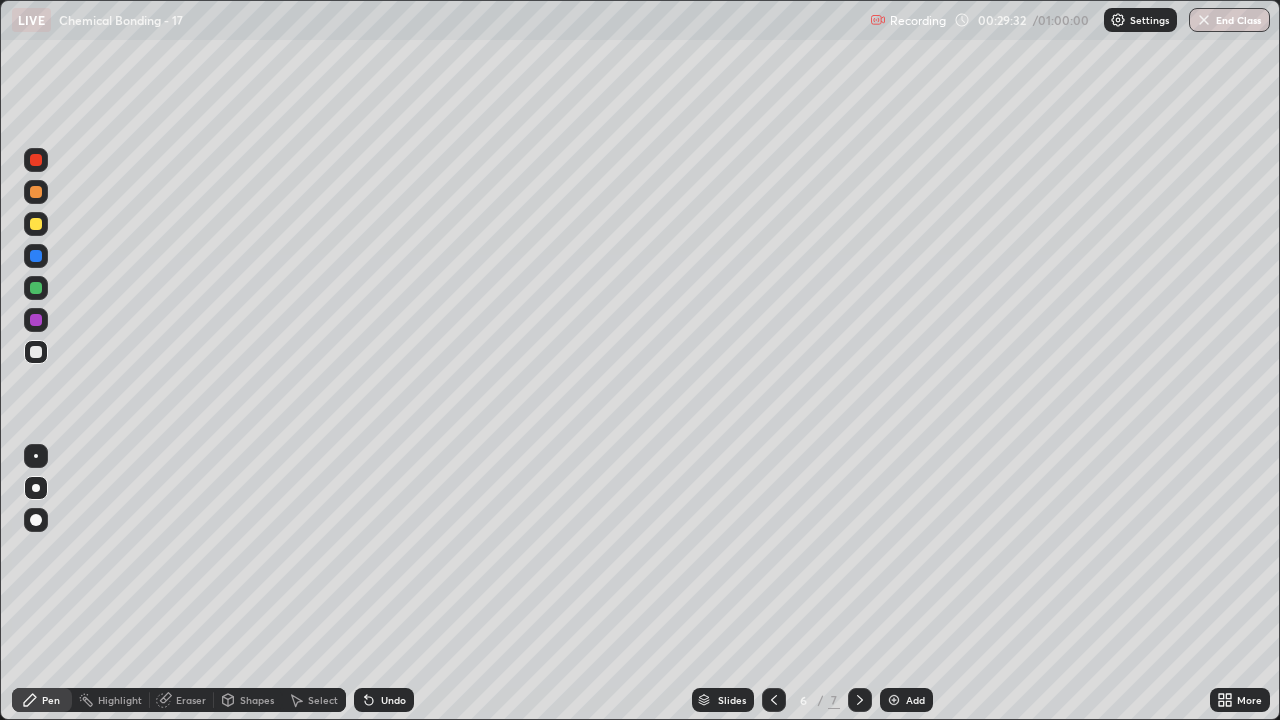 click 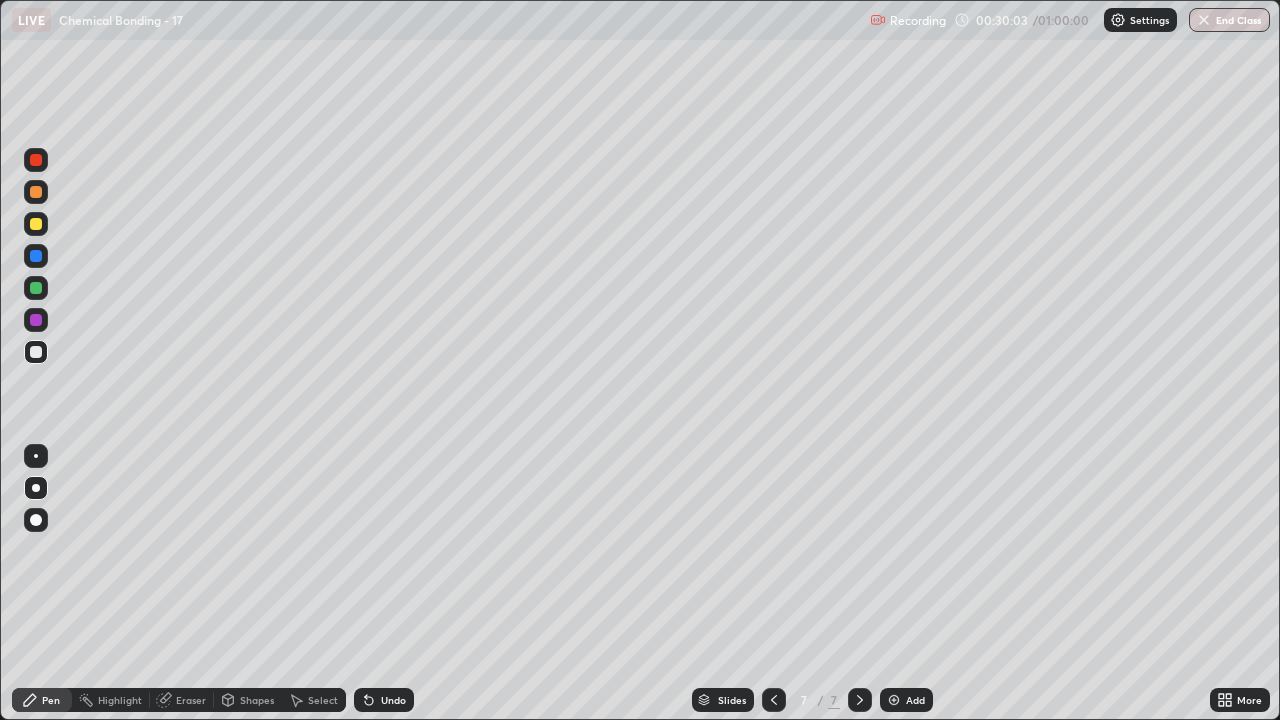 click at bounding box center [36, 224] 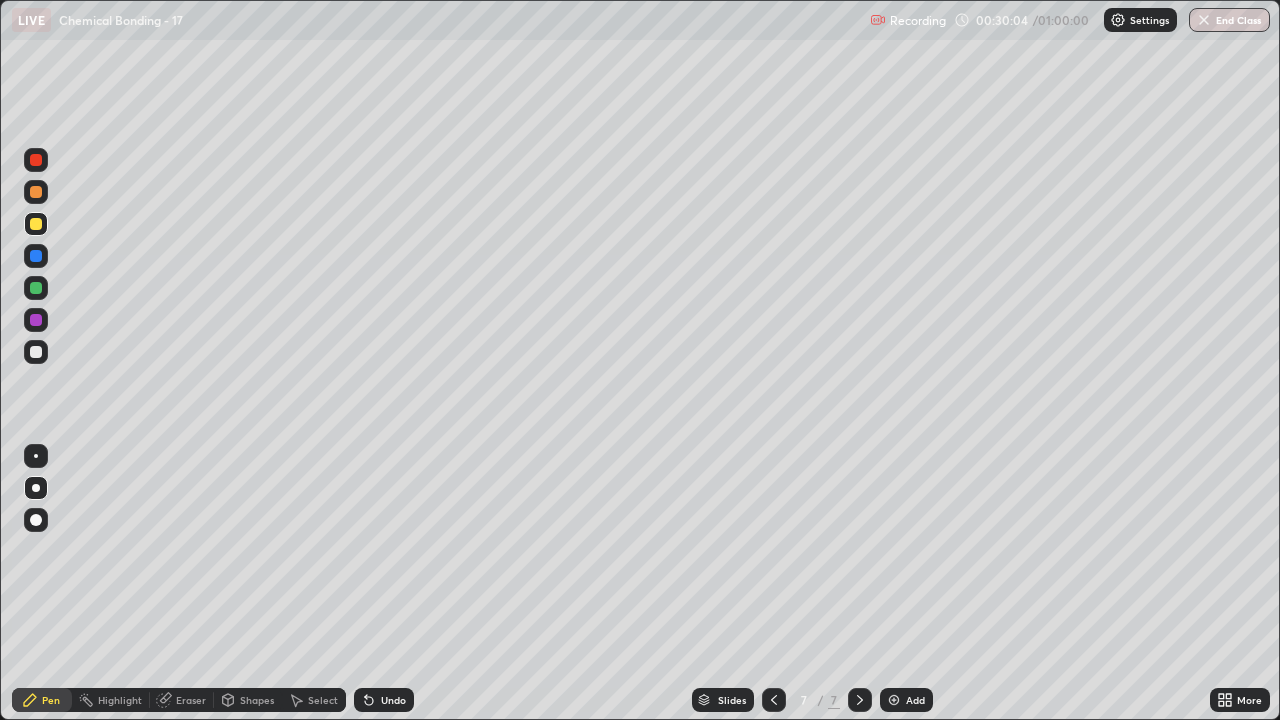 click at bounding box center [36, 224] 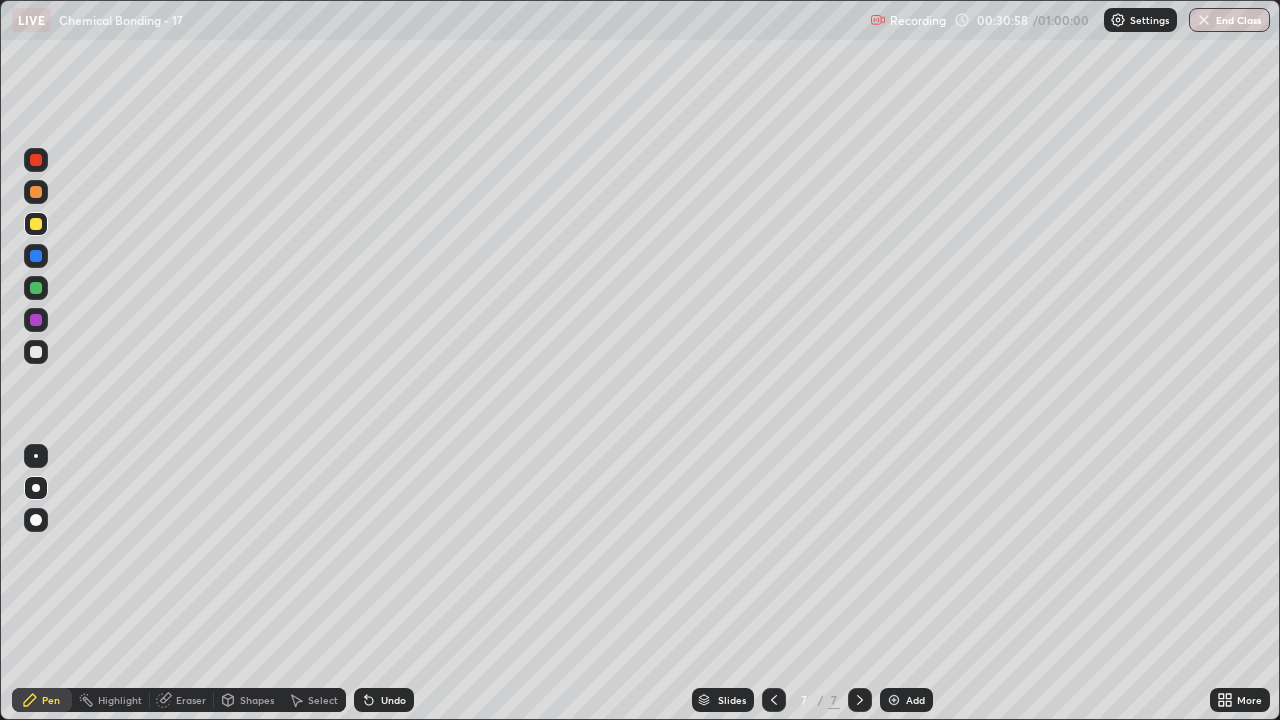click on "Undo" at bounding box center [393, 700] 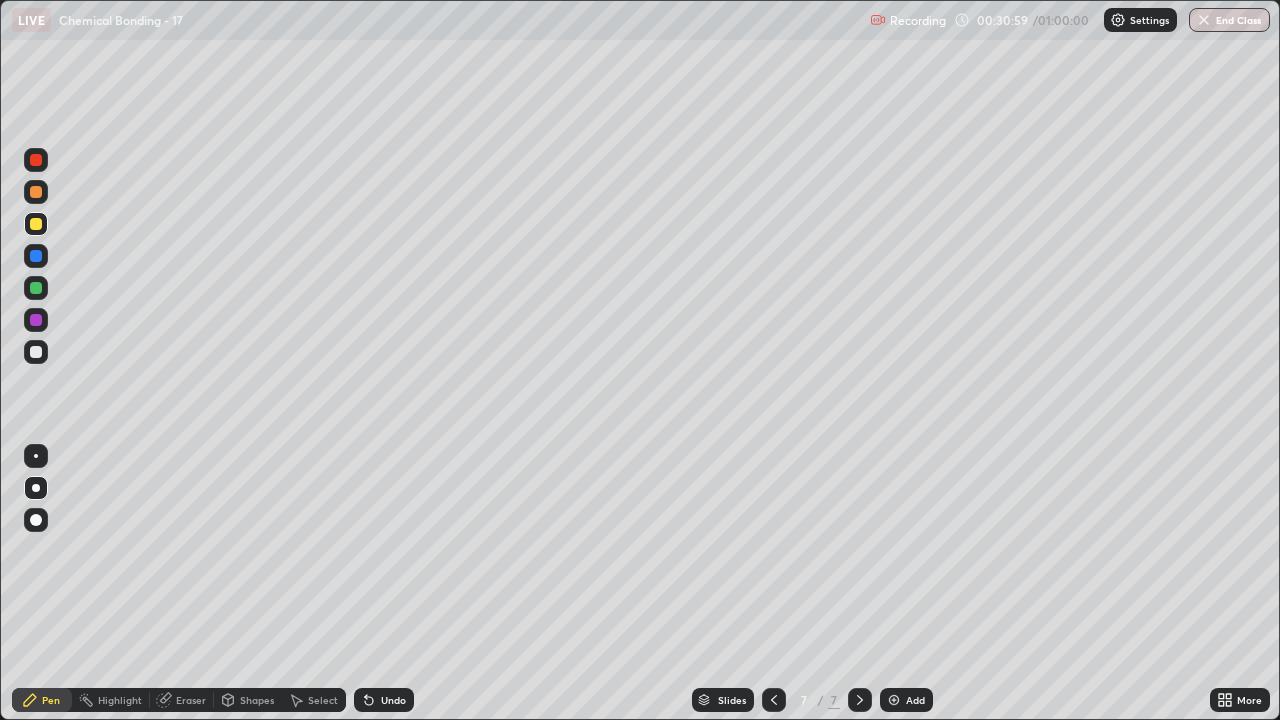 click on "Undo" at bounding box center [393, 700] 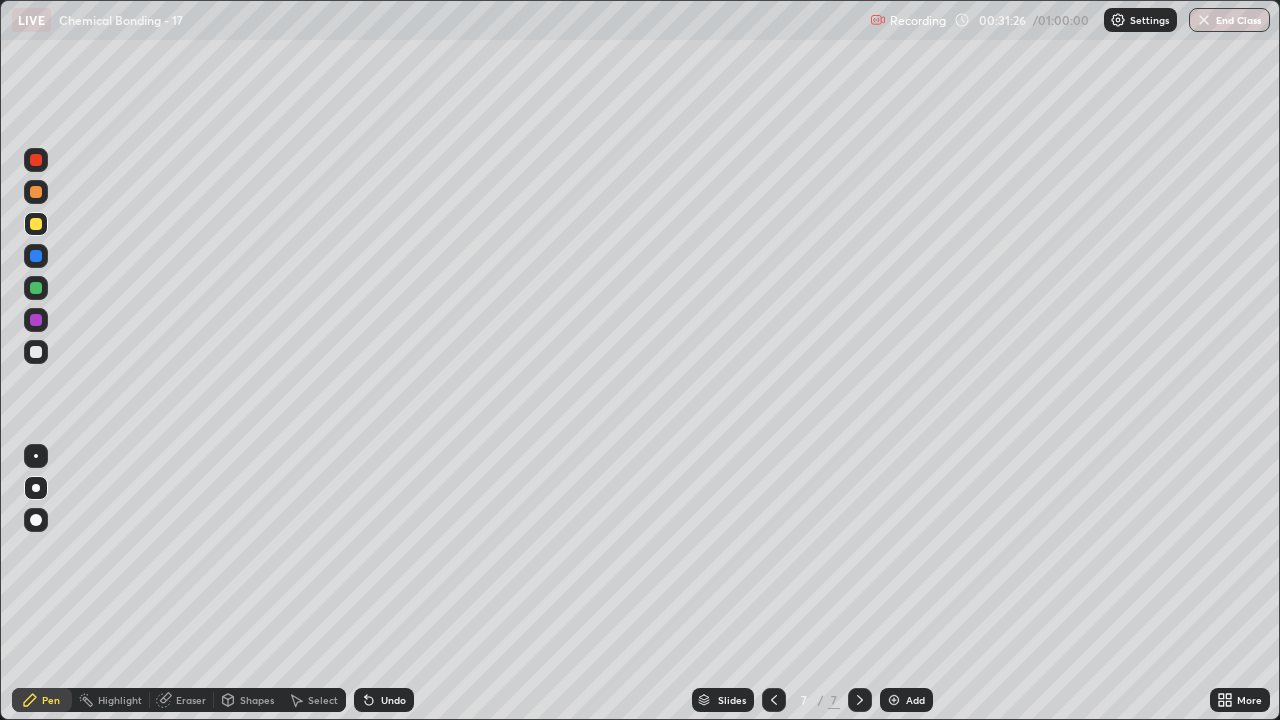 click at bounding box center (36, 288) 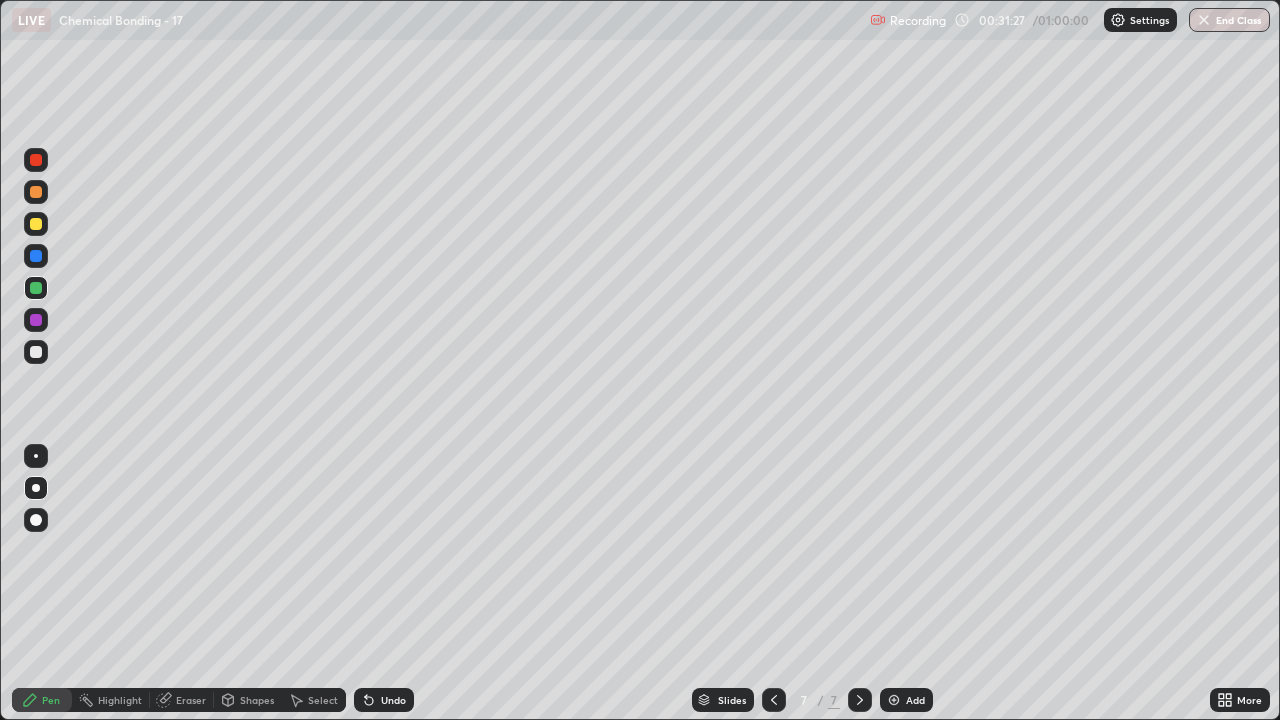 click on "Shapes" at bounding box center (257, 700) 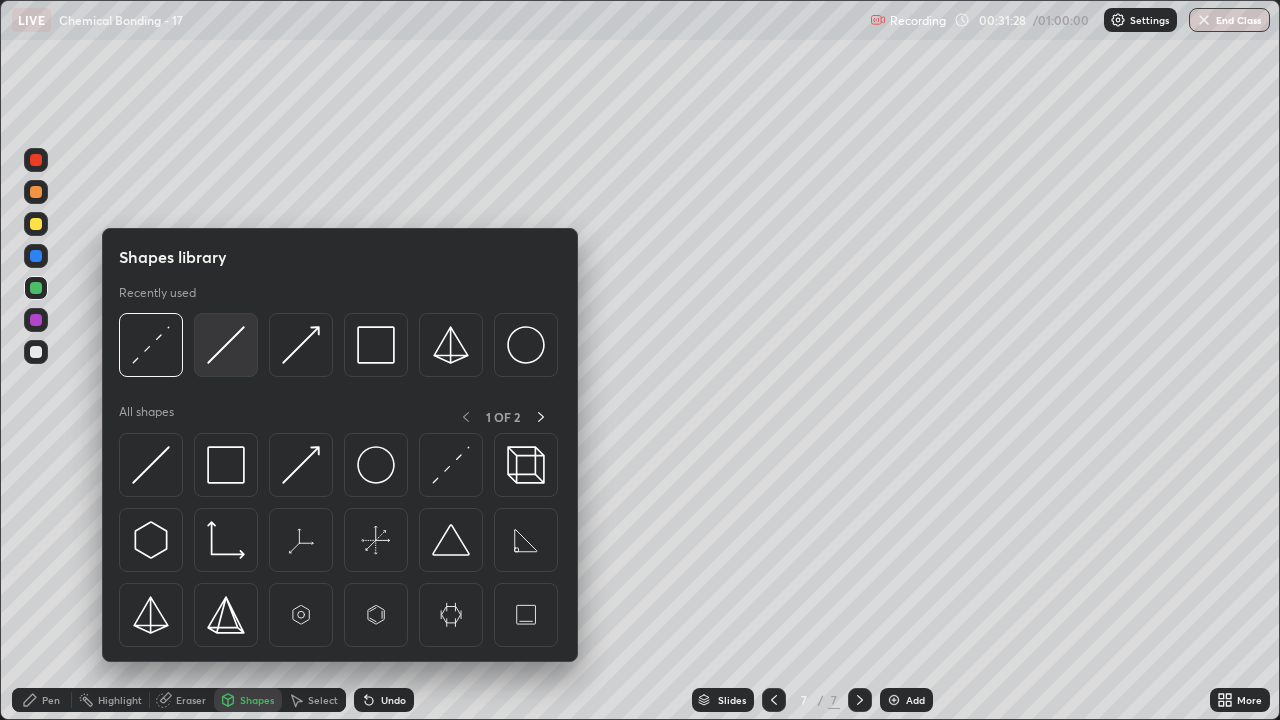 click at bounding box center (226, 345) 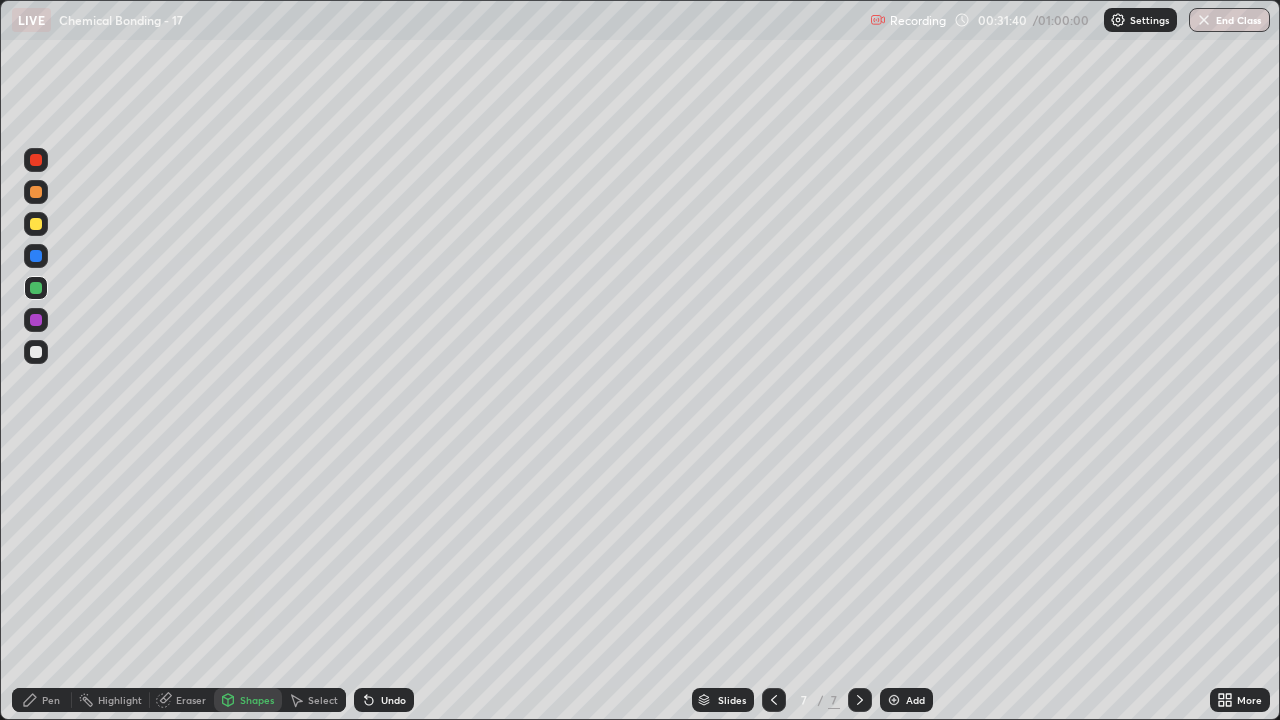 click at bounding box center (36, 352) 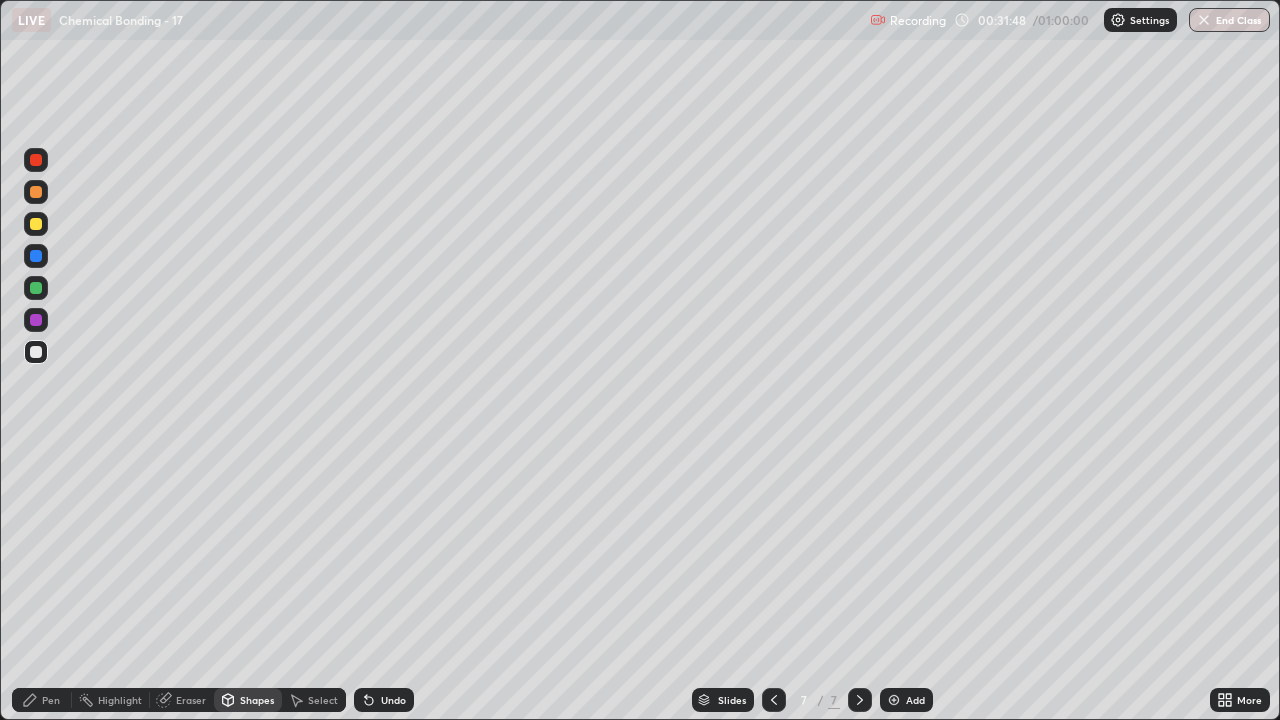 click on "Pen" at bounding box center [42, 700] 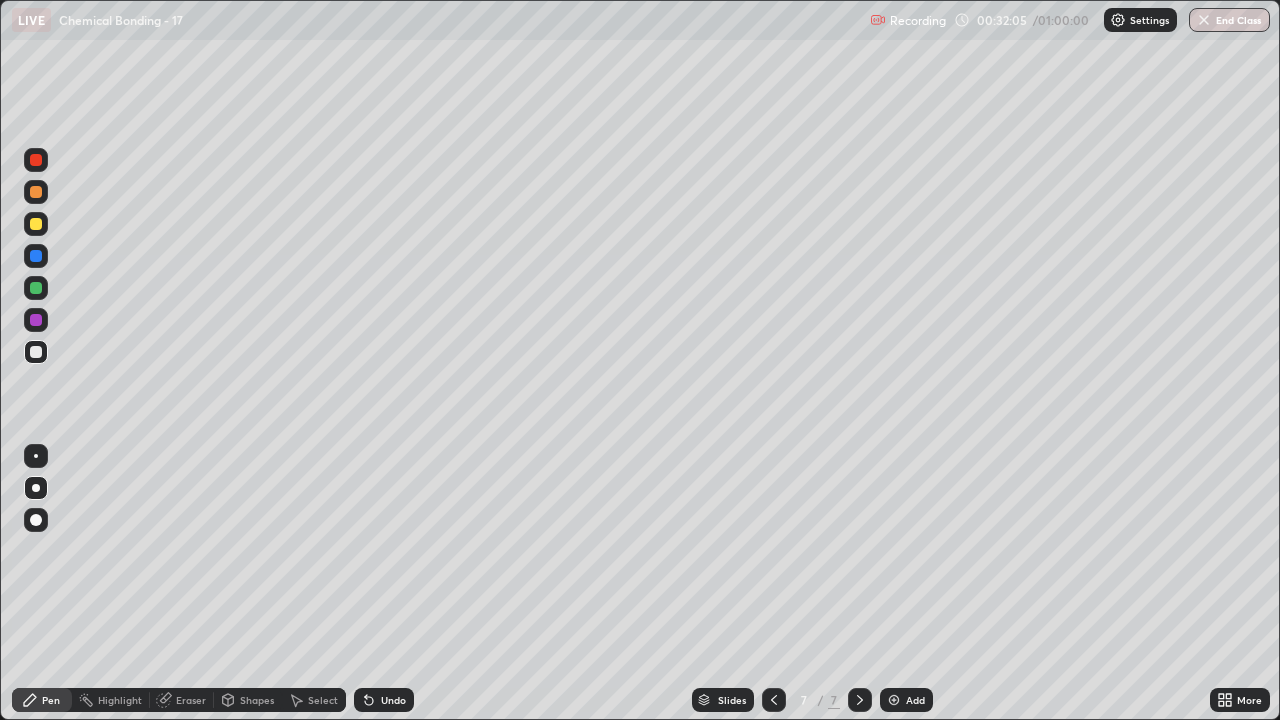 click on "Undo" at bounding box center (384, 700) 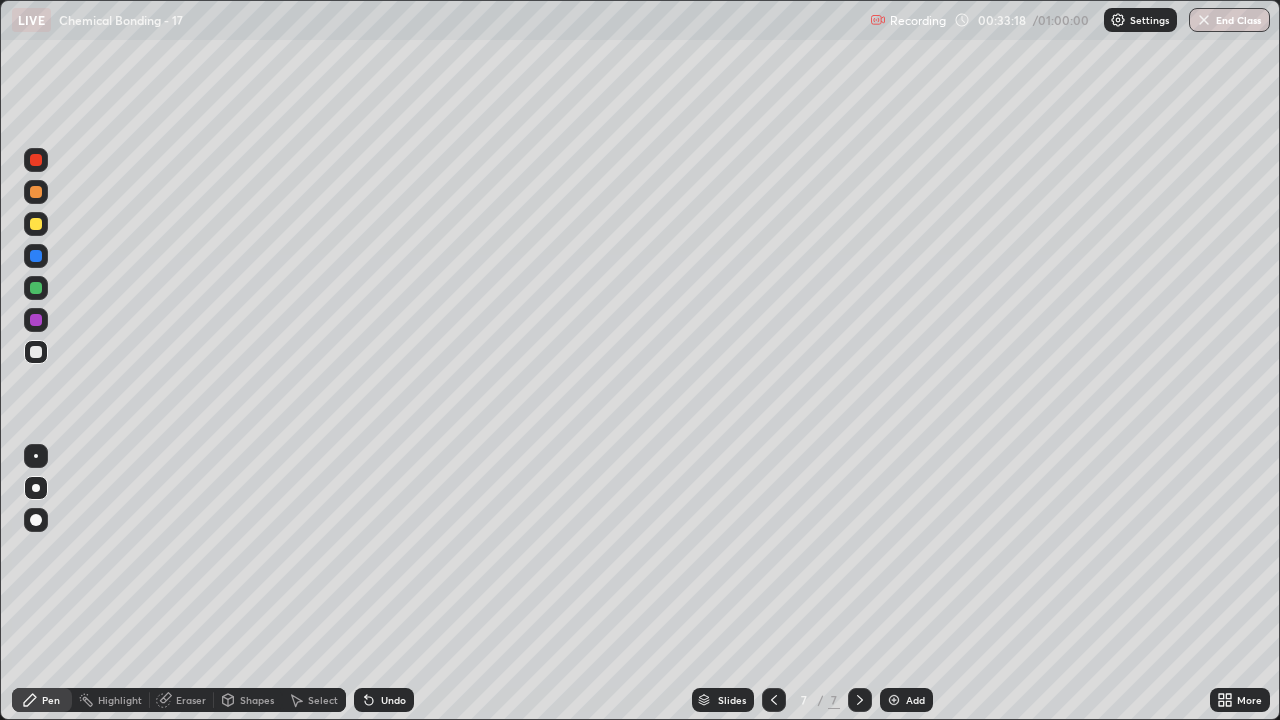 click at bounding box center (36, 288) 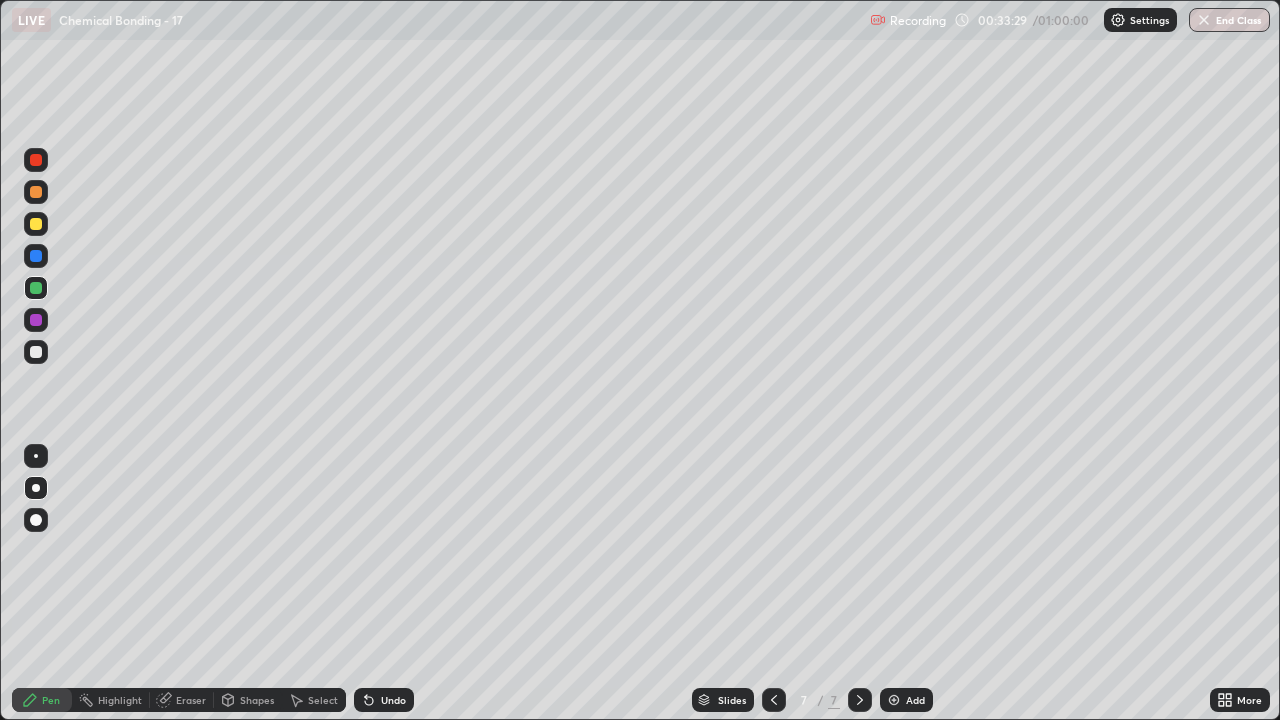 click at bounding box center (36, 320) 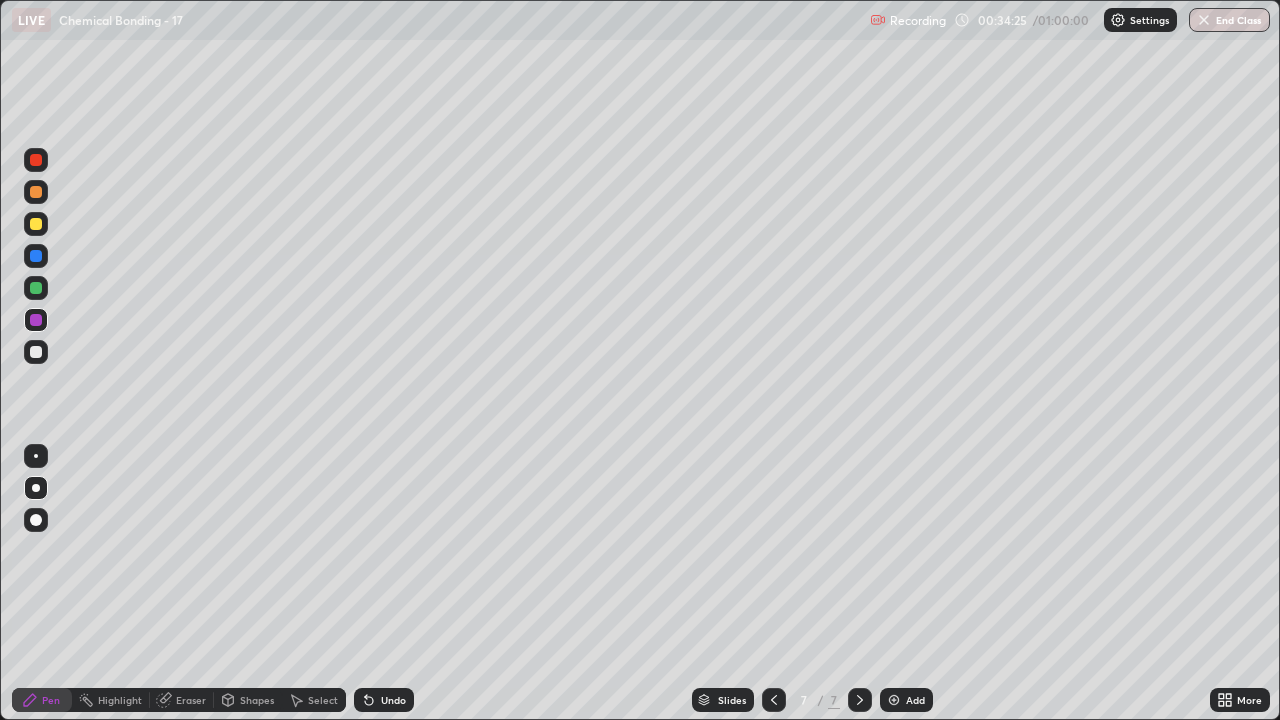 click at bounding box center [36, 288] 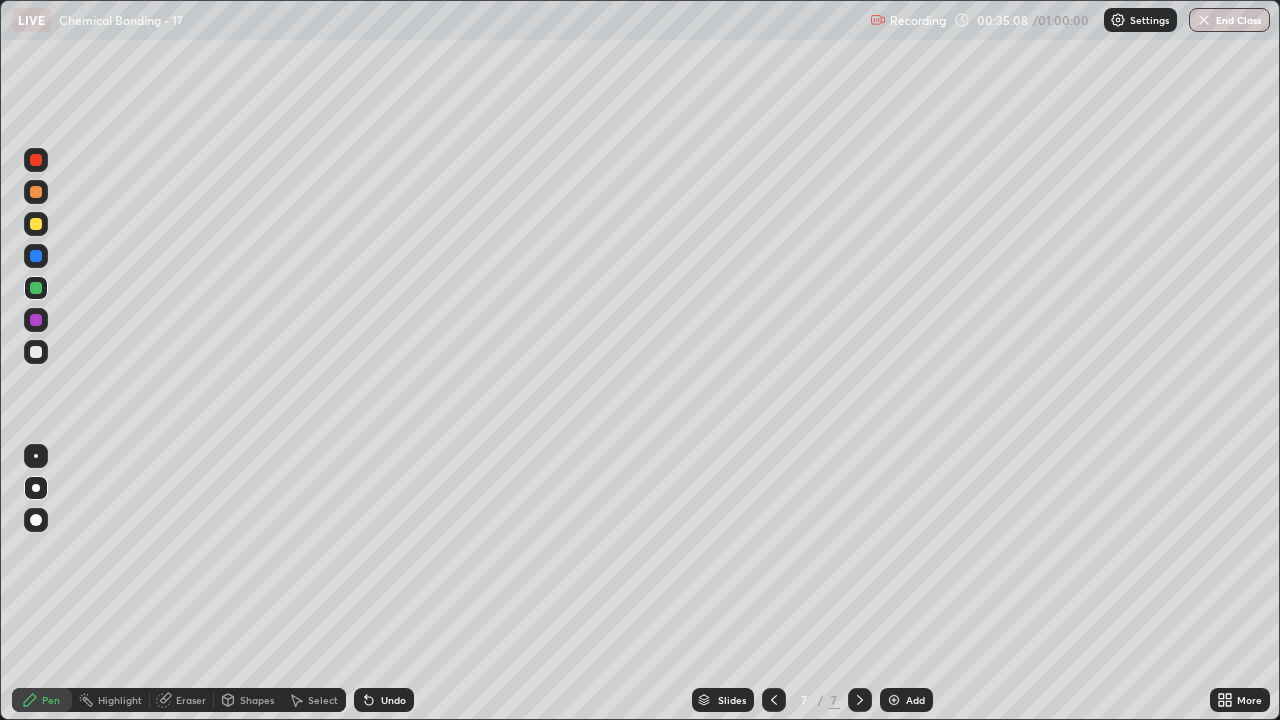 click 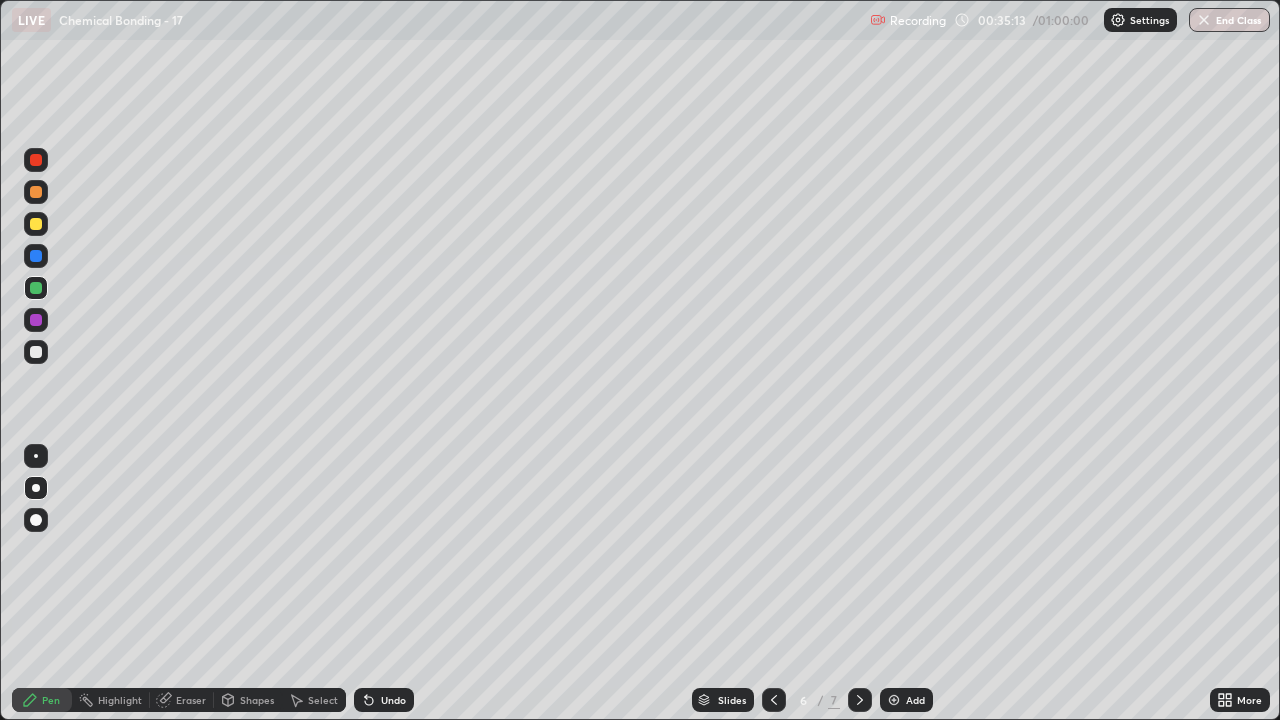 click 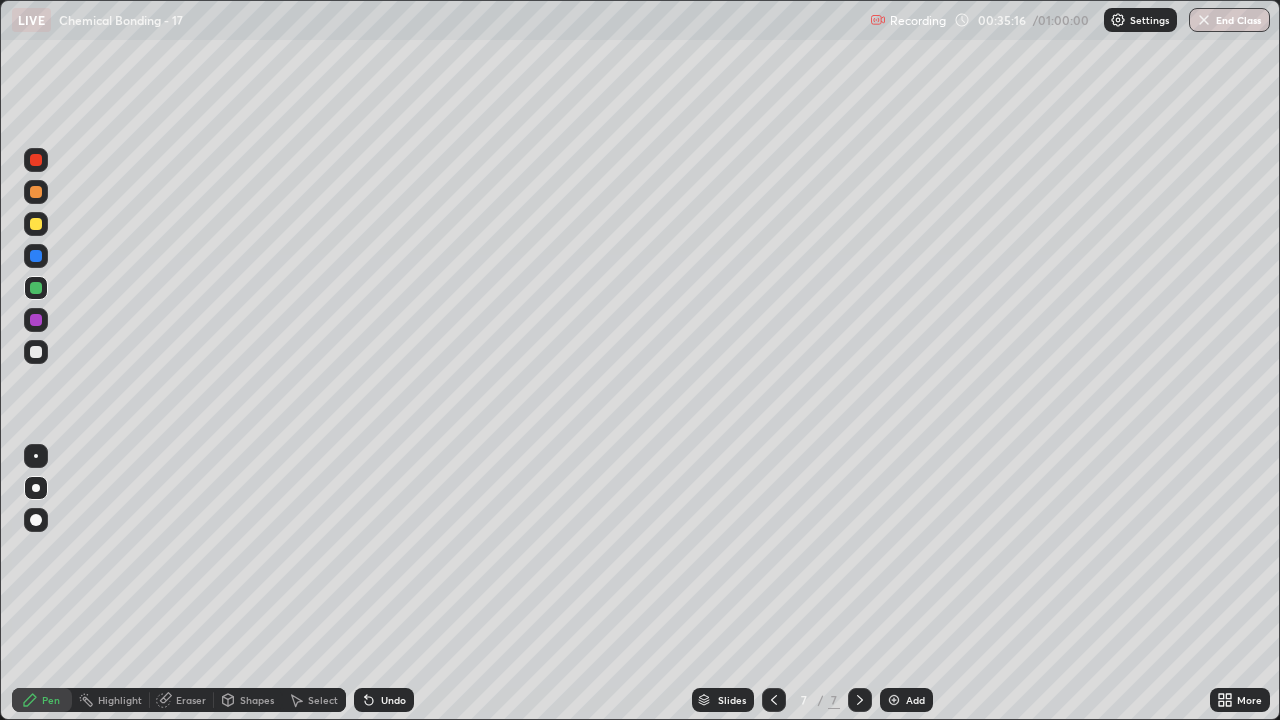 click at bounding box center [36, 224] 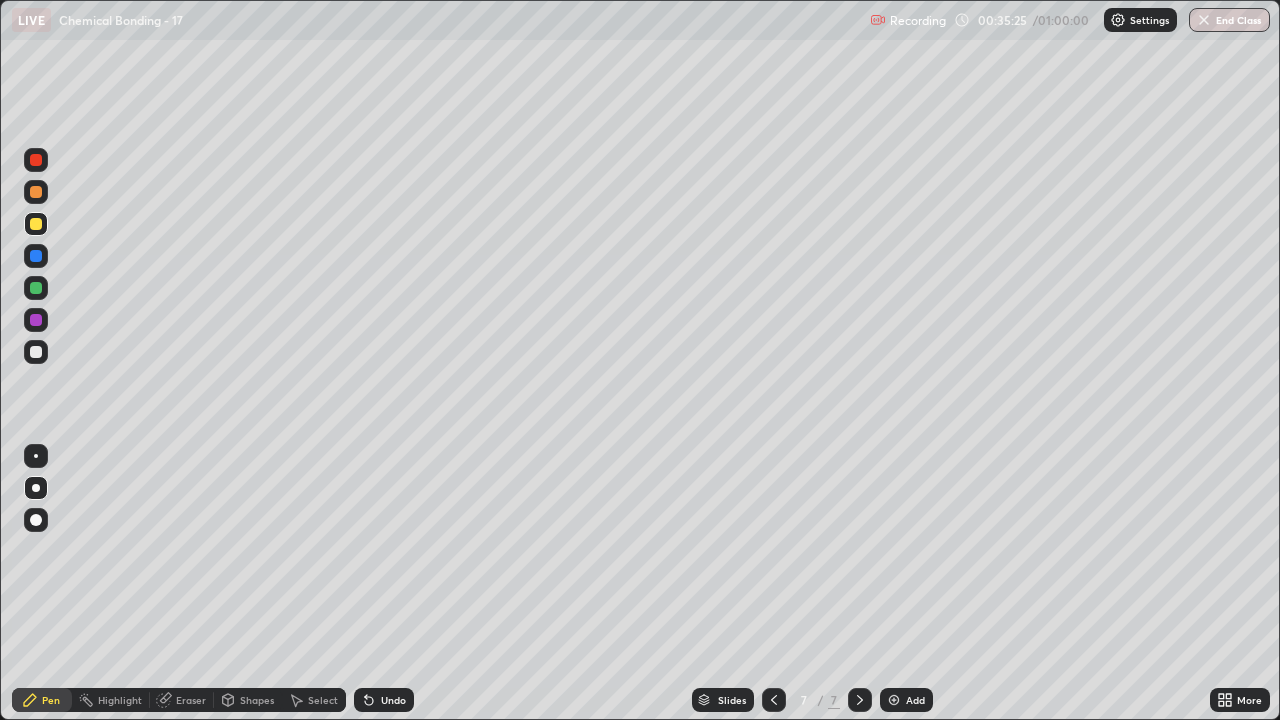 click on "Eraser" at bounding box center (191, 700) 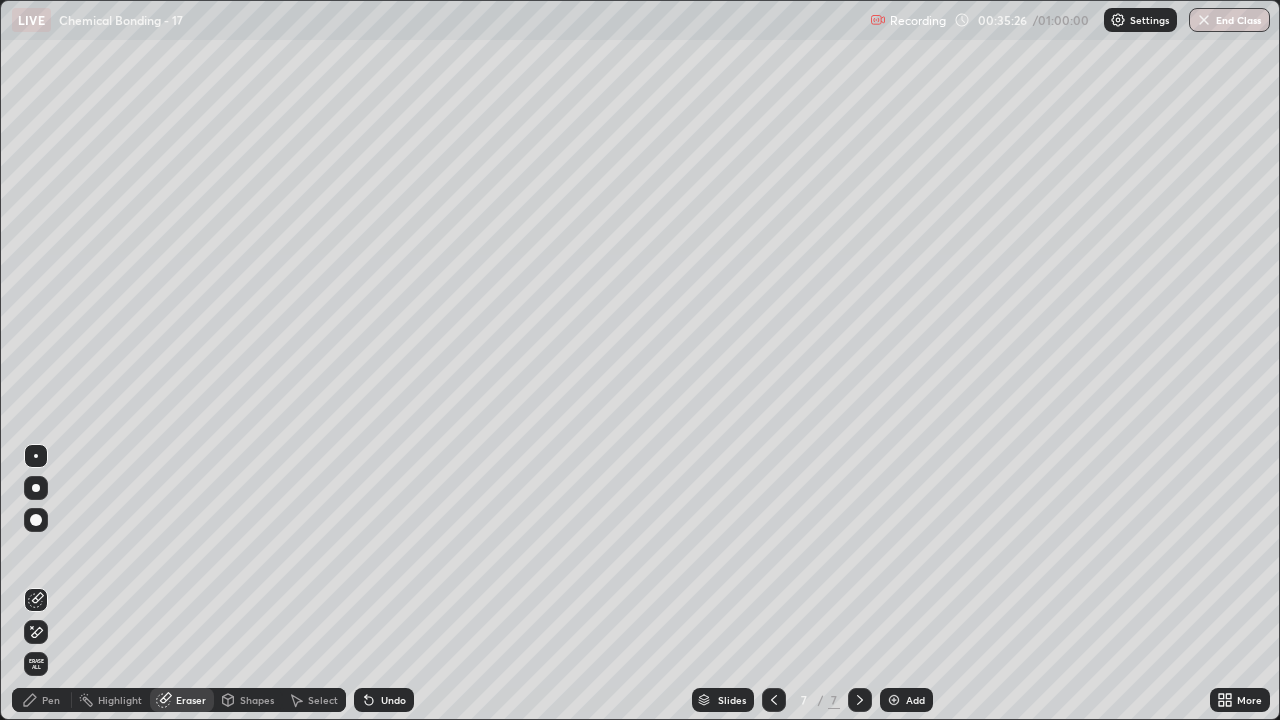 click 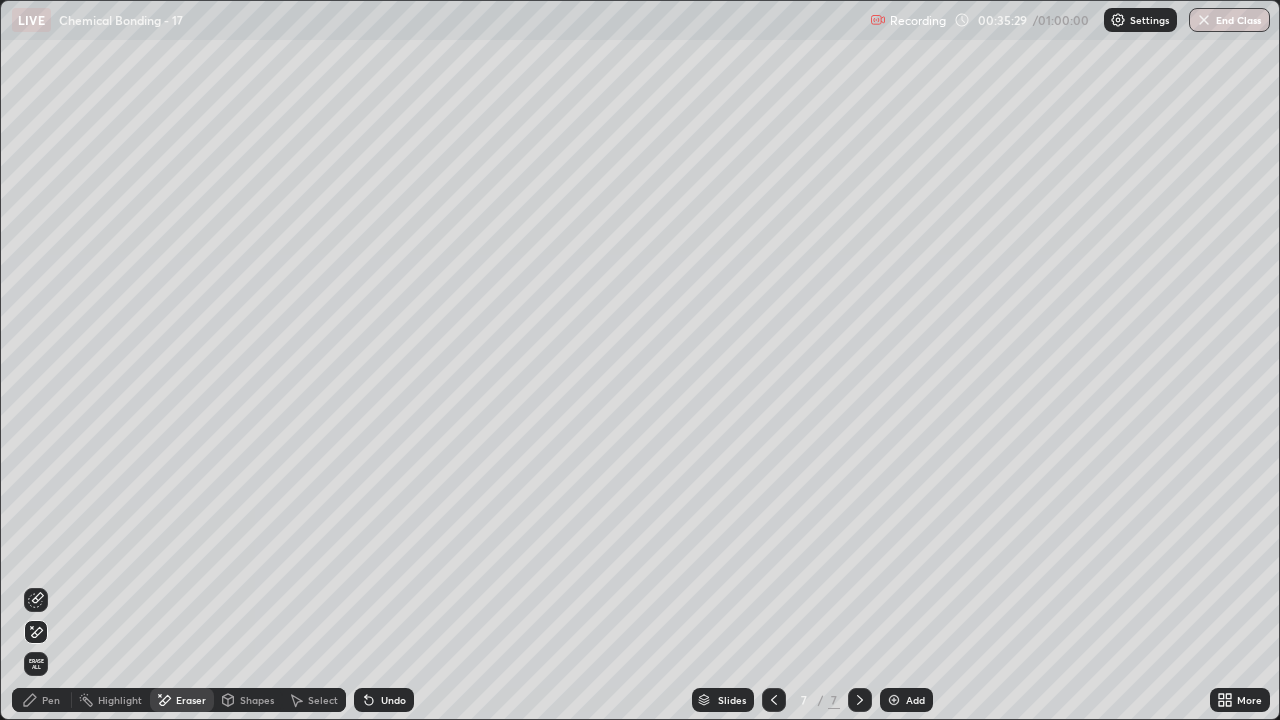 click 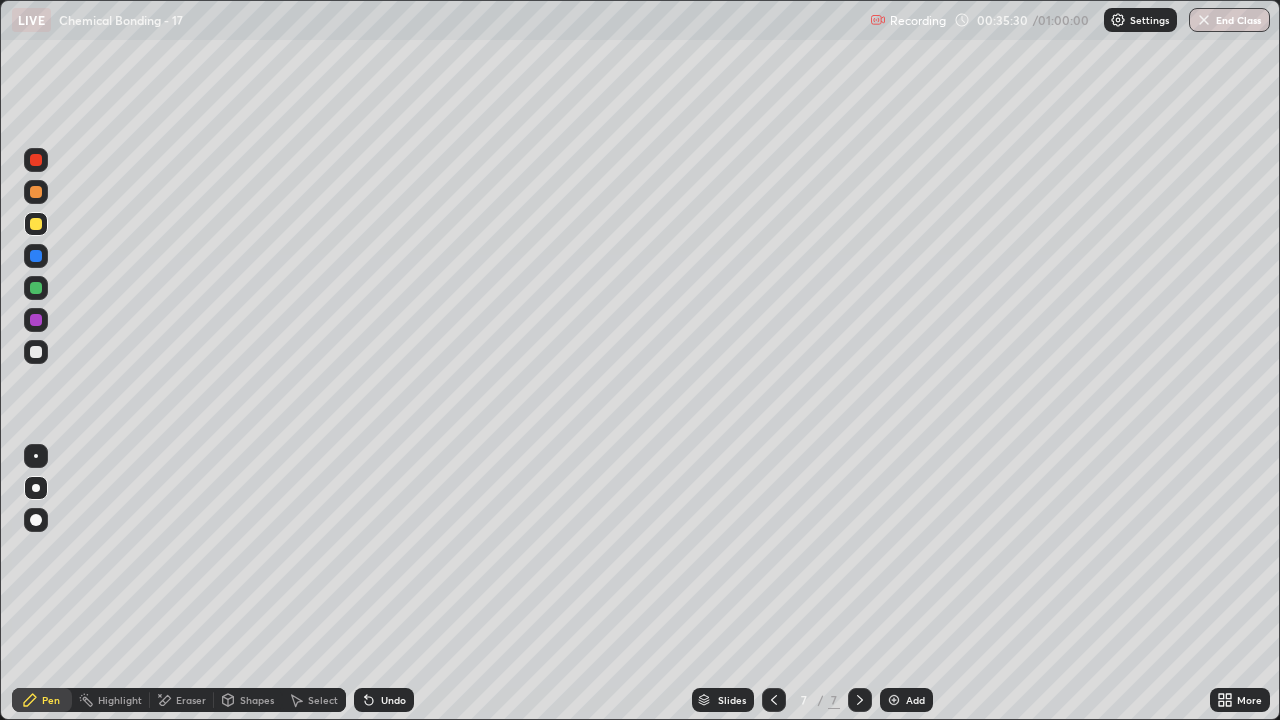 click at bounding box center [36, 224] 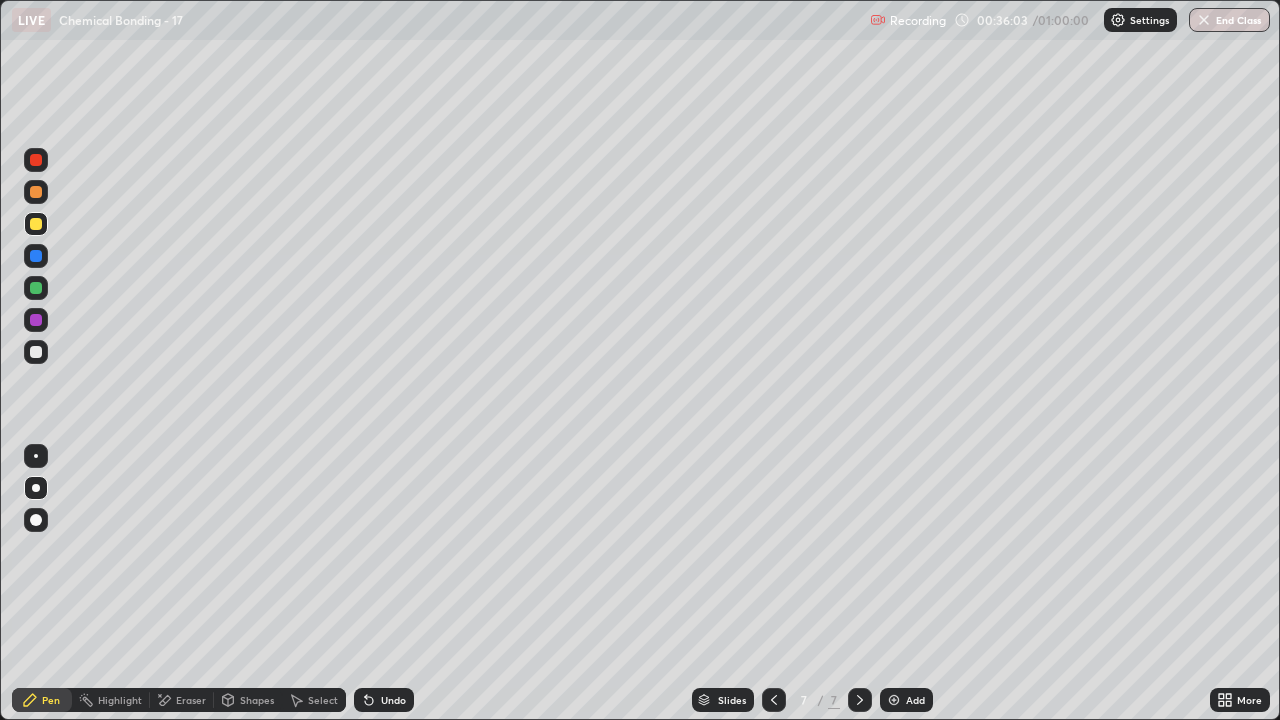 click at bounding box center [36, 352] 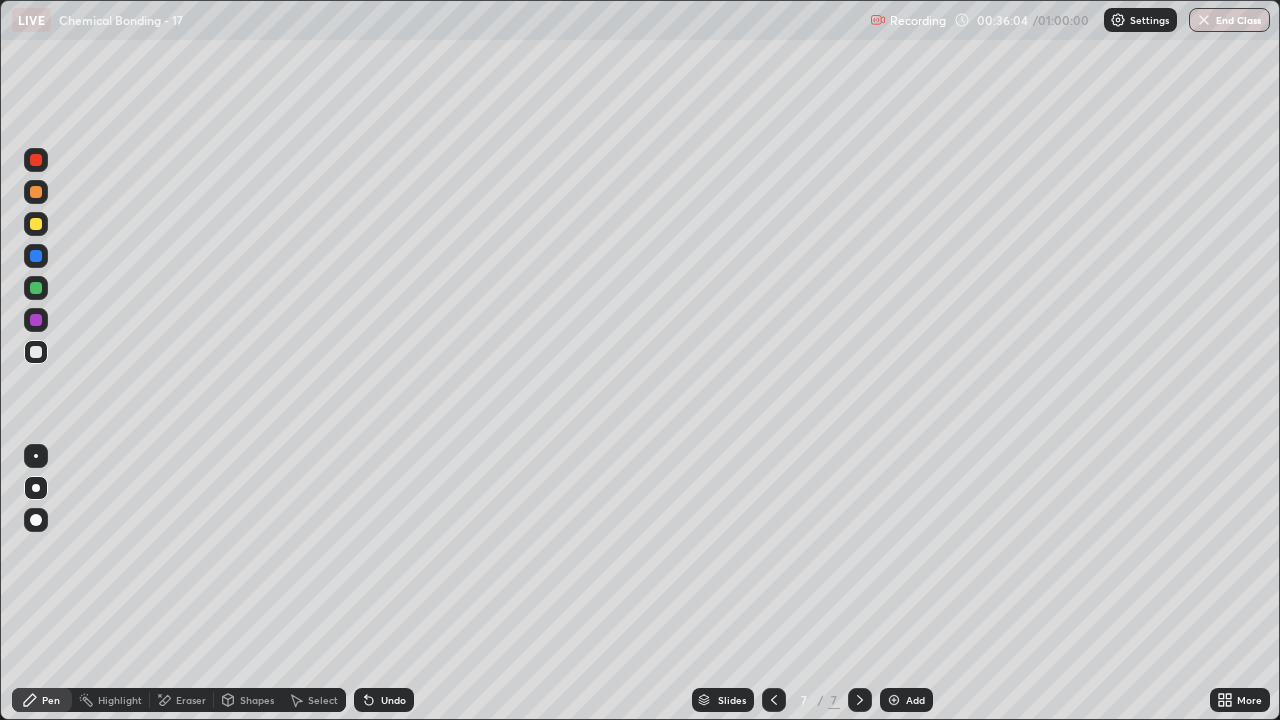 click at bounding box center [36, 352] 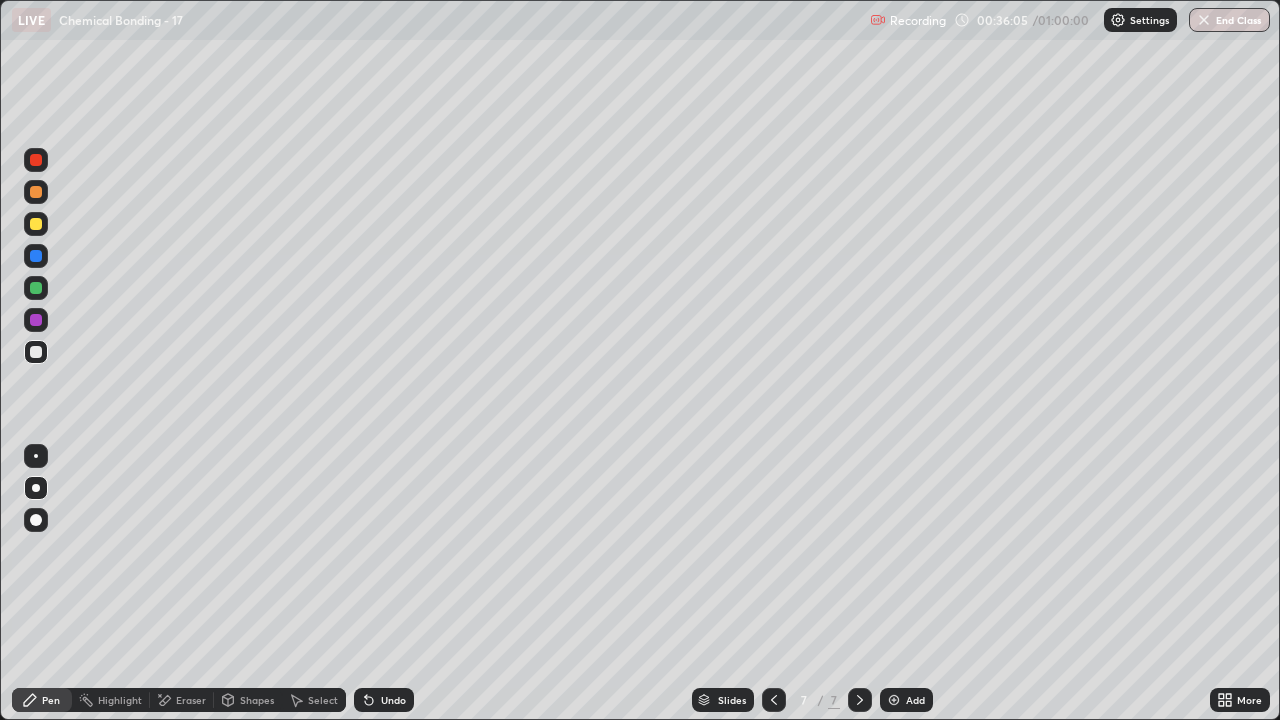click at bounding box center [36, 352] 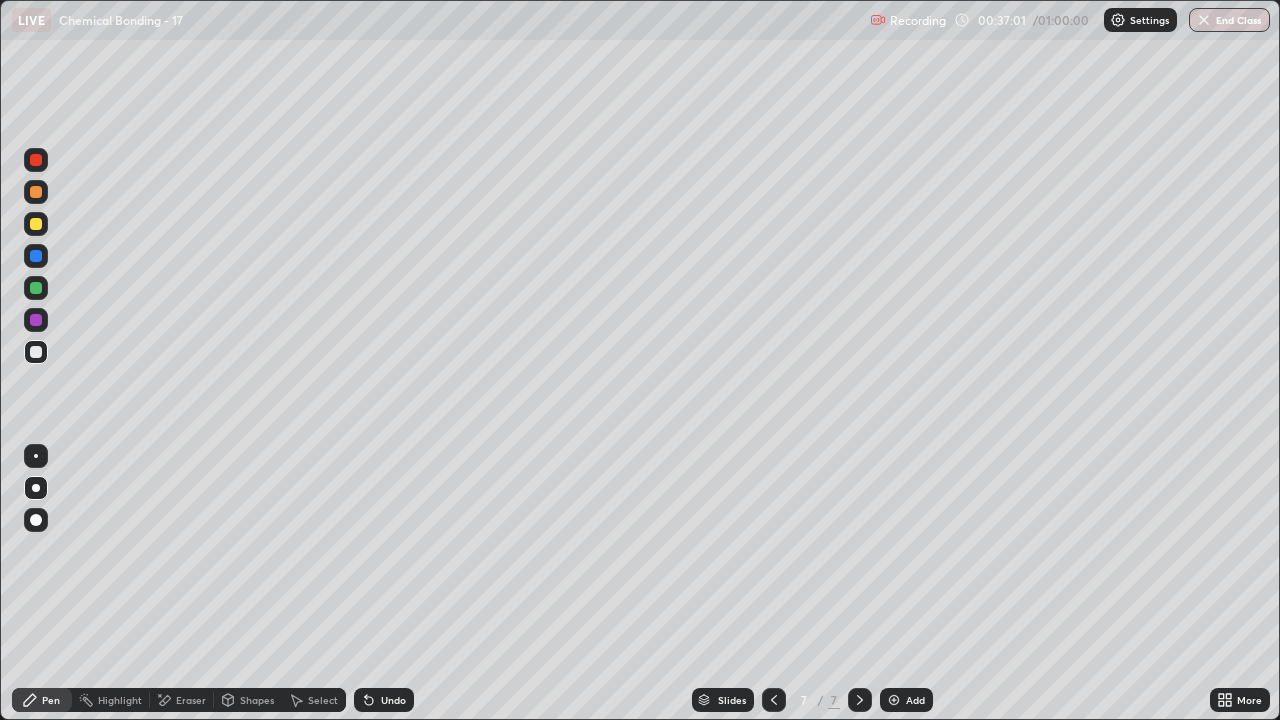 click at bounding box center [36, 288] 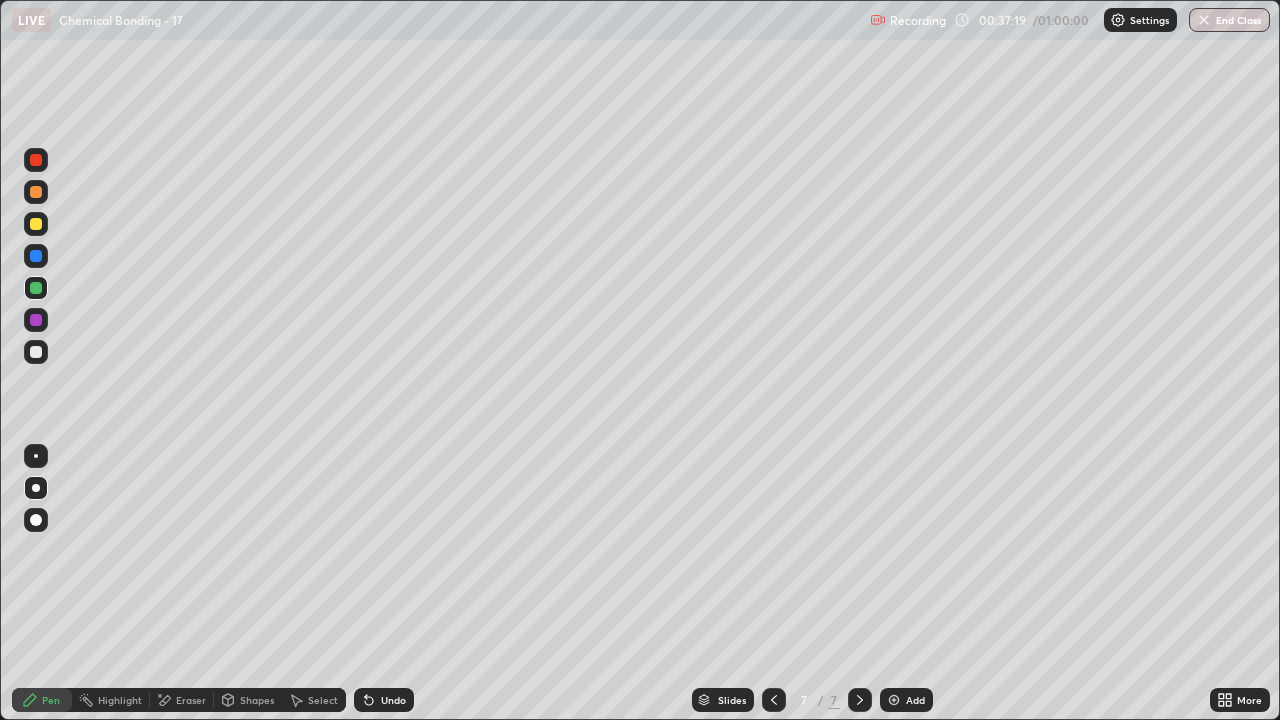 click at bounding box center [36, 224] 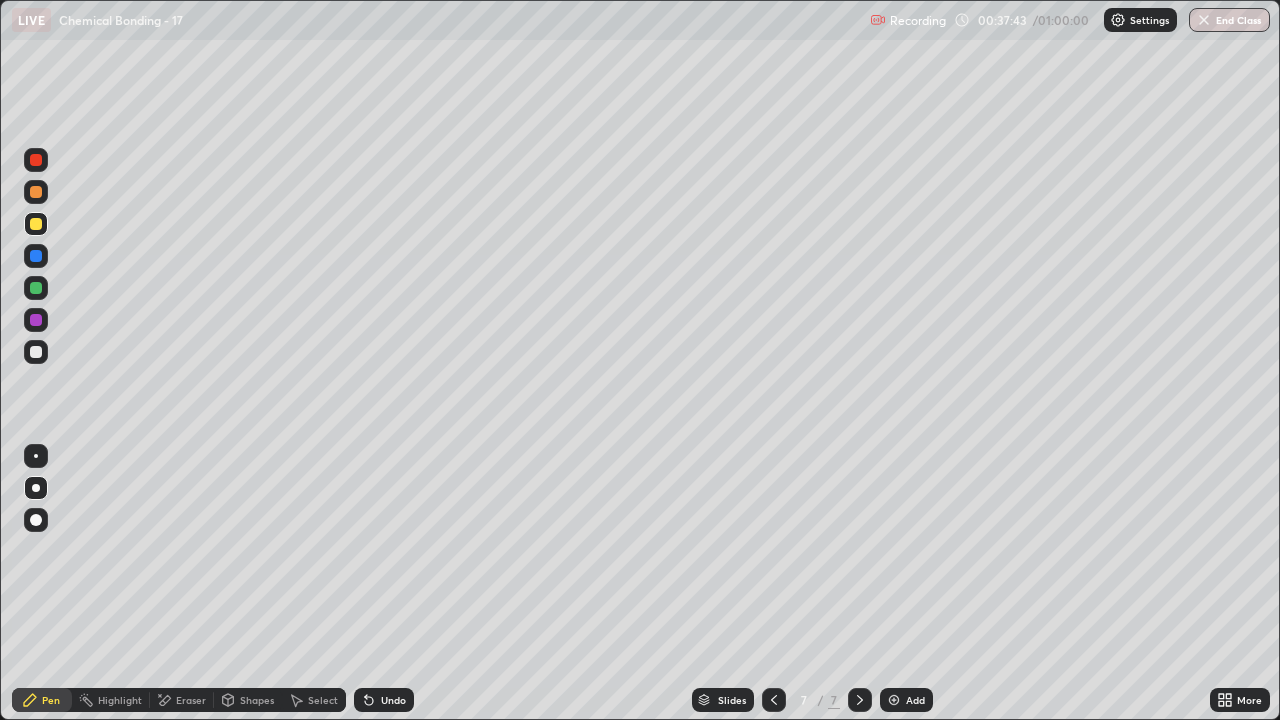 click on "Undo" at bounding box center (384, 700) 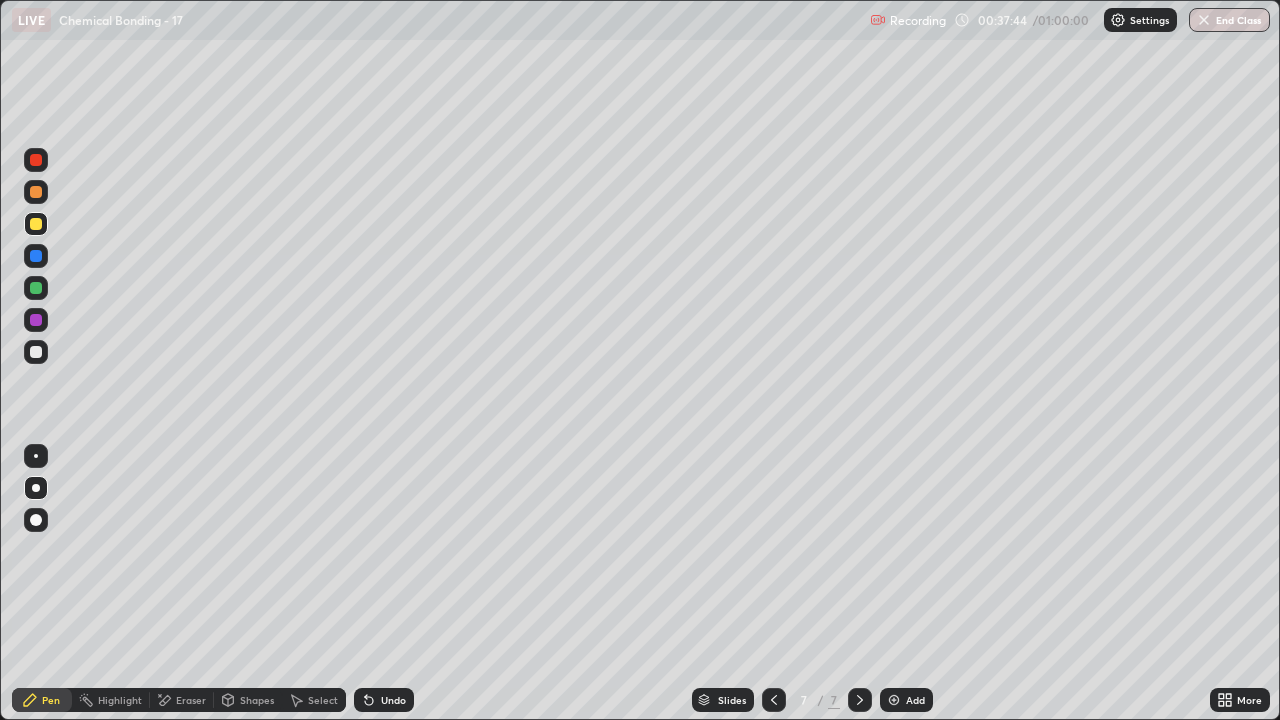 click at bounding box center [36, 160] 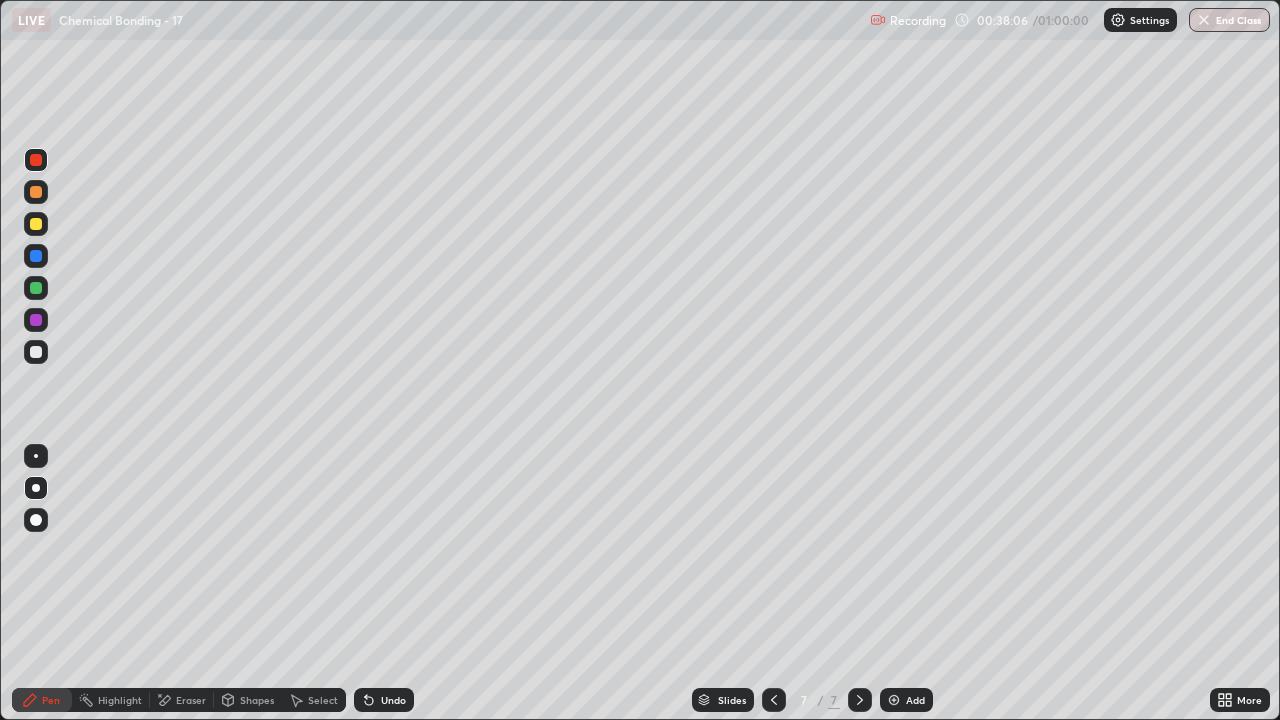 click at bounding box center (36, 352) 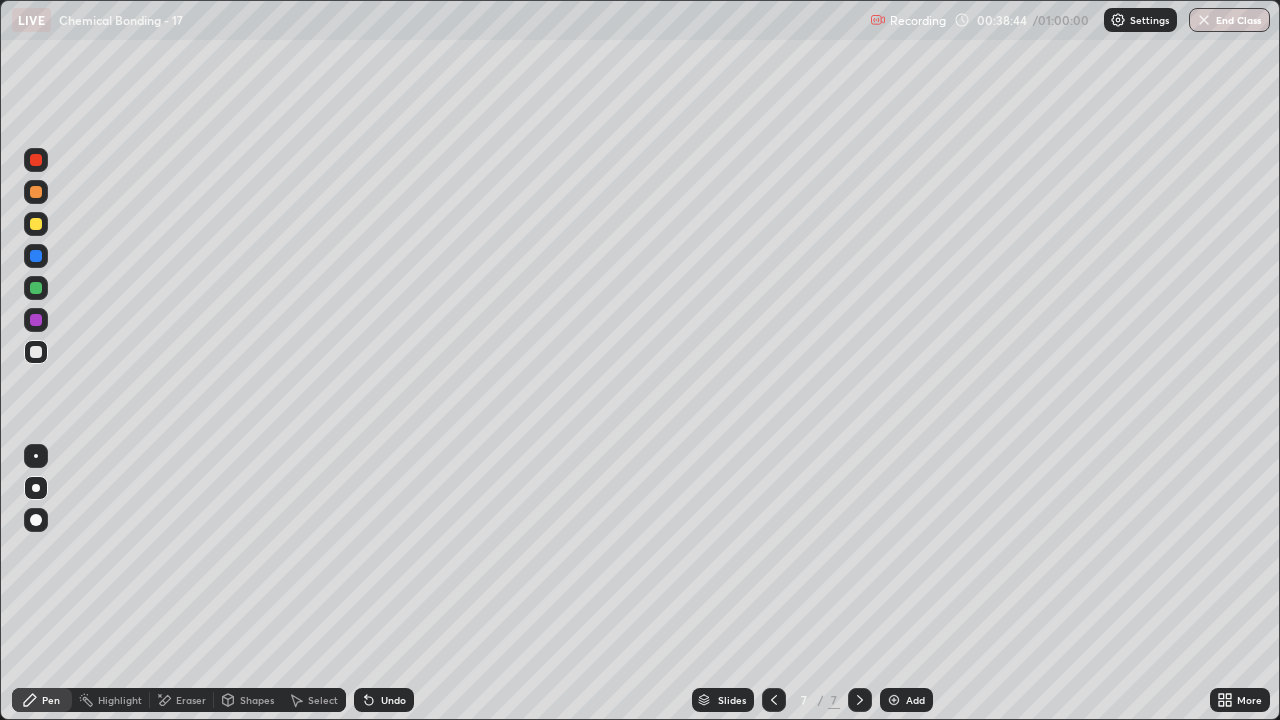 click at bounding box center [36, 288] 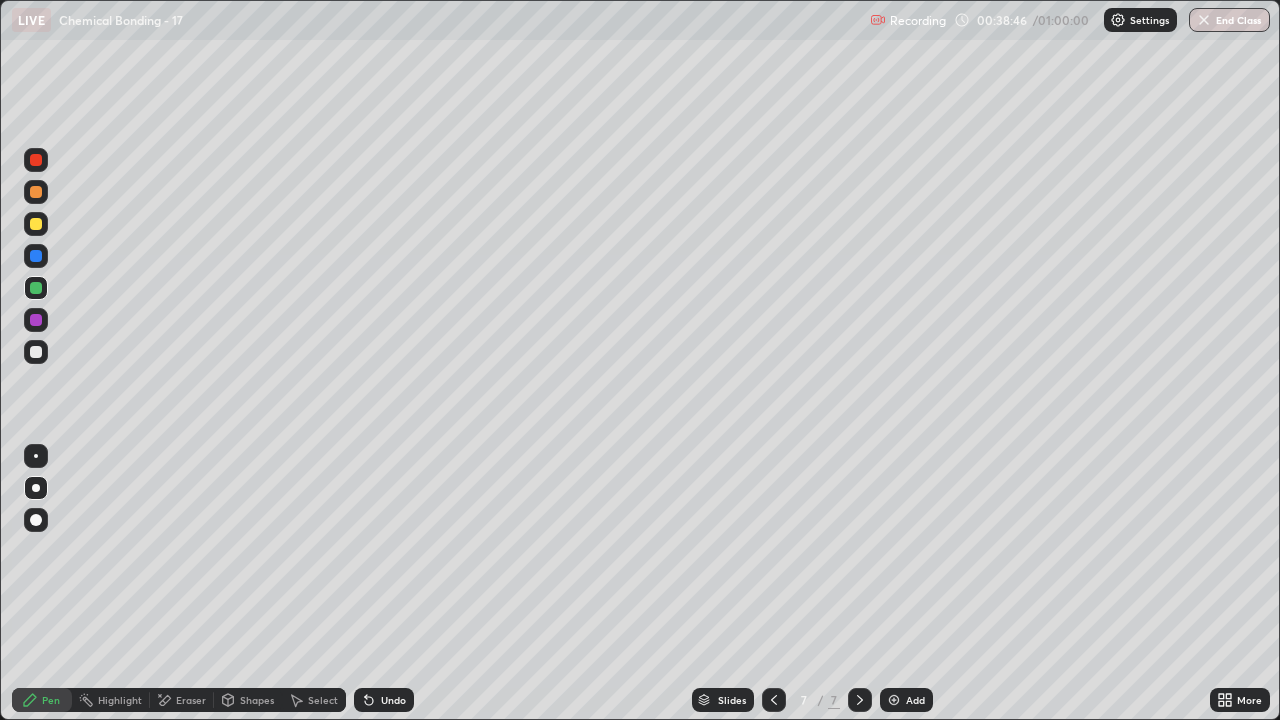 click at bounding box center [36, 288] 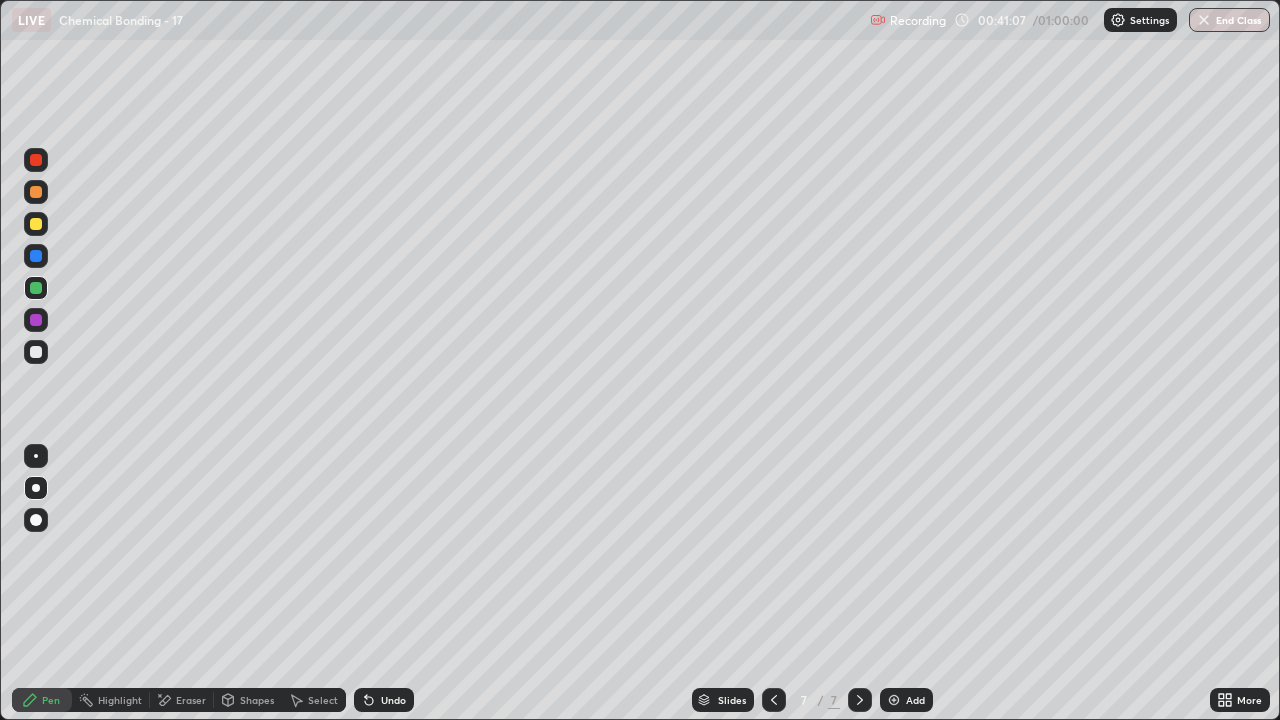 click 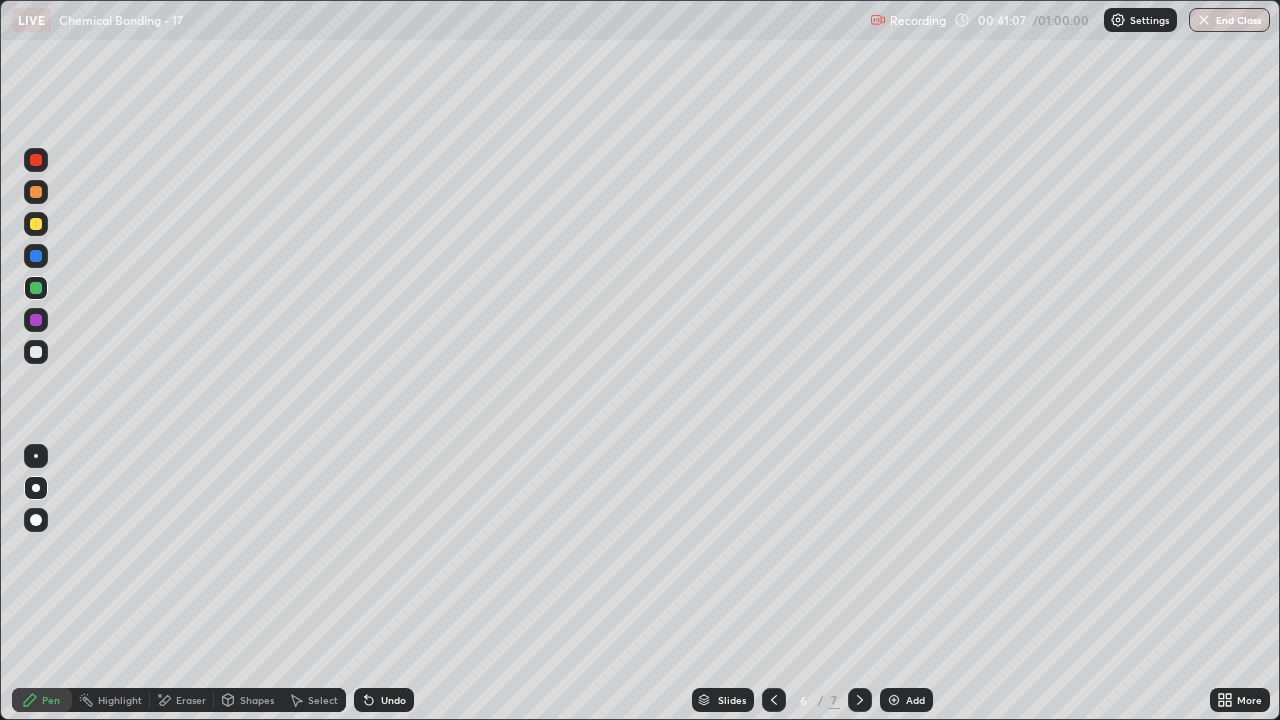 click 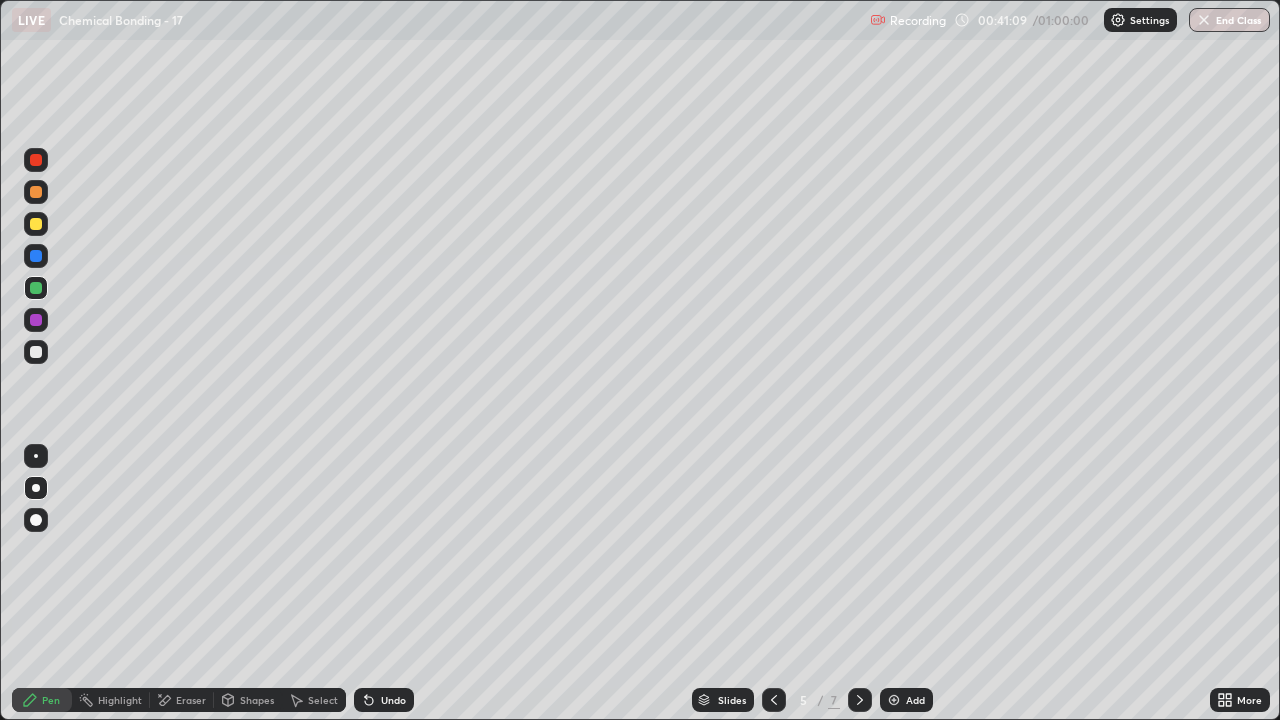 click at bounding box center (774, 700) 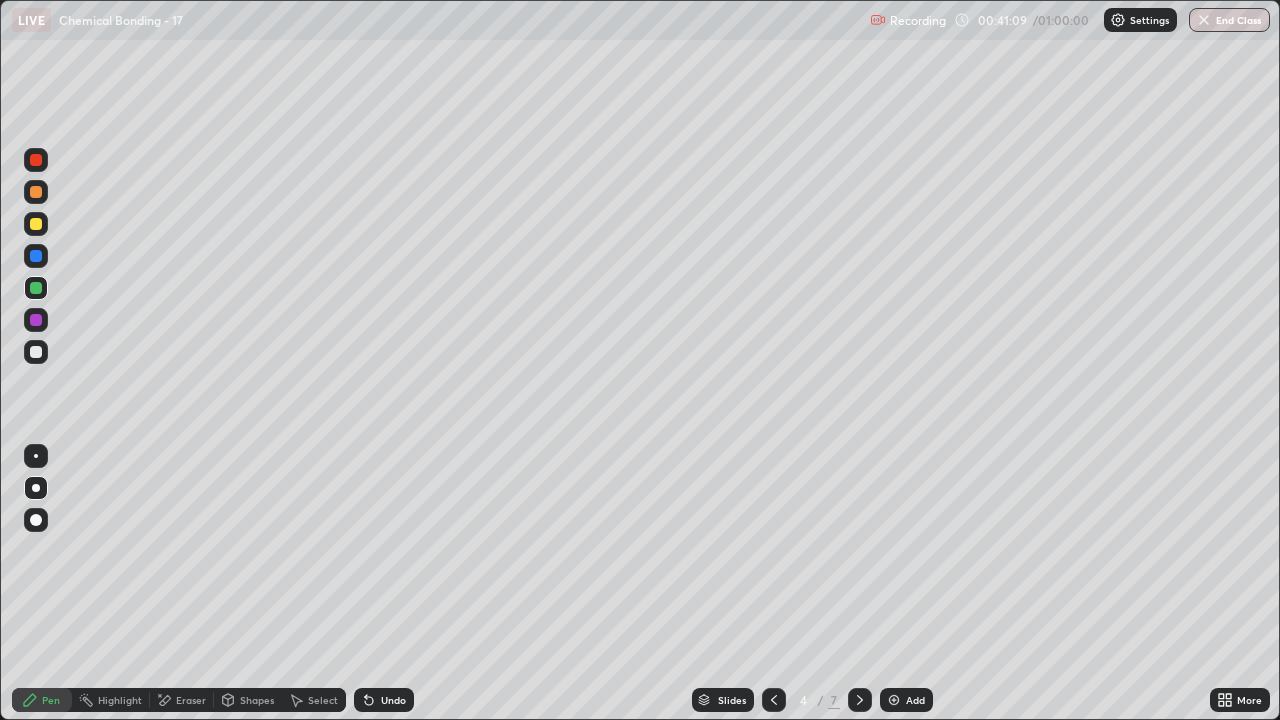 click at bounding box center [774, 700] 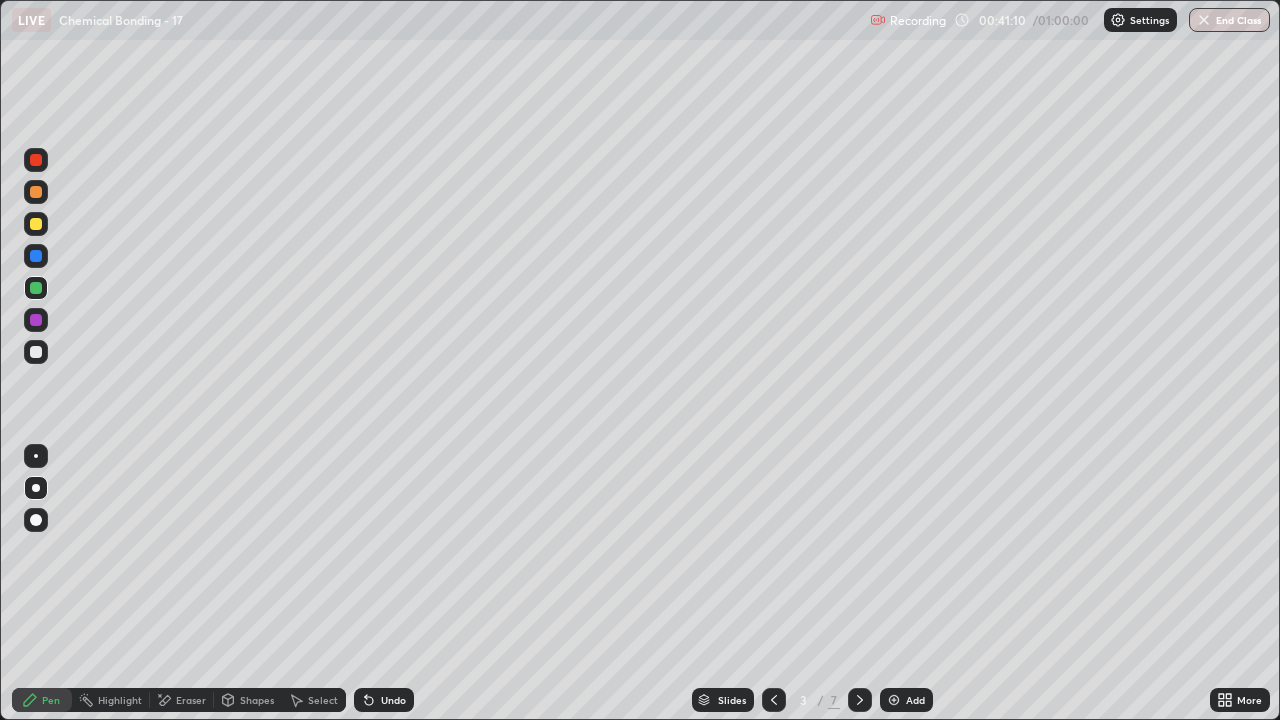 click at bounding box center (774, 700) 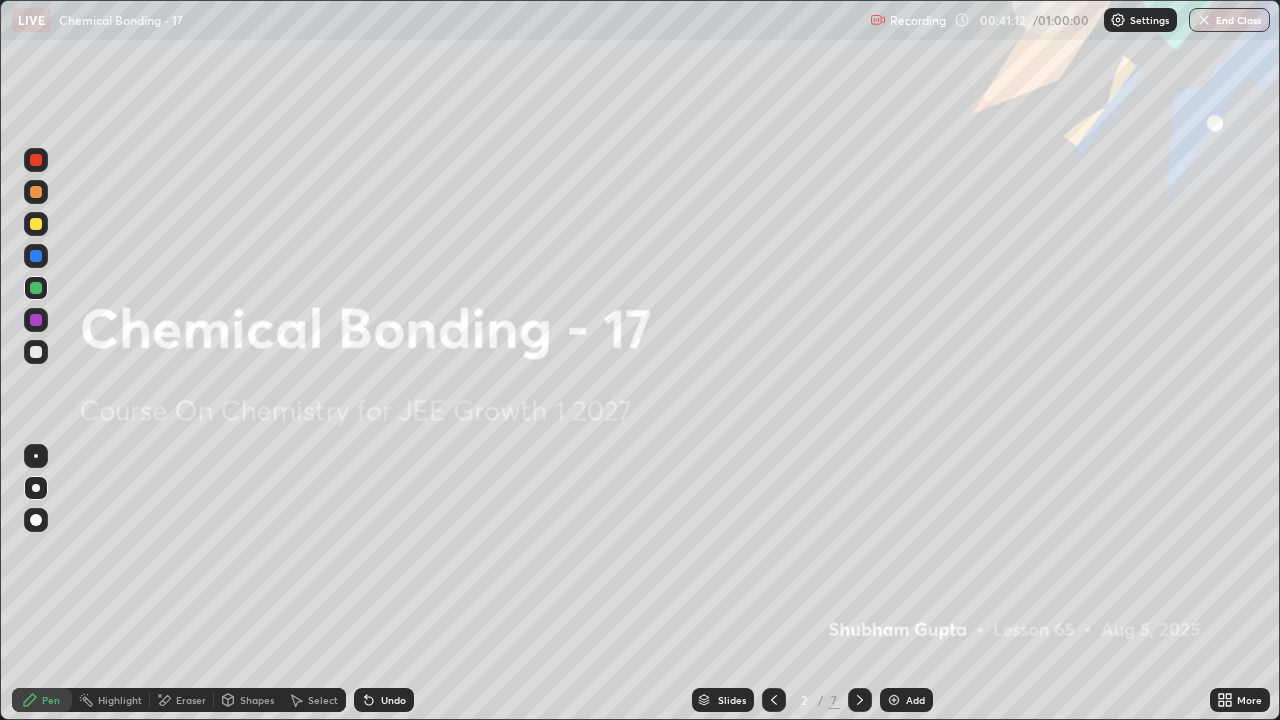 click 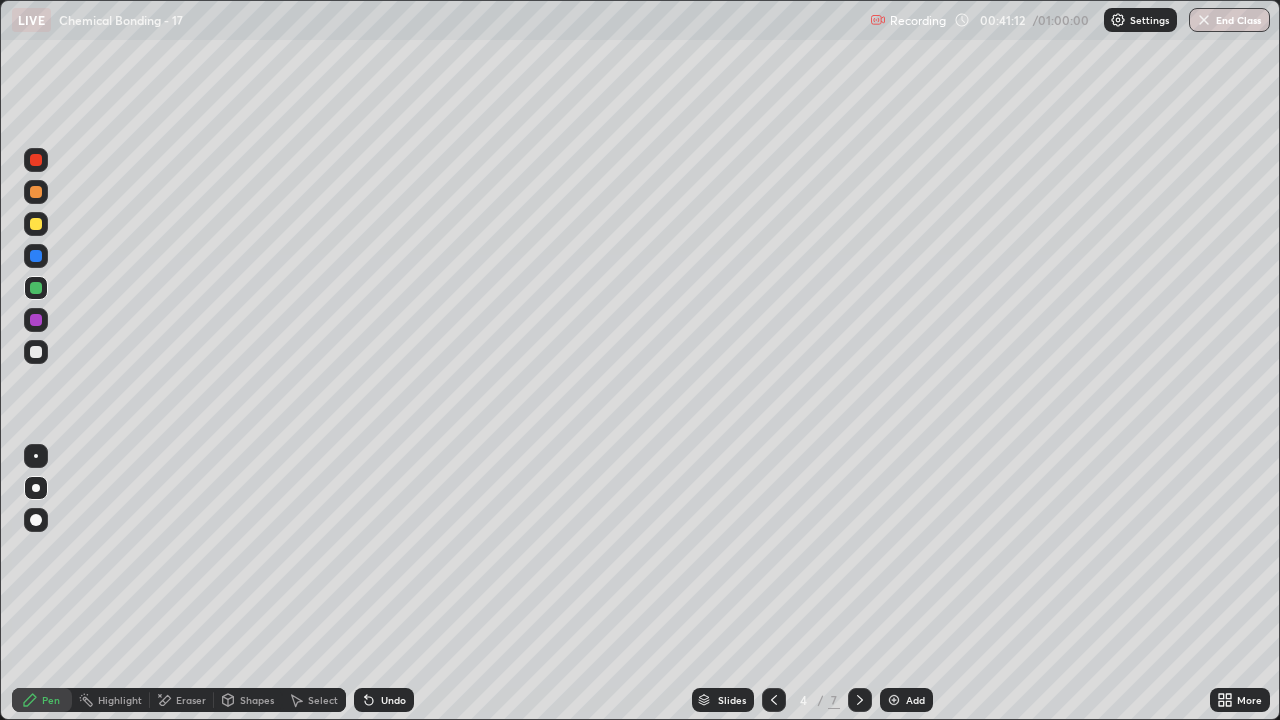 click 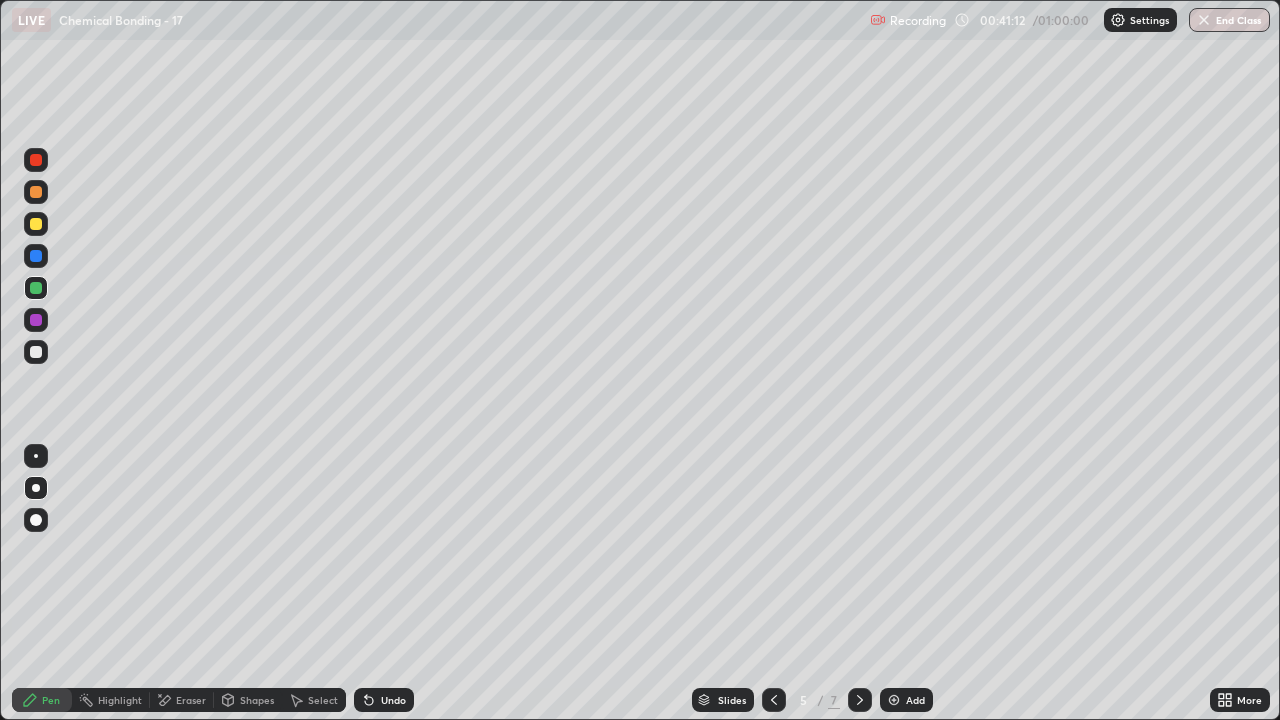 click 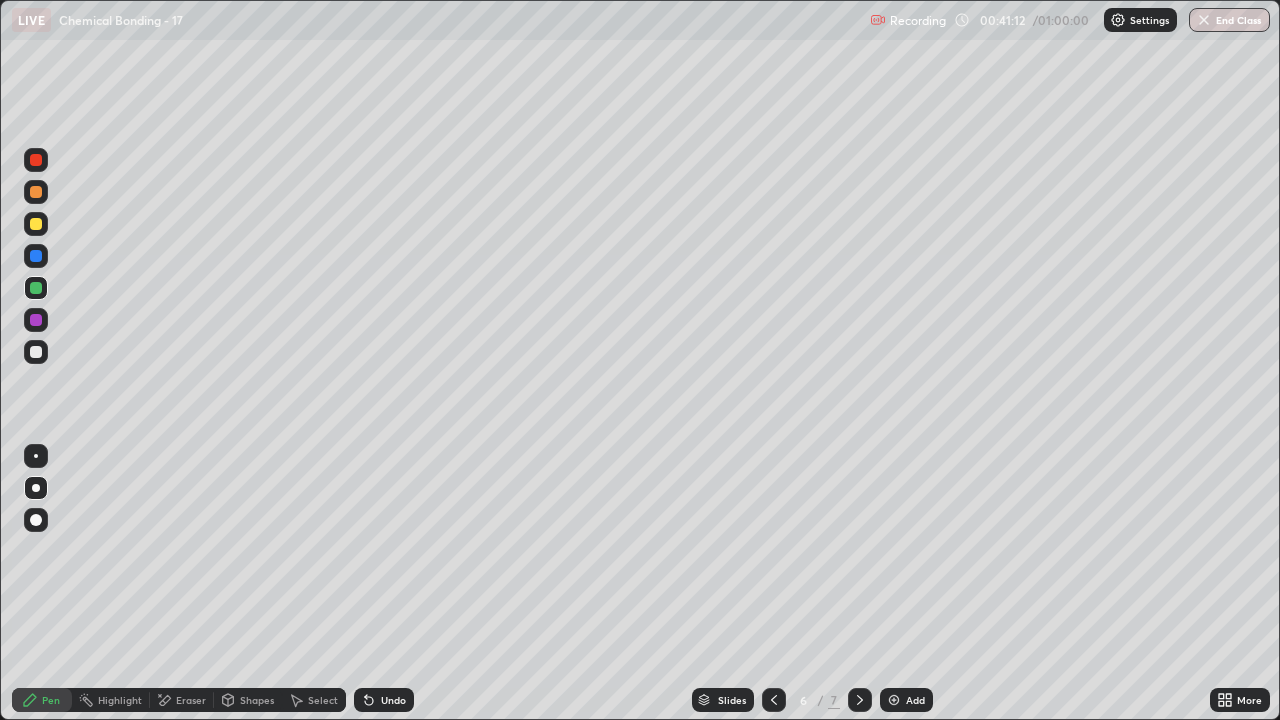 click 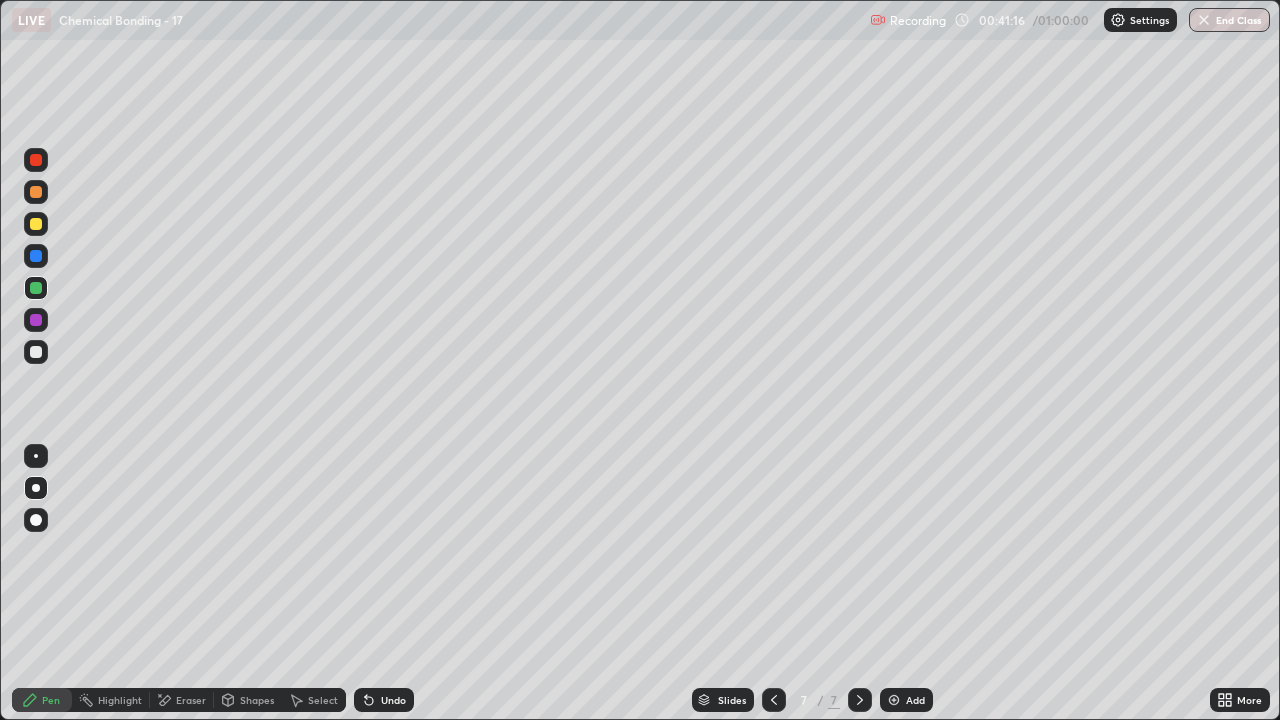 click 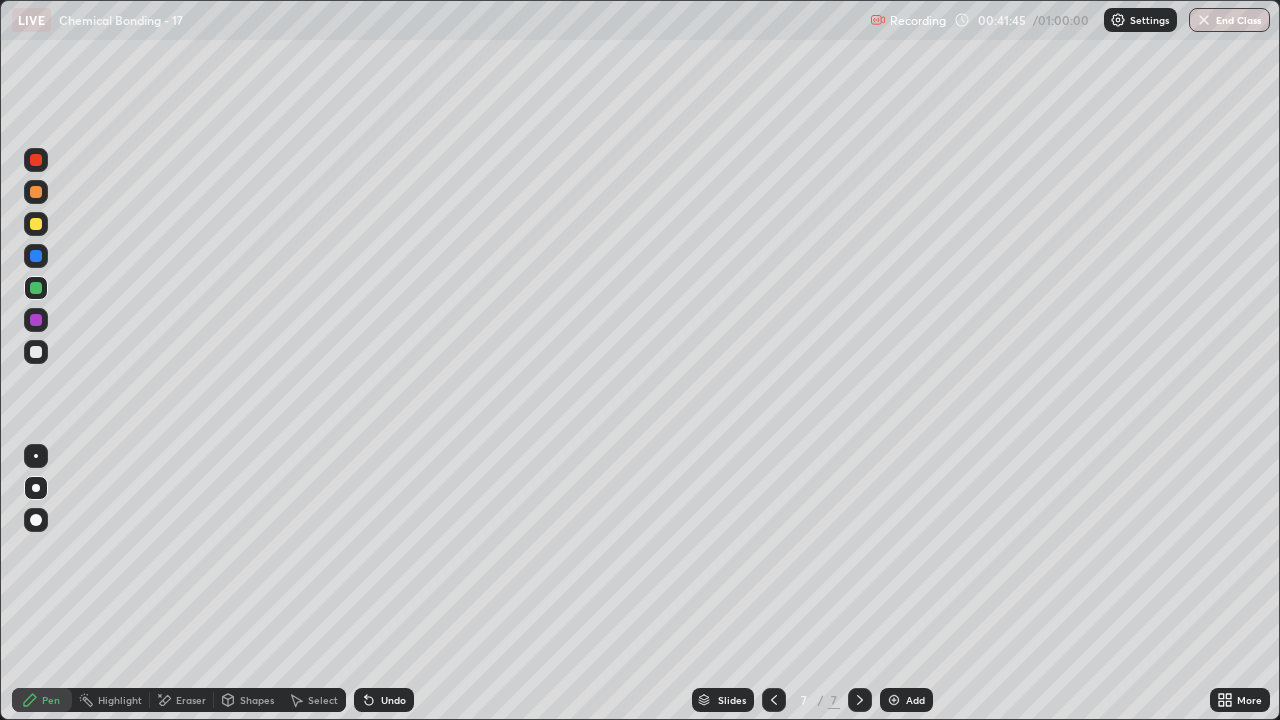 click on "Recording 00:41:45 /  01:00:00 Settings End Class" at bounding box center (1070, 20) 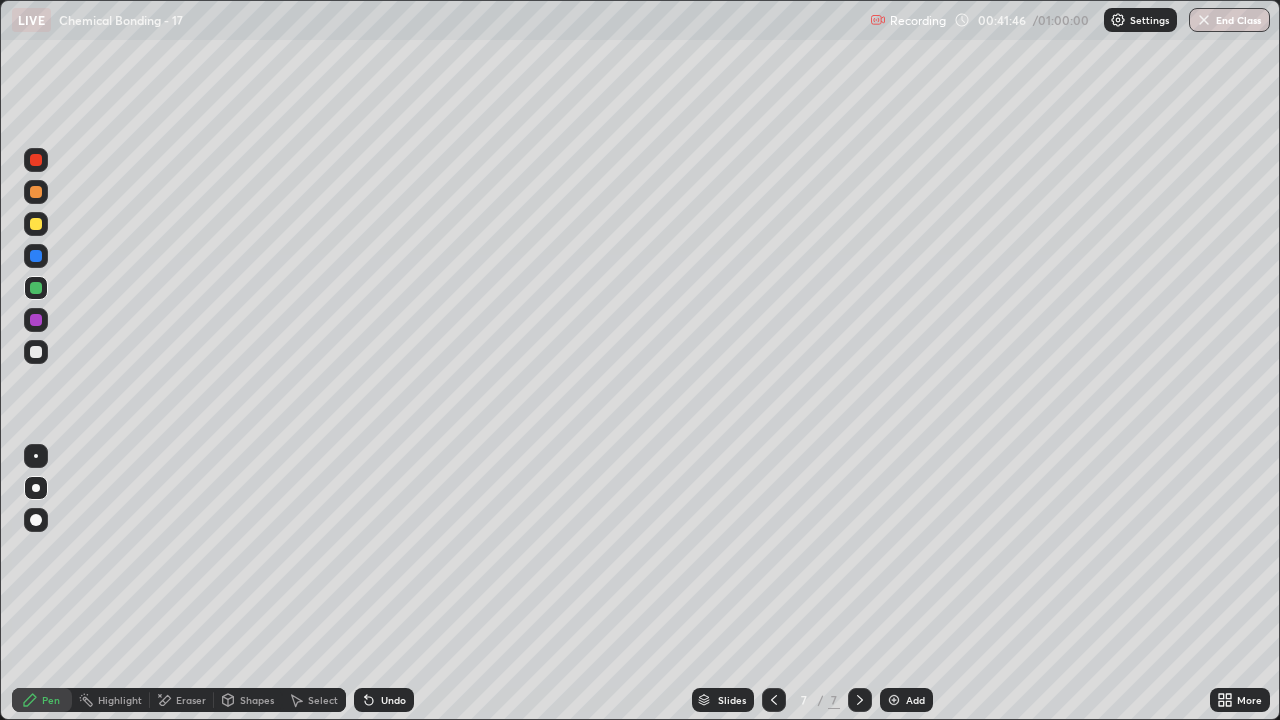 click on "Settings" at bounding box center (1149, 20) 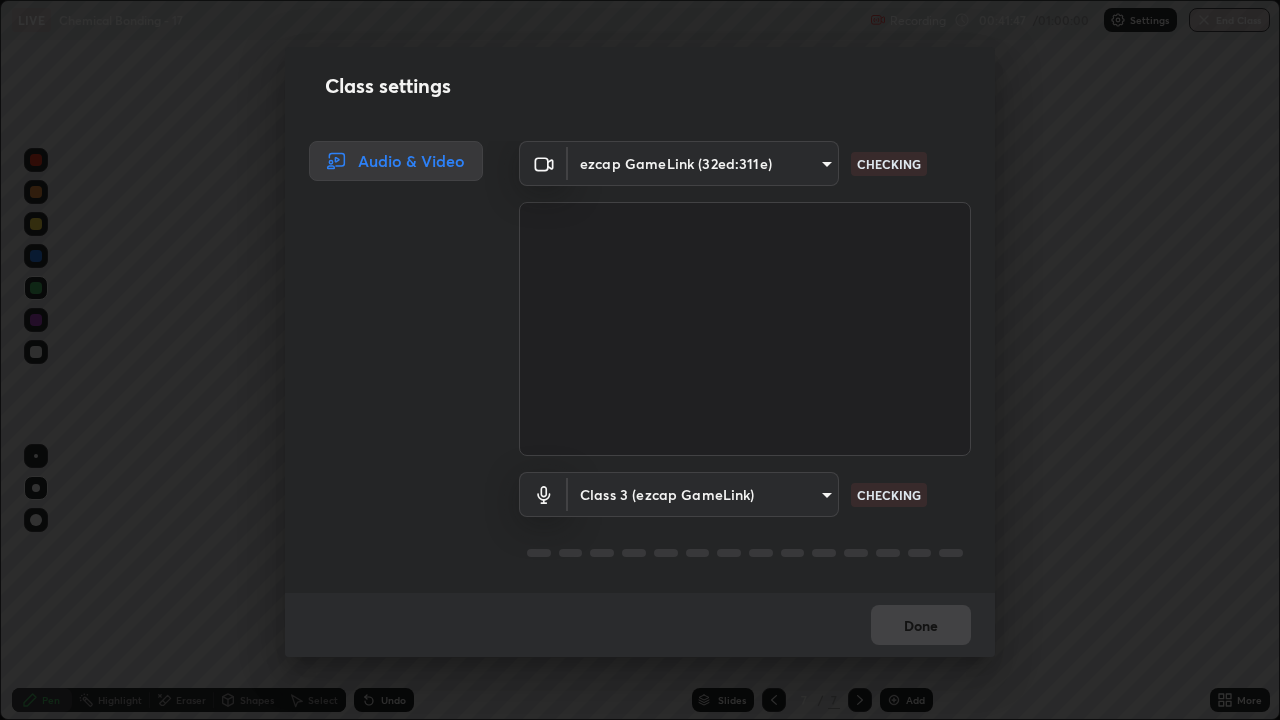 click on "Class settings Audio & Video ezcap GameLink ([DEVICE_ID]) [HASH] CHECKING Class 3 (ezcap GameLink) [HASH] CHECKING Done" at bounding box center (640, 360) 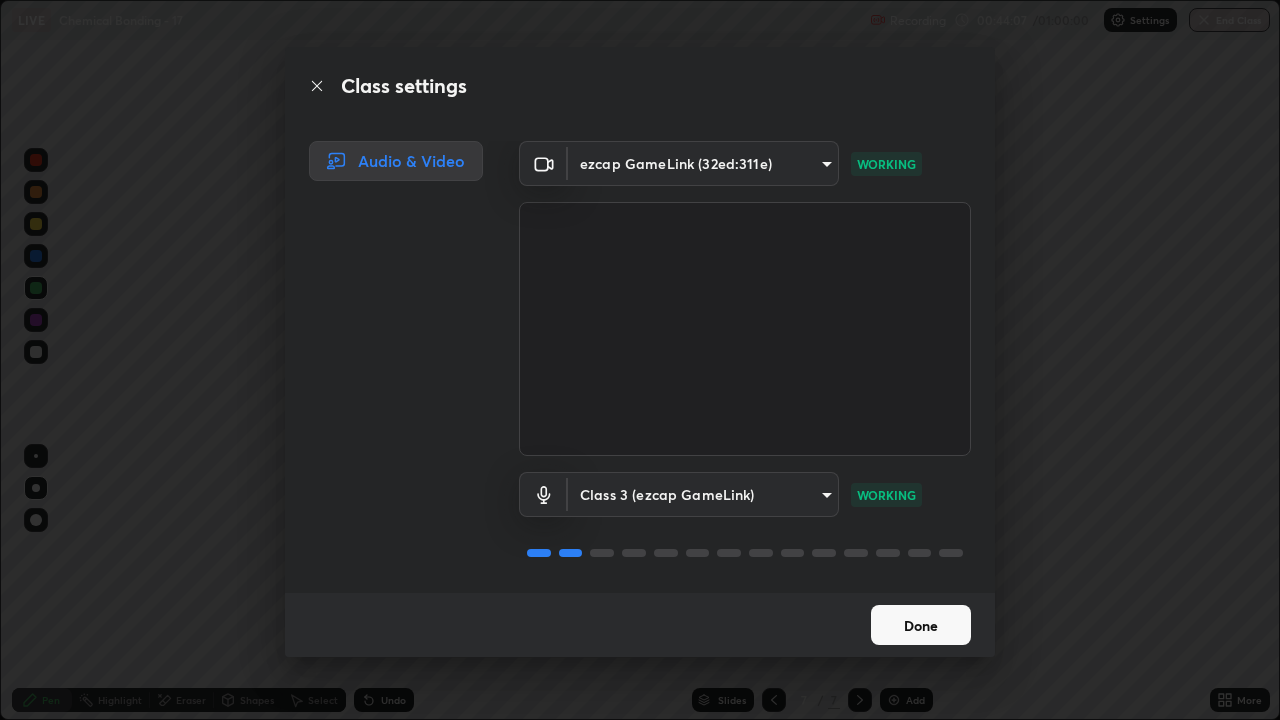 click on "Done" at bounding box center (921, 625) 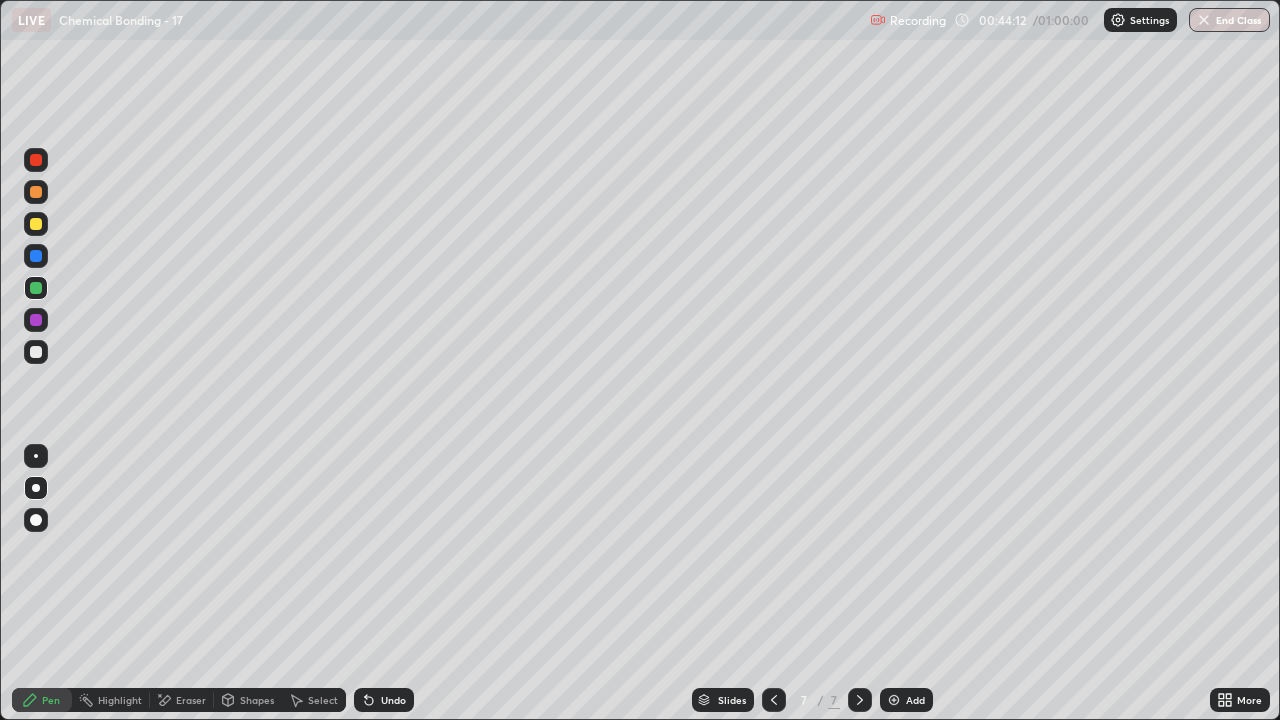 click on "End Class" at bounding box center (1229, 20) 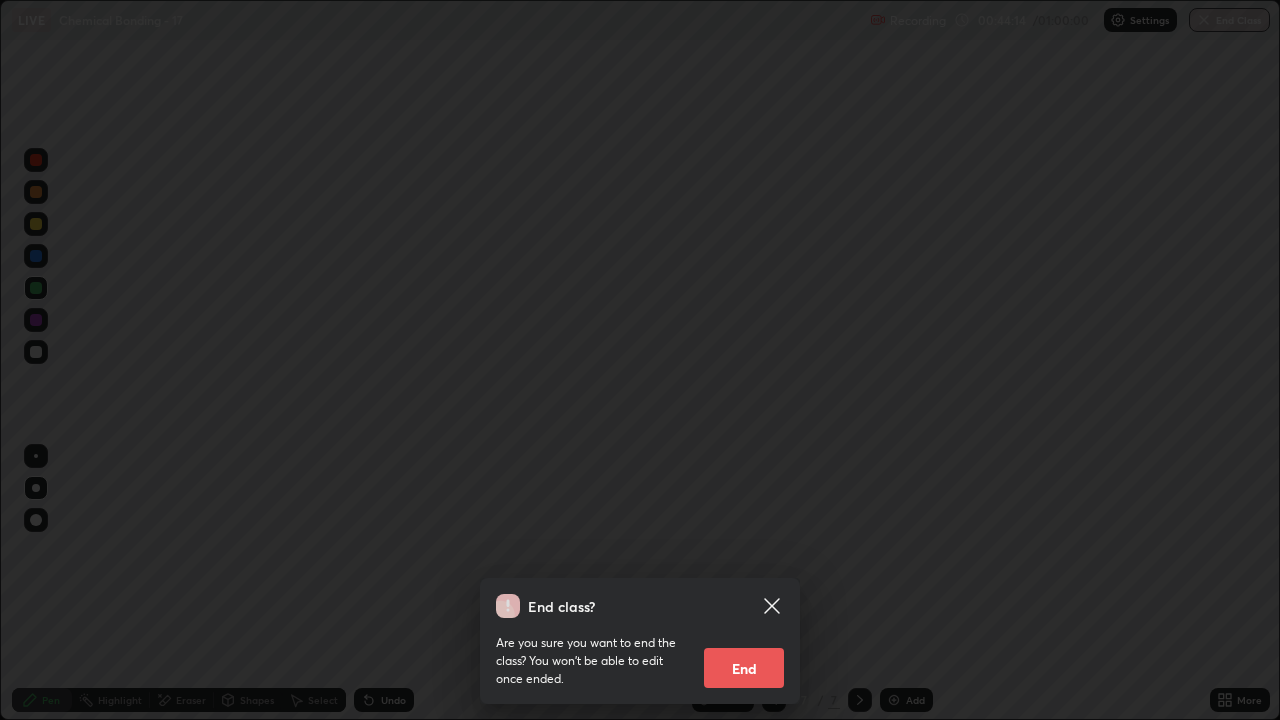 click on "End" at bounding box center (744, 668) 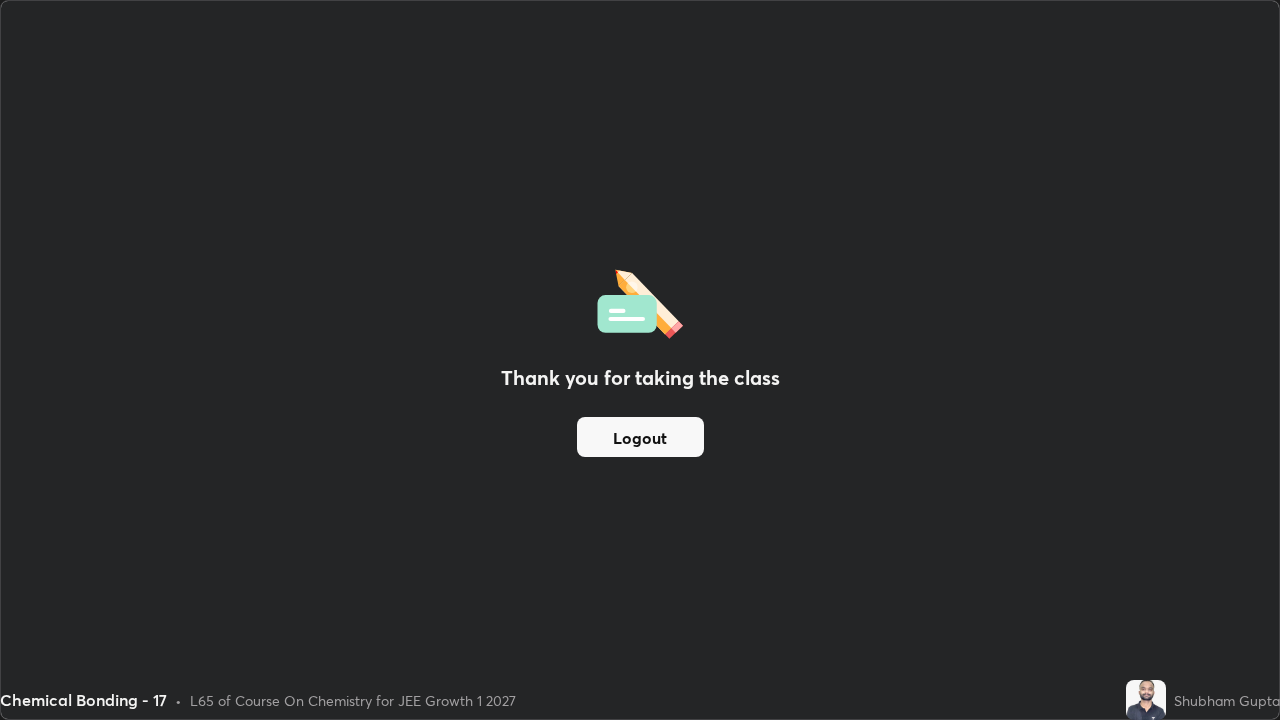 click on "Logout" at bounding box center [640, 437] 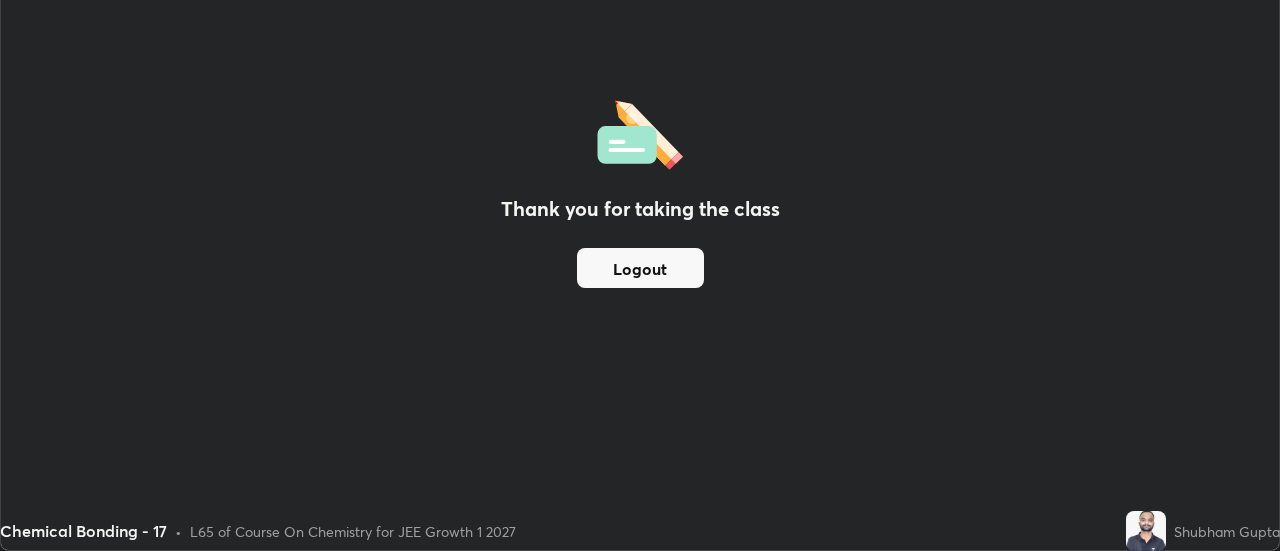scroll, scrollTop: 551, scrollLeft: 1280, axis: both 